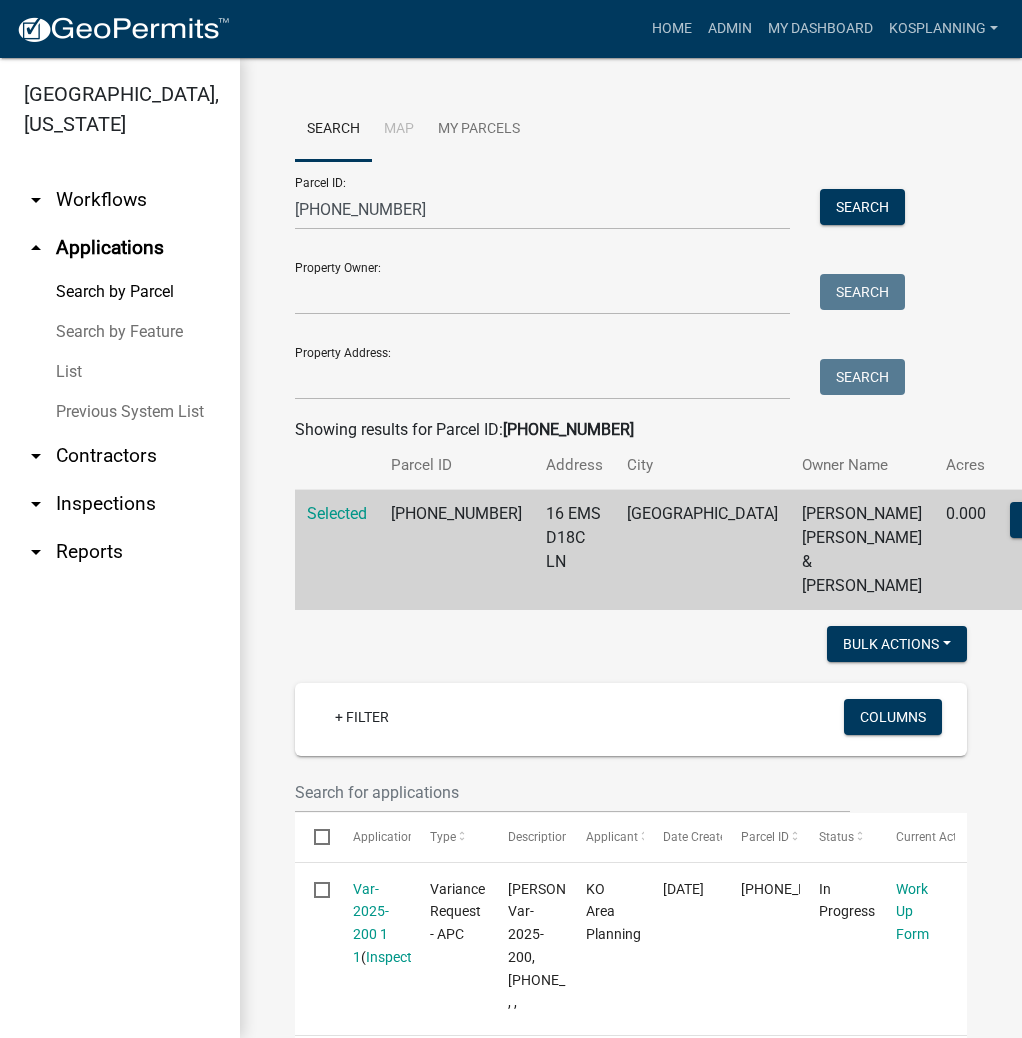 scroll, scrollTop: 0, scrollLeft: 0, axis: both 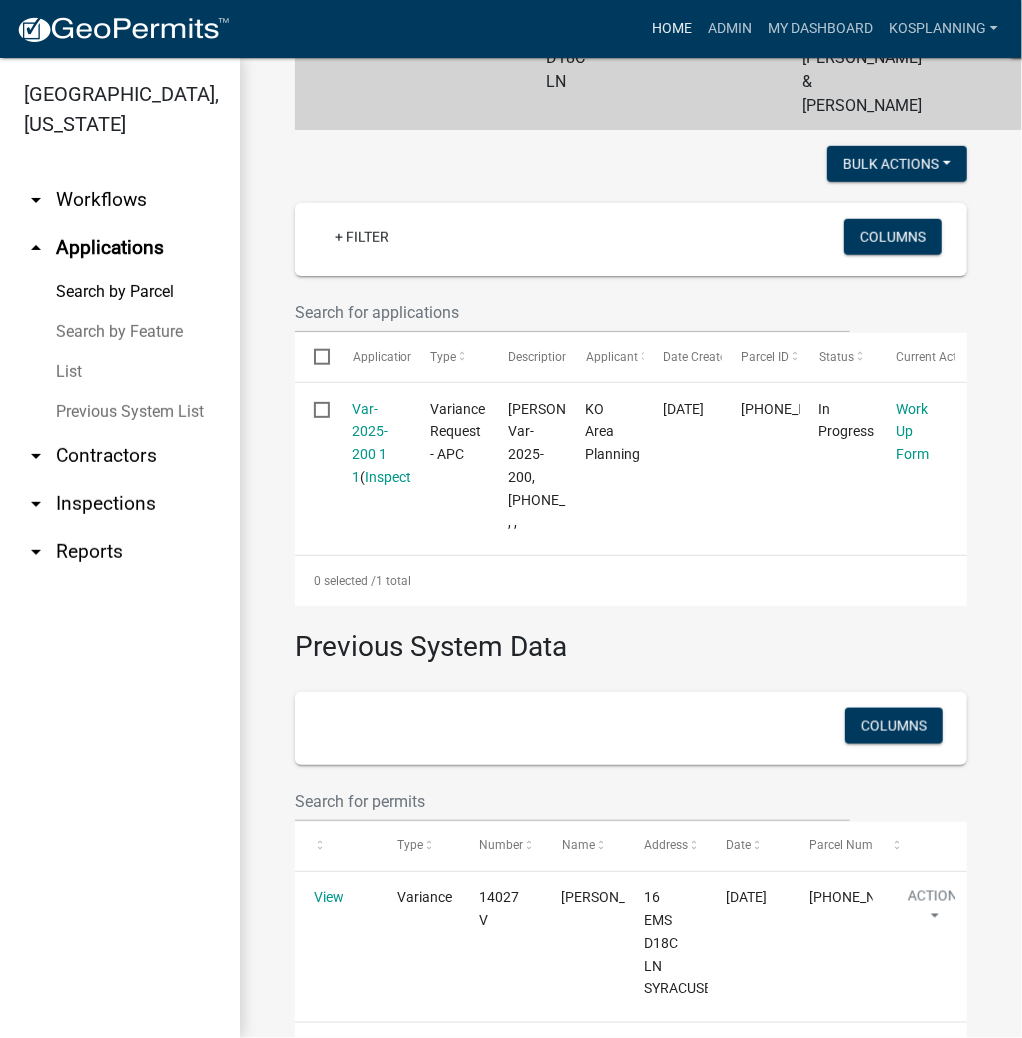 click on "Home" at bounding box center [672, 29] 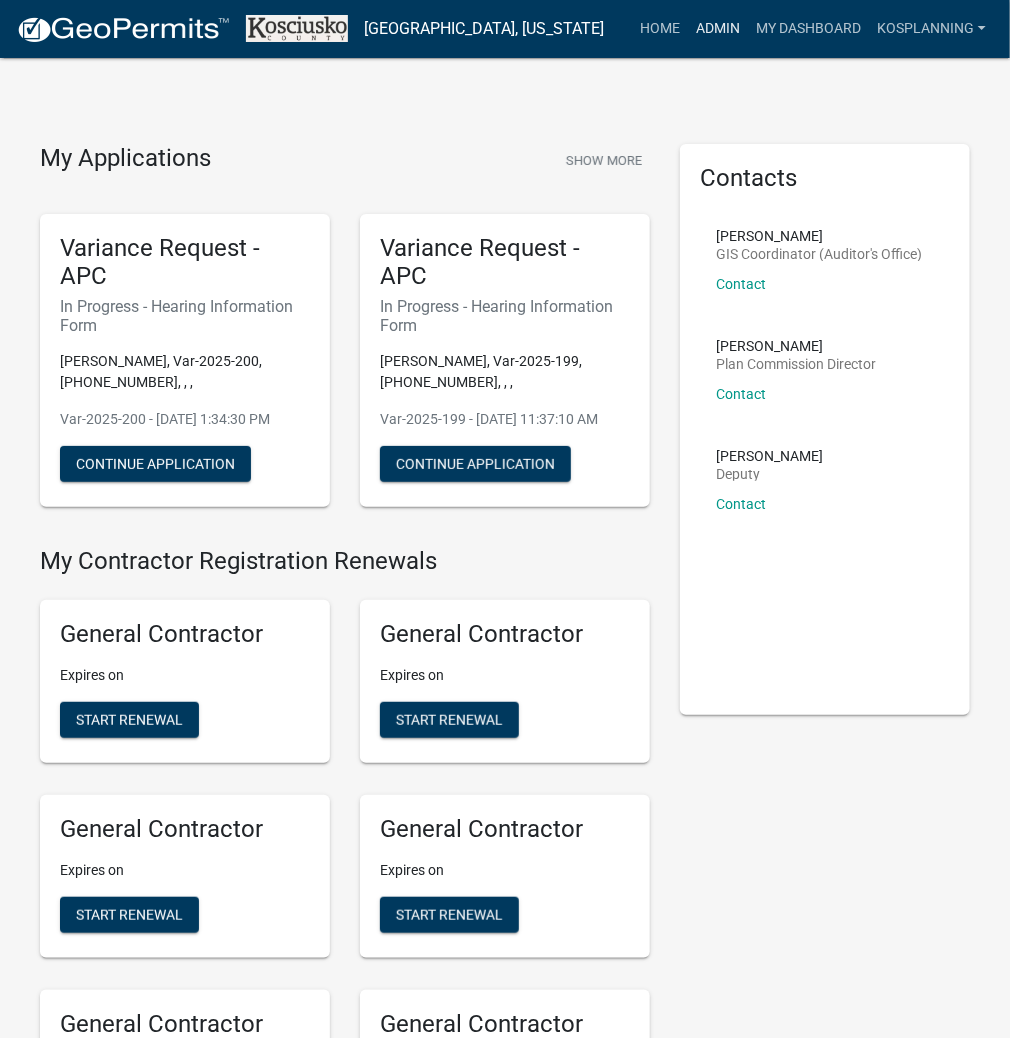 click on "Admin" at bounding box center [718, 29] 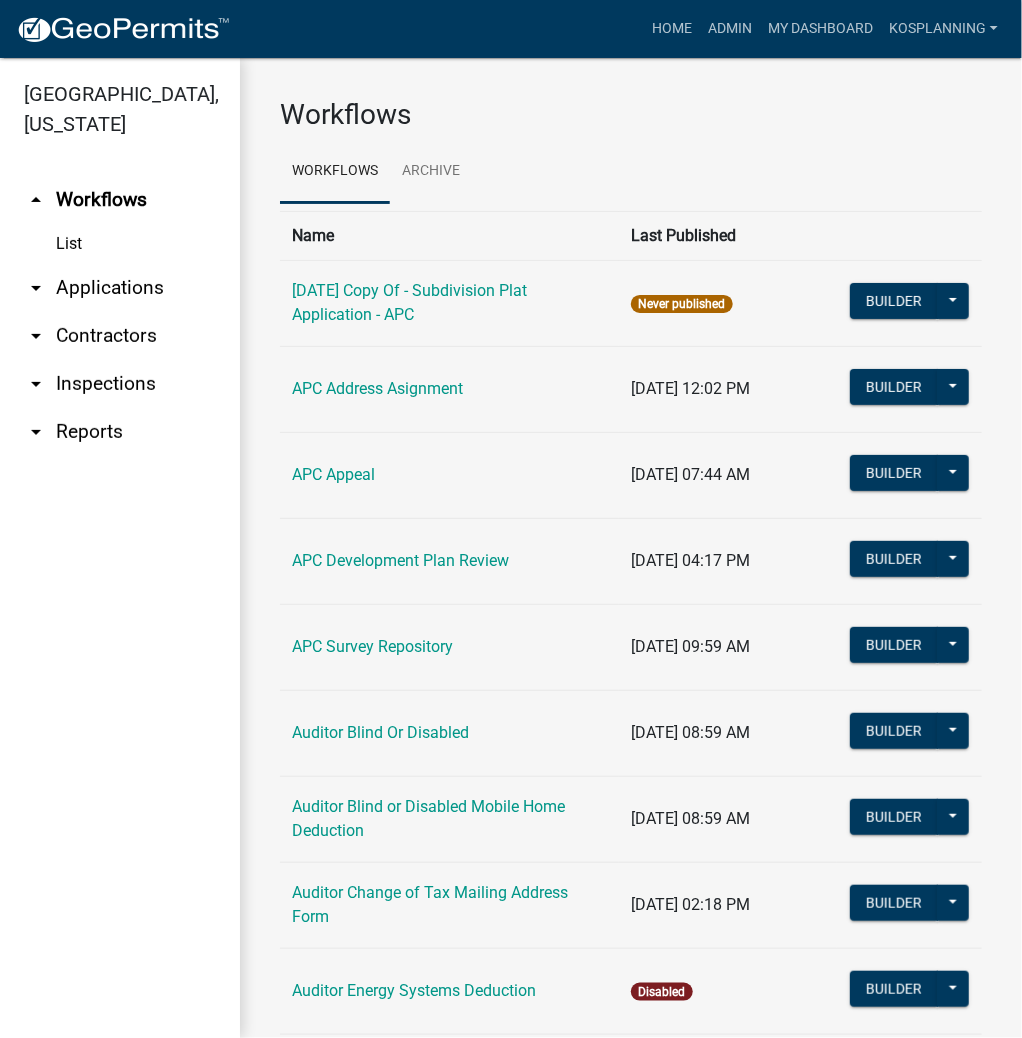 click on "arrow_drop_down   Applications" at bounding box center [120, 288] 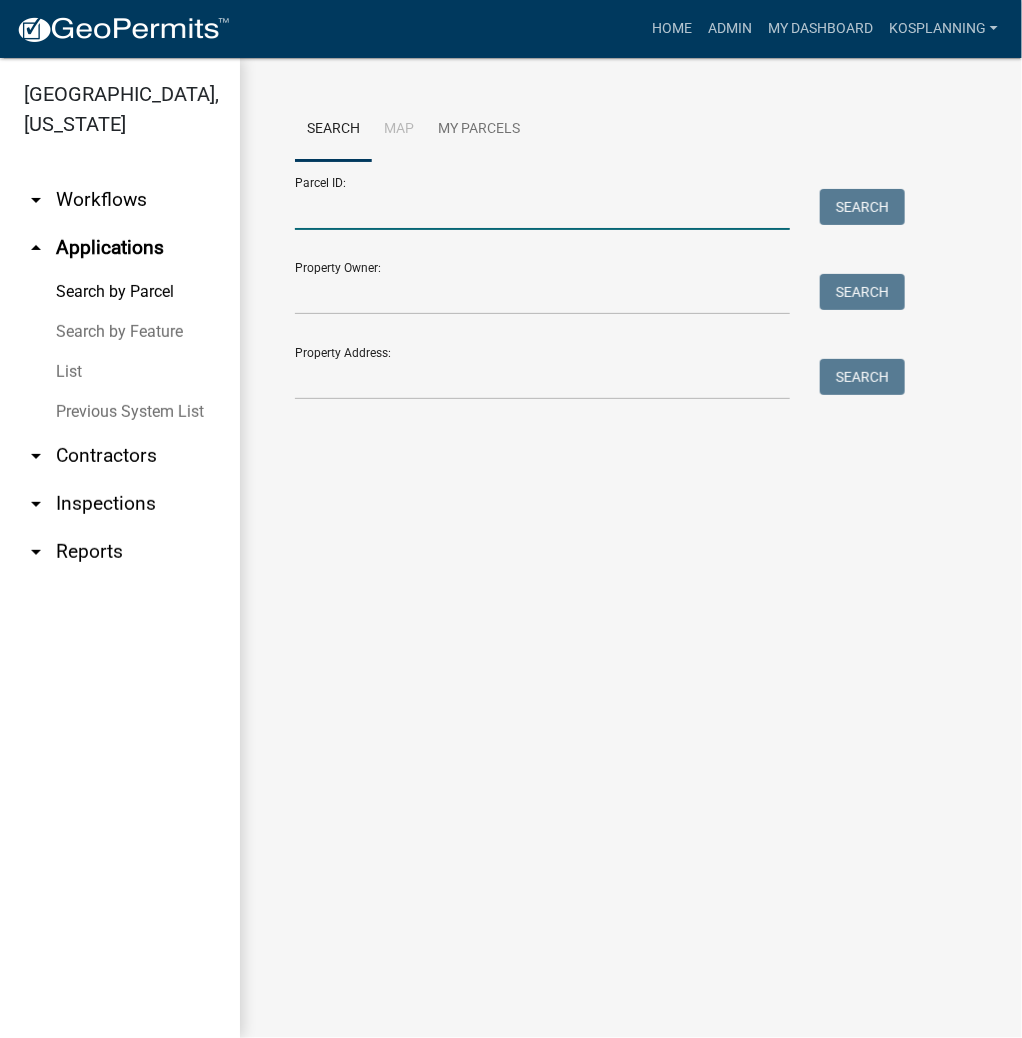 click on "Parcel ID:" at bounding box center [542, 209] 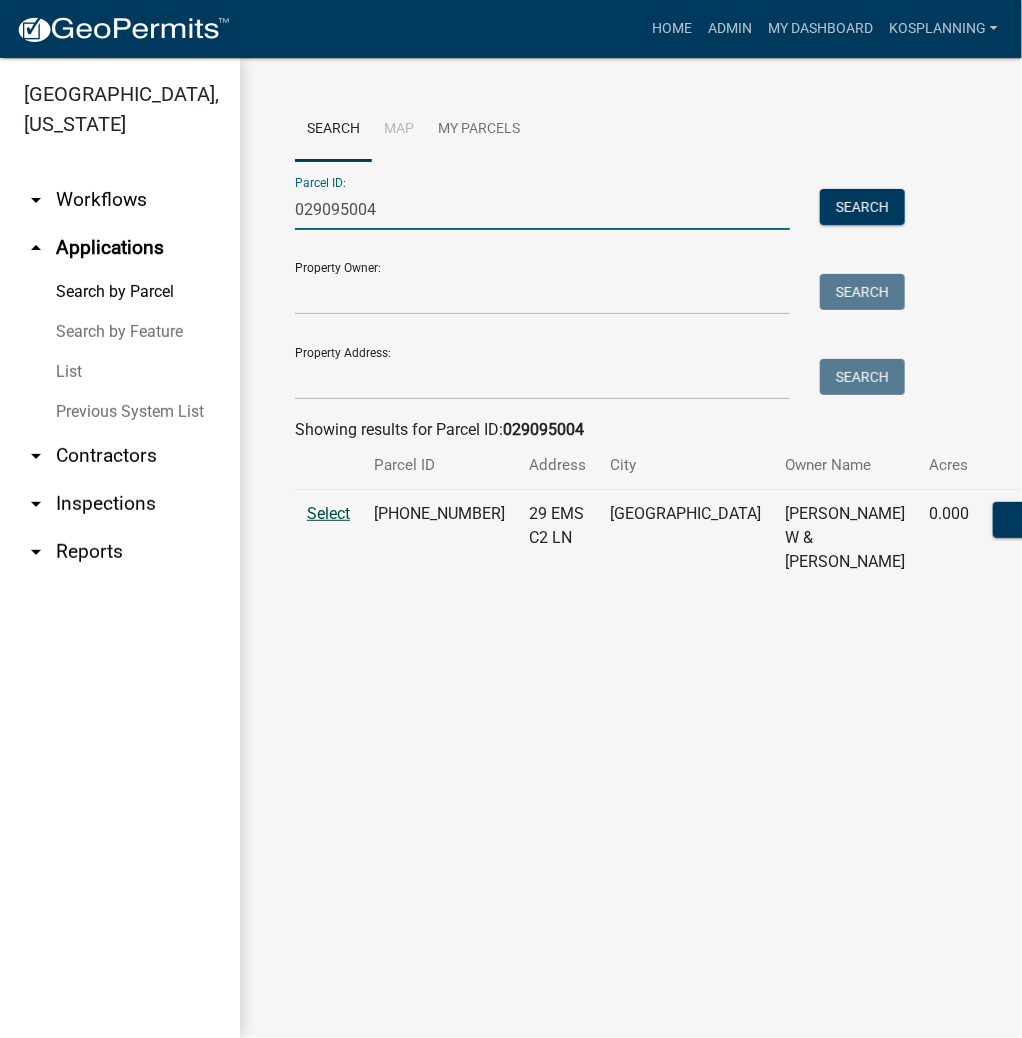type on "029095004" 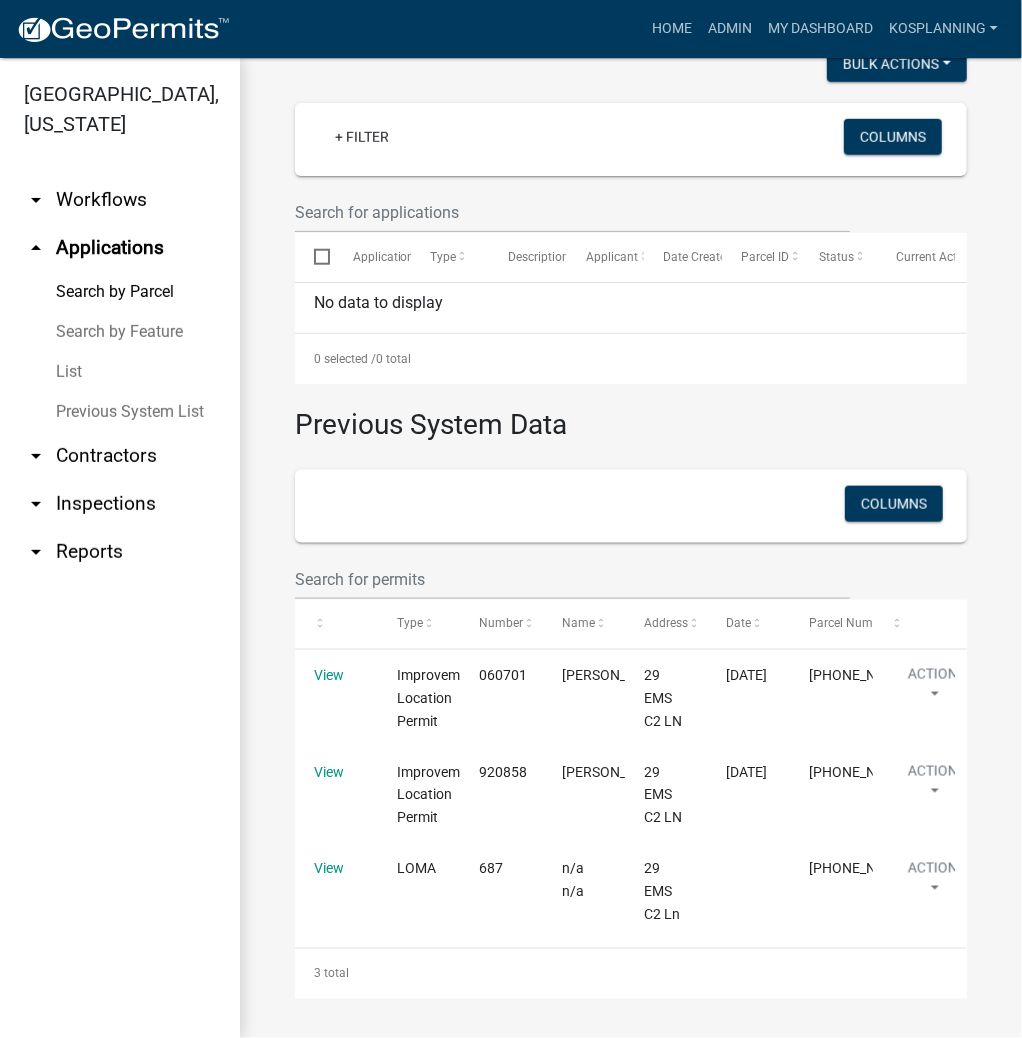 scroll, scrollTop: 603, scrollLeft: 0, axis: vertical 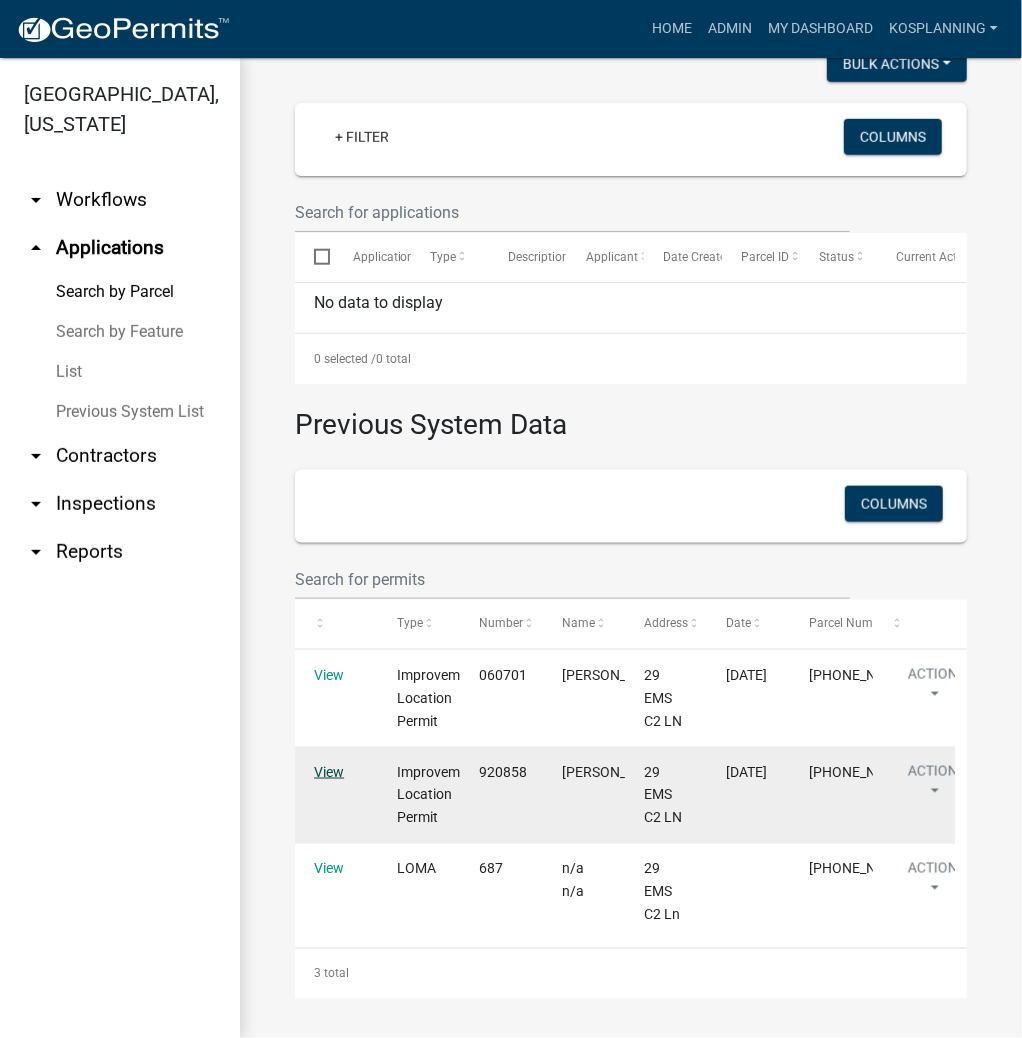 click on "View" at bounding box center [329, 772] 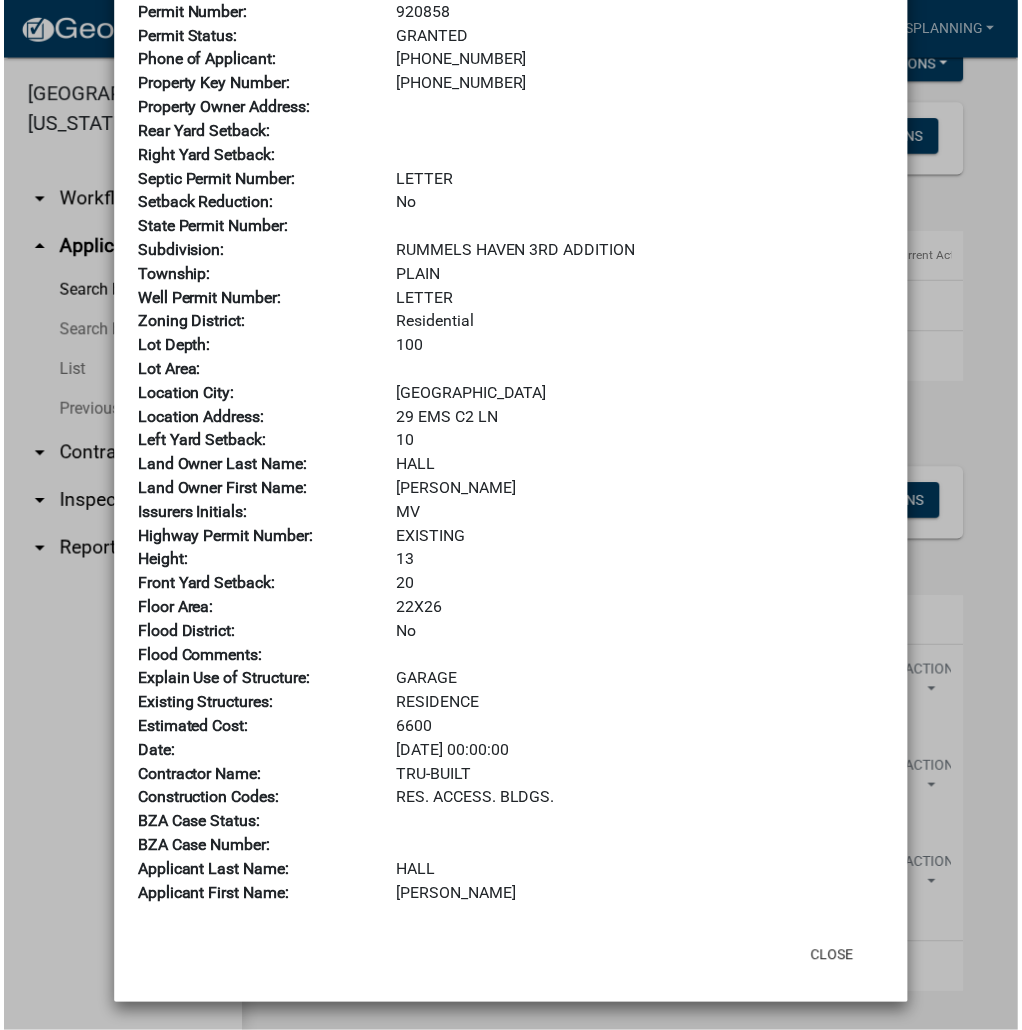 scroll, scrollTop: 160, scrollLeft: 0, axis: vertical 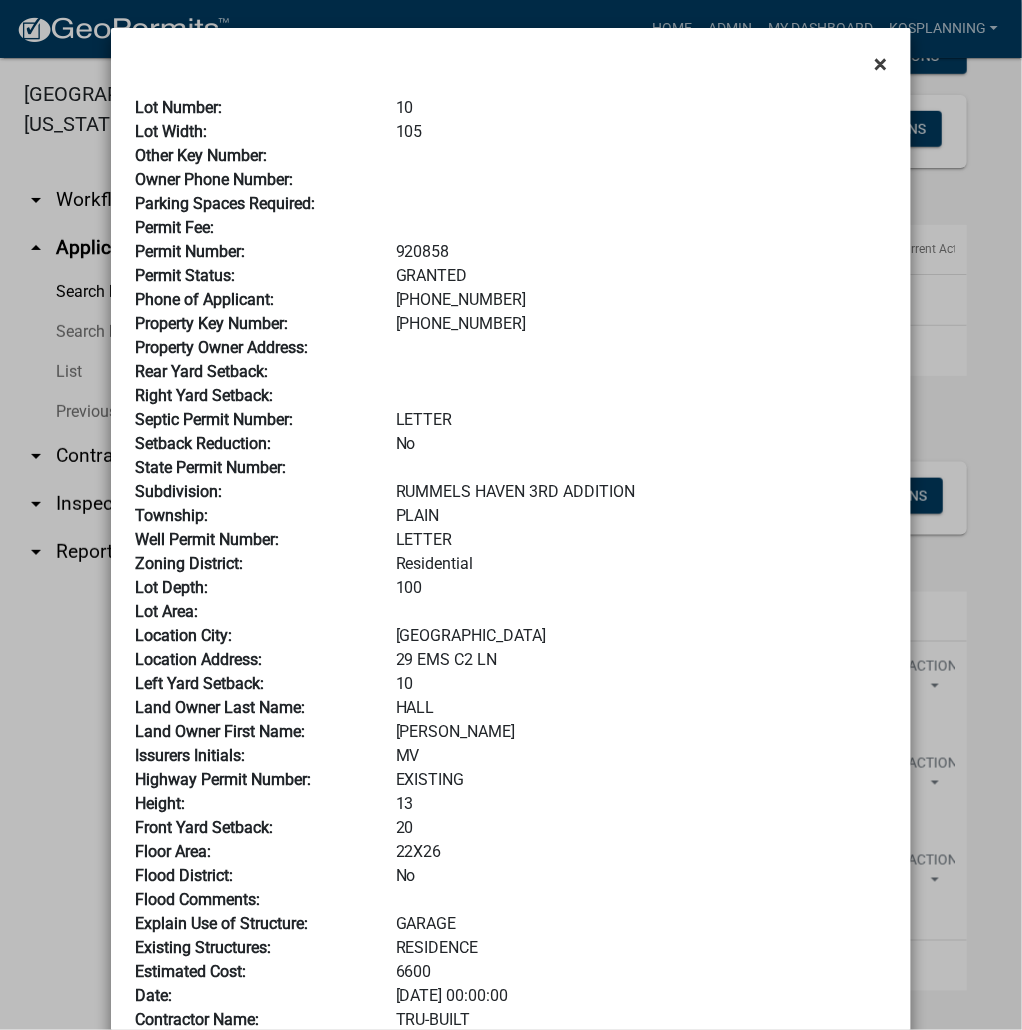click on "×" 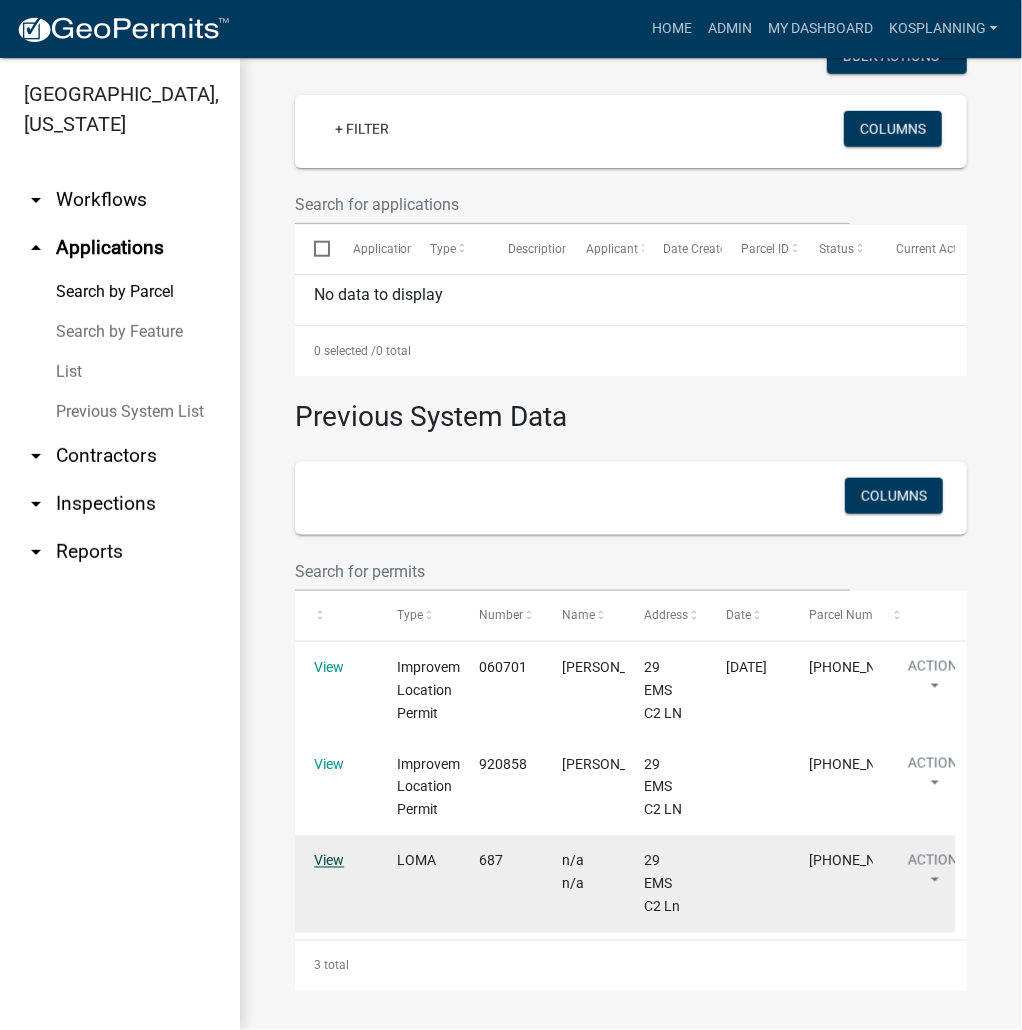 click on "View" at bounding box center [329, 861] 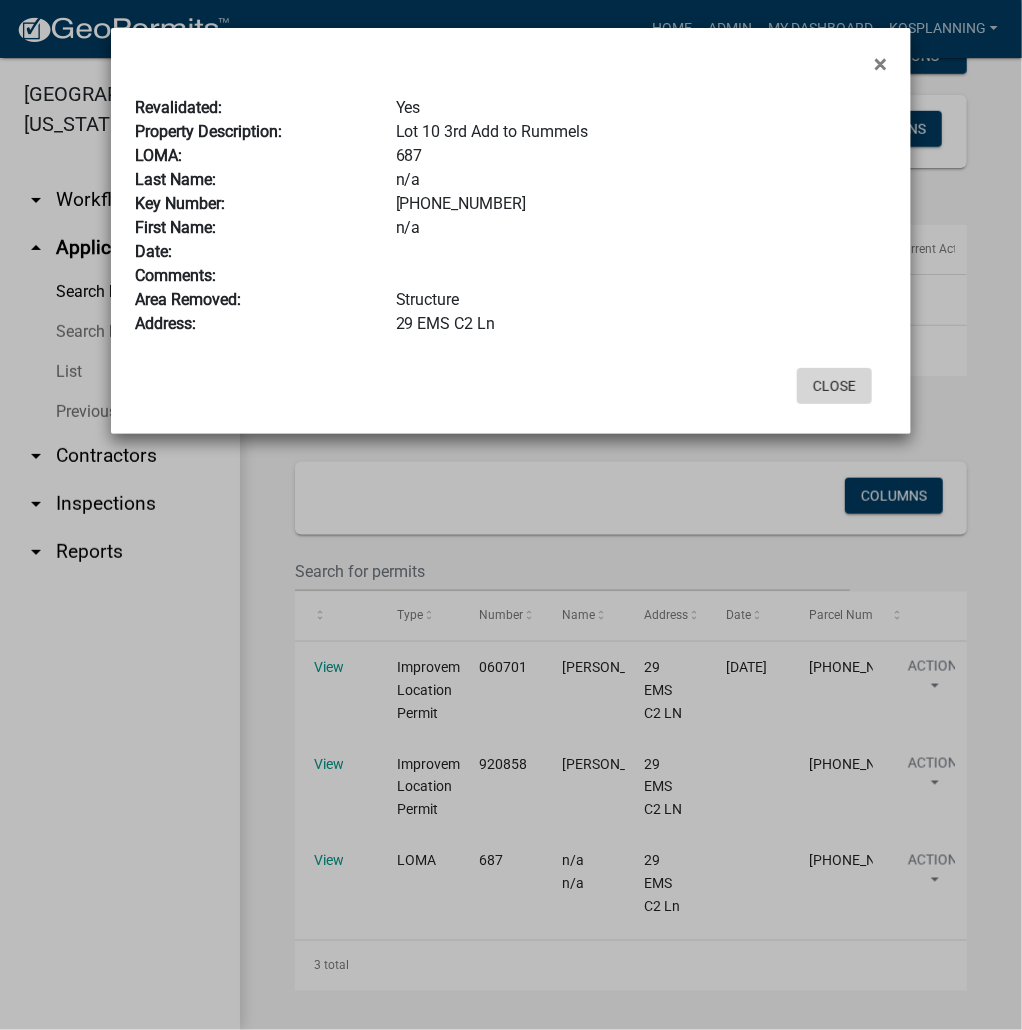 click on "Close" 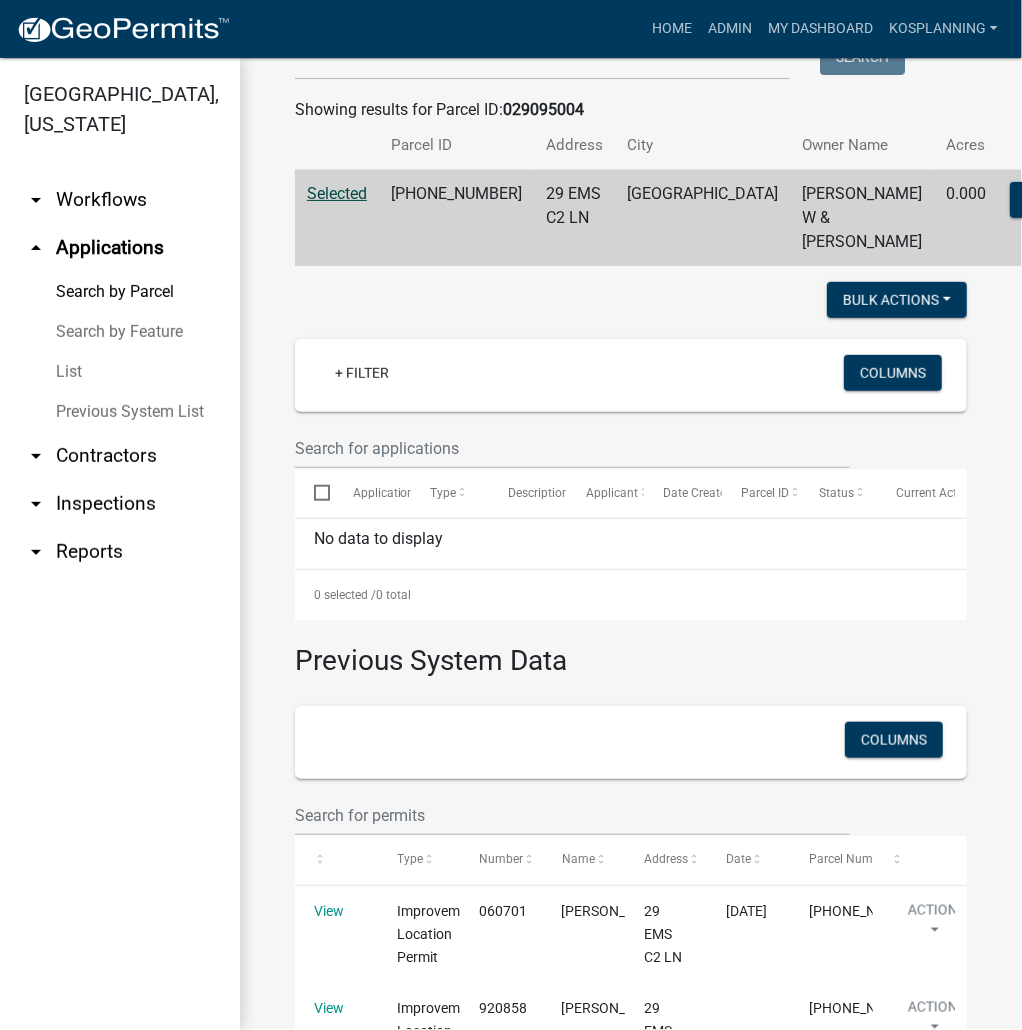 scroll, scrollTop: 610, scrollLeft: 0, axis: vertical 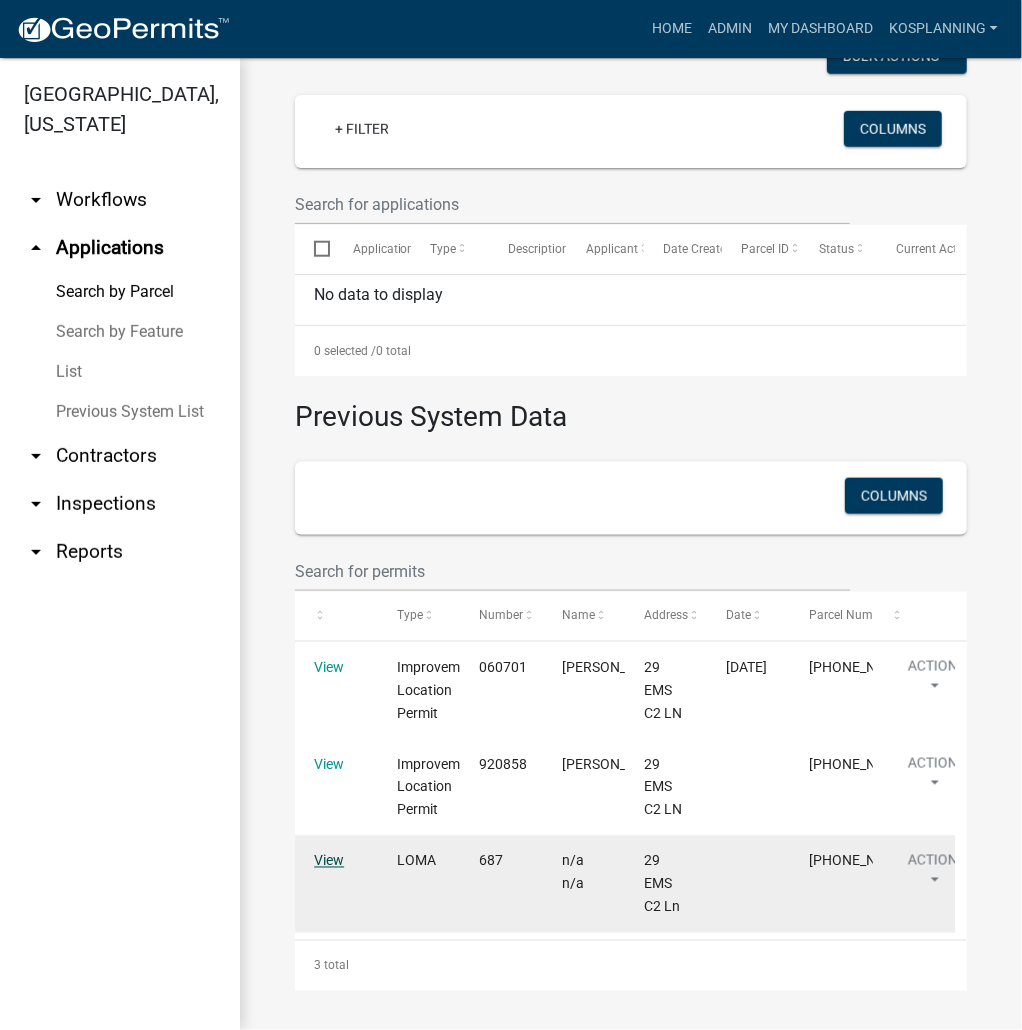 click on "View" at bounding box center [329, 861] 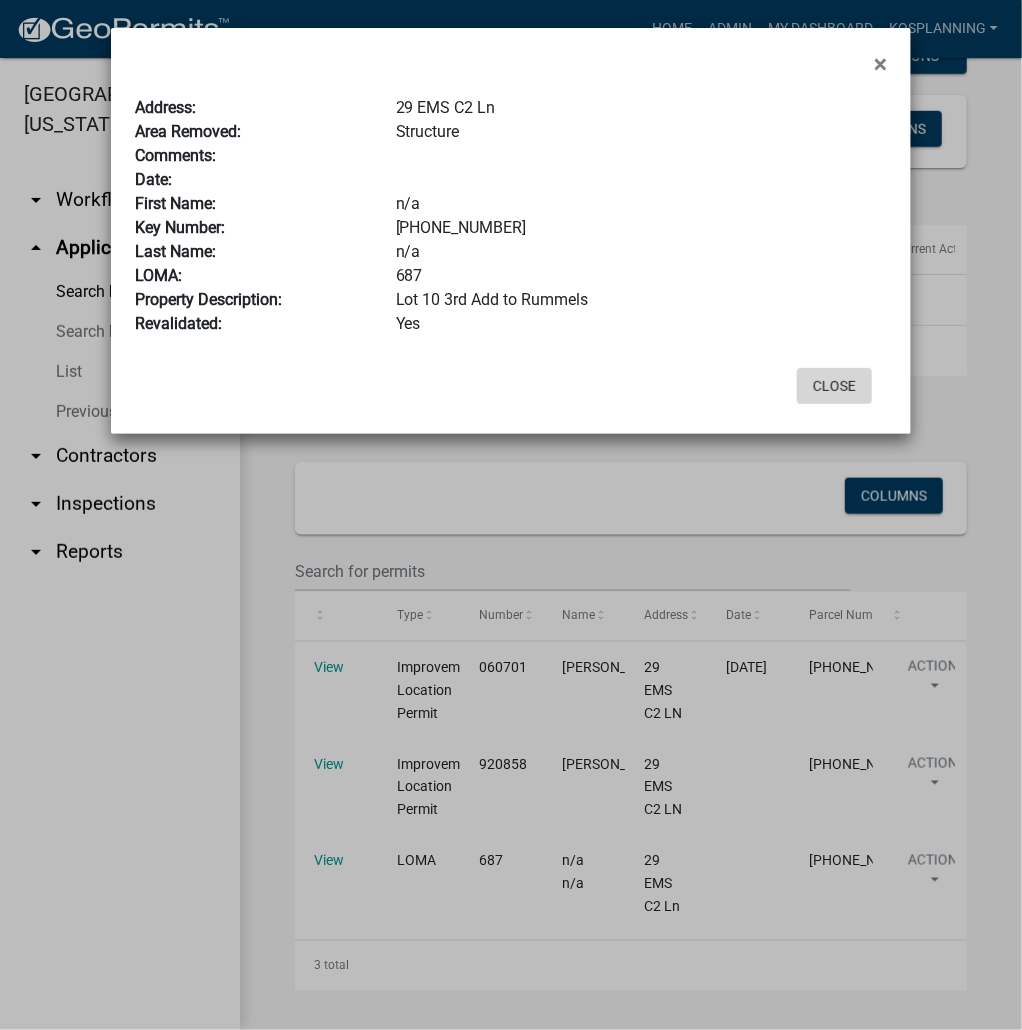click on "Close" 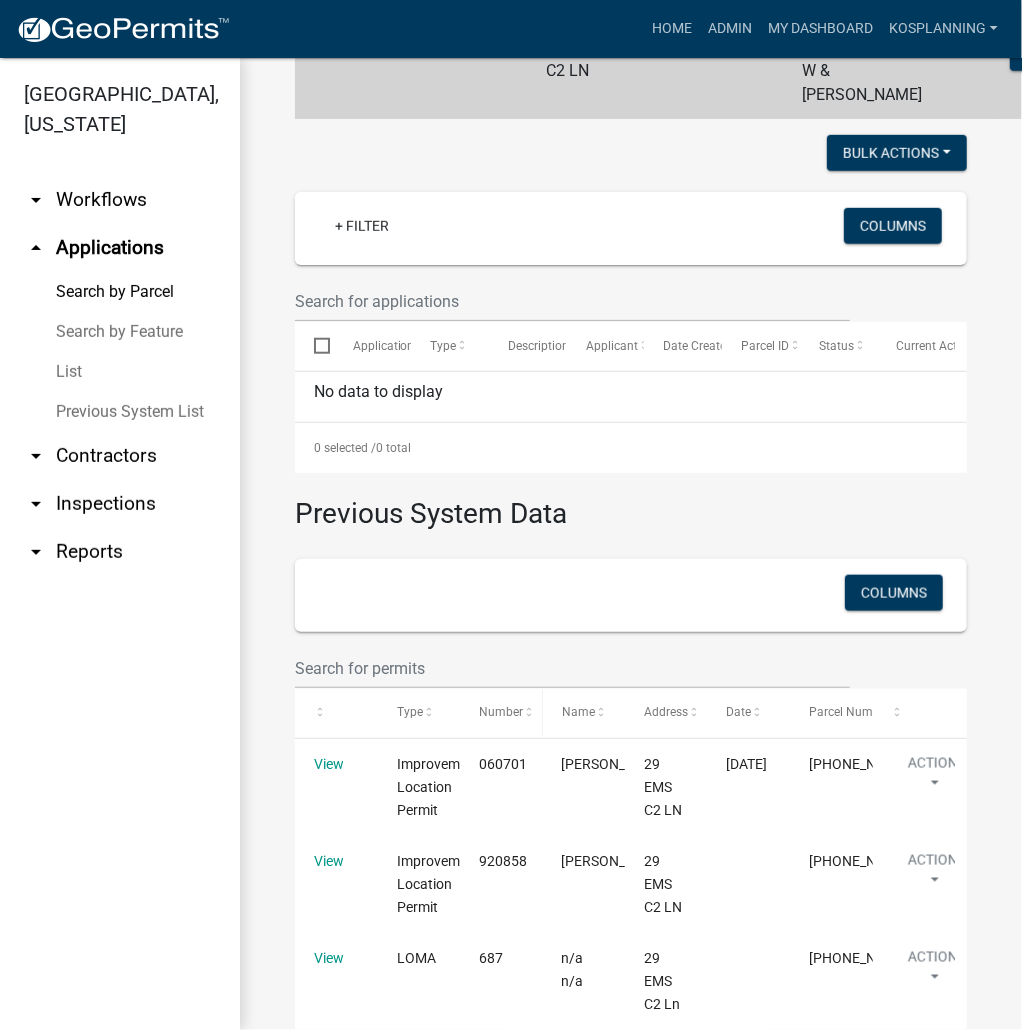 scroll, scrollTop: 610, scrollLeft: 0, axis: vertical 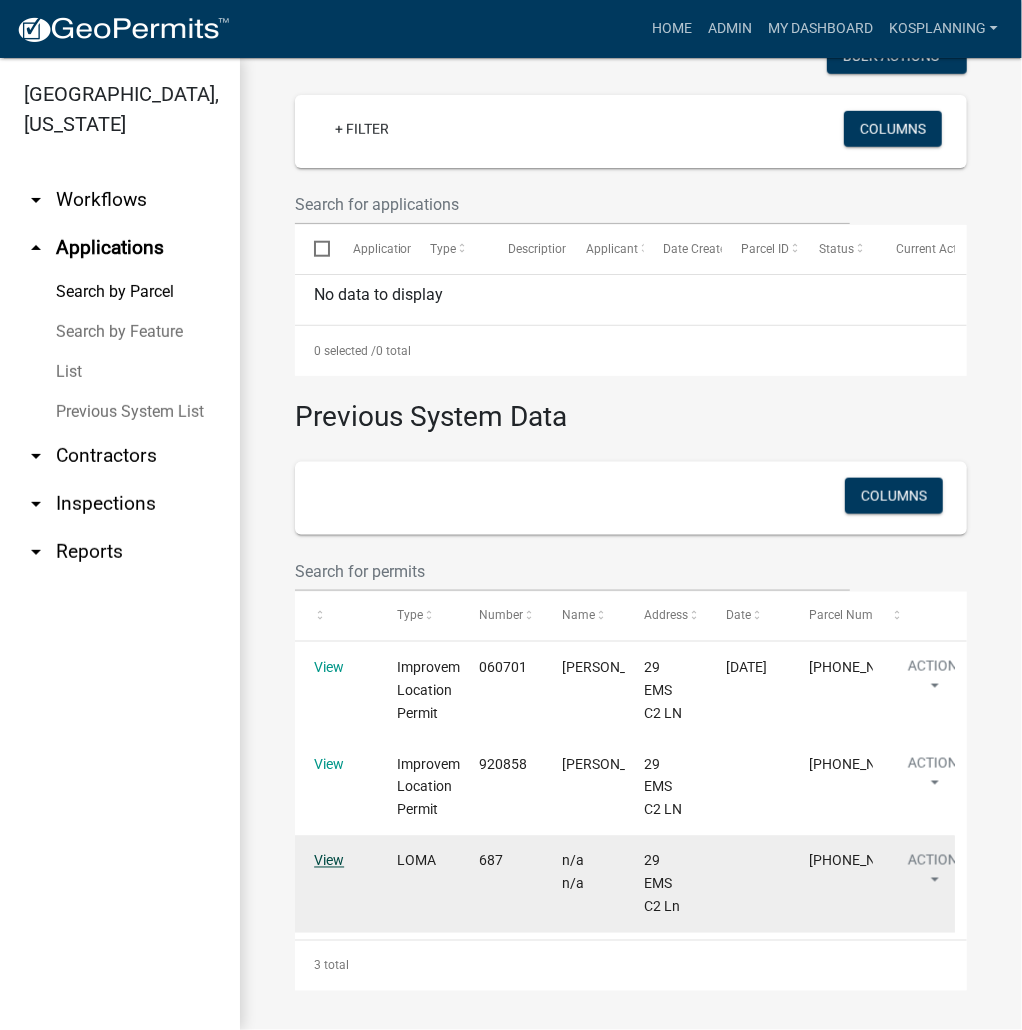 click on "View" at bounding box center [329, 861] 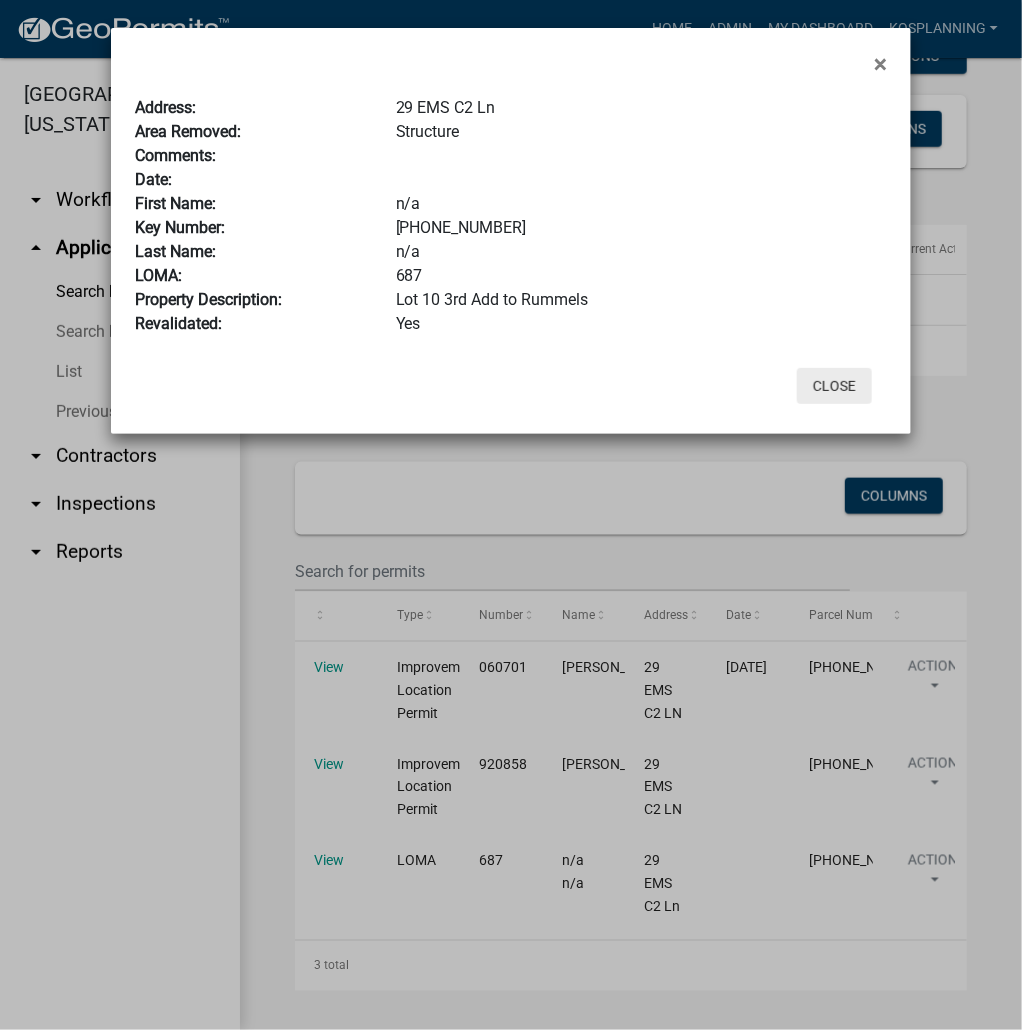 click on "Close" 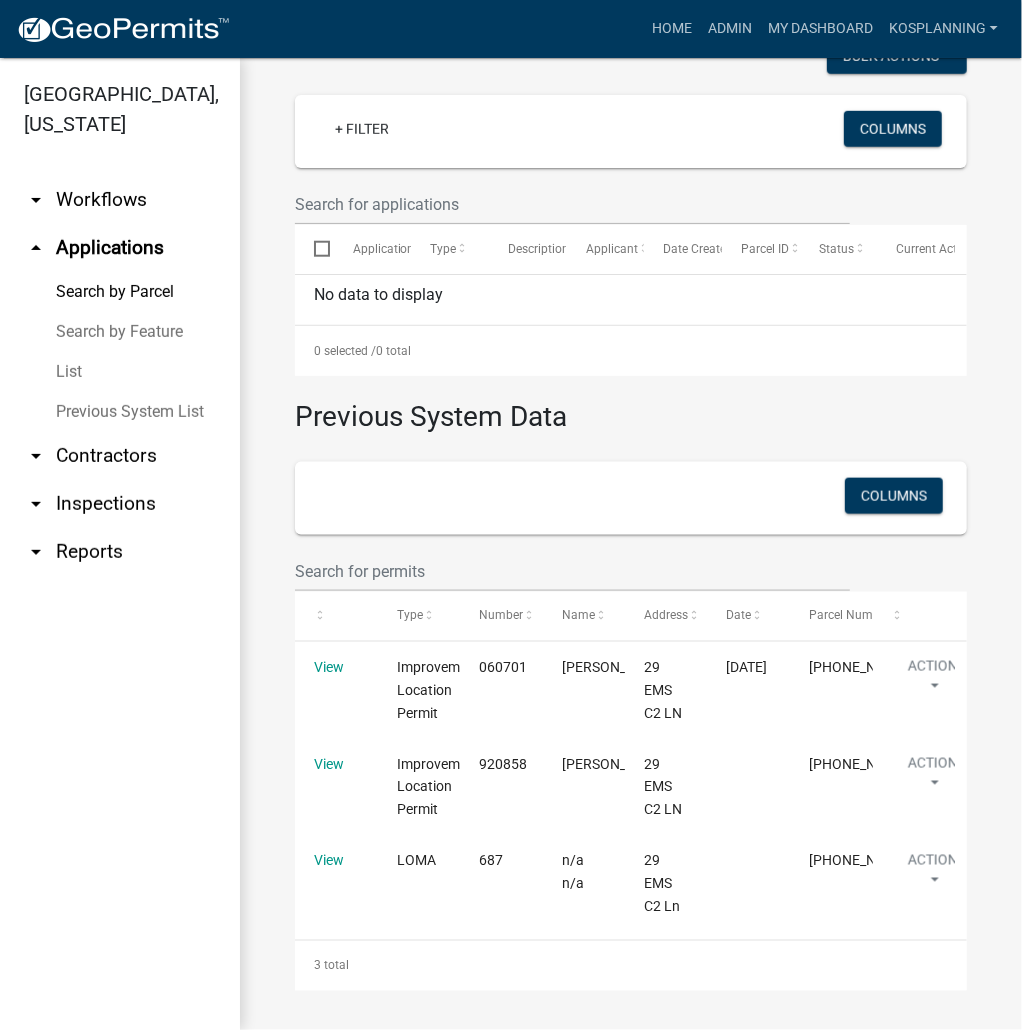 click on "List" at bounding box center [120, 372] 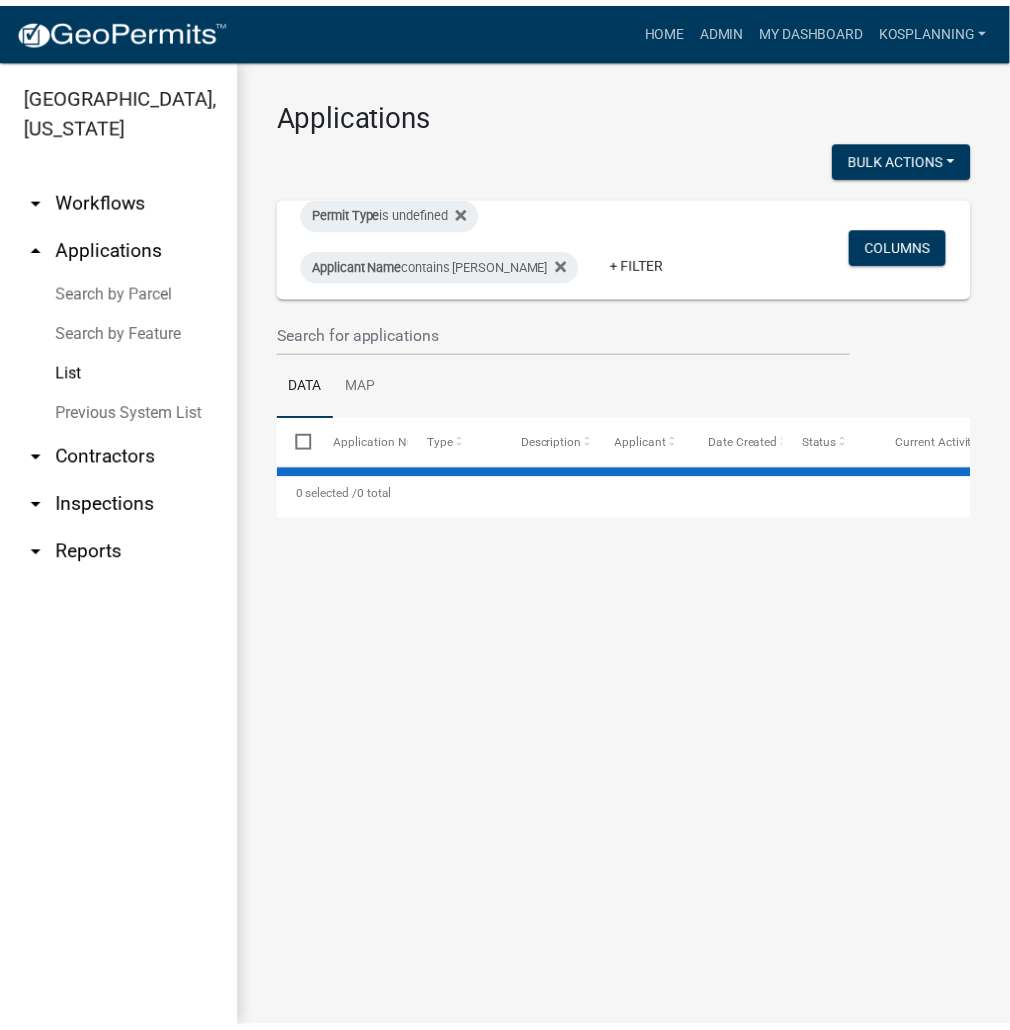 scroll, scrollTop: 0, scrollLeft: 0, axis: both 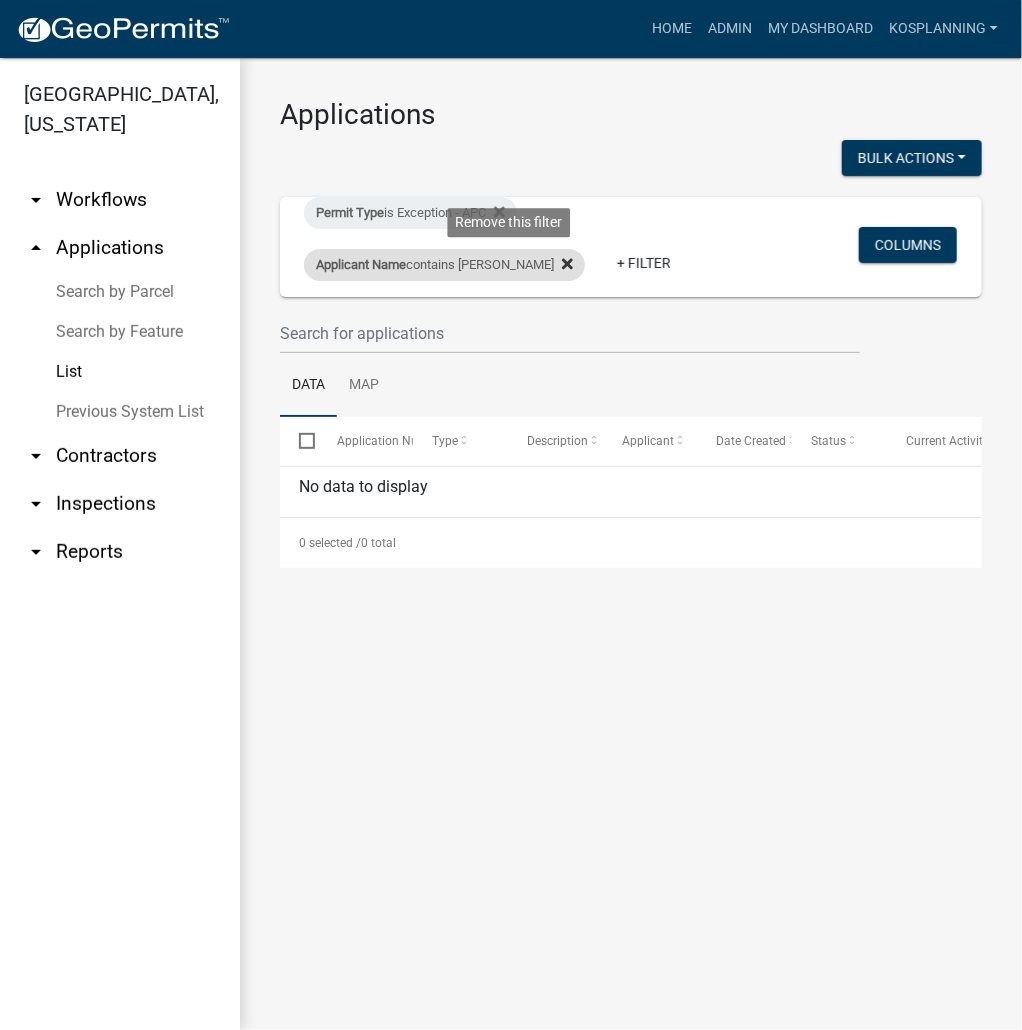 click at bounding box center (563, 265) 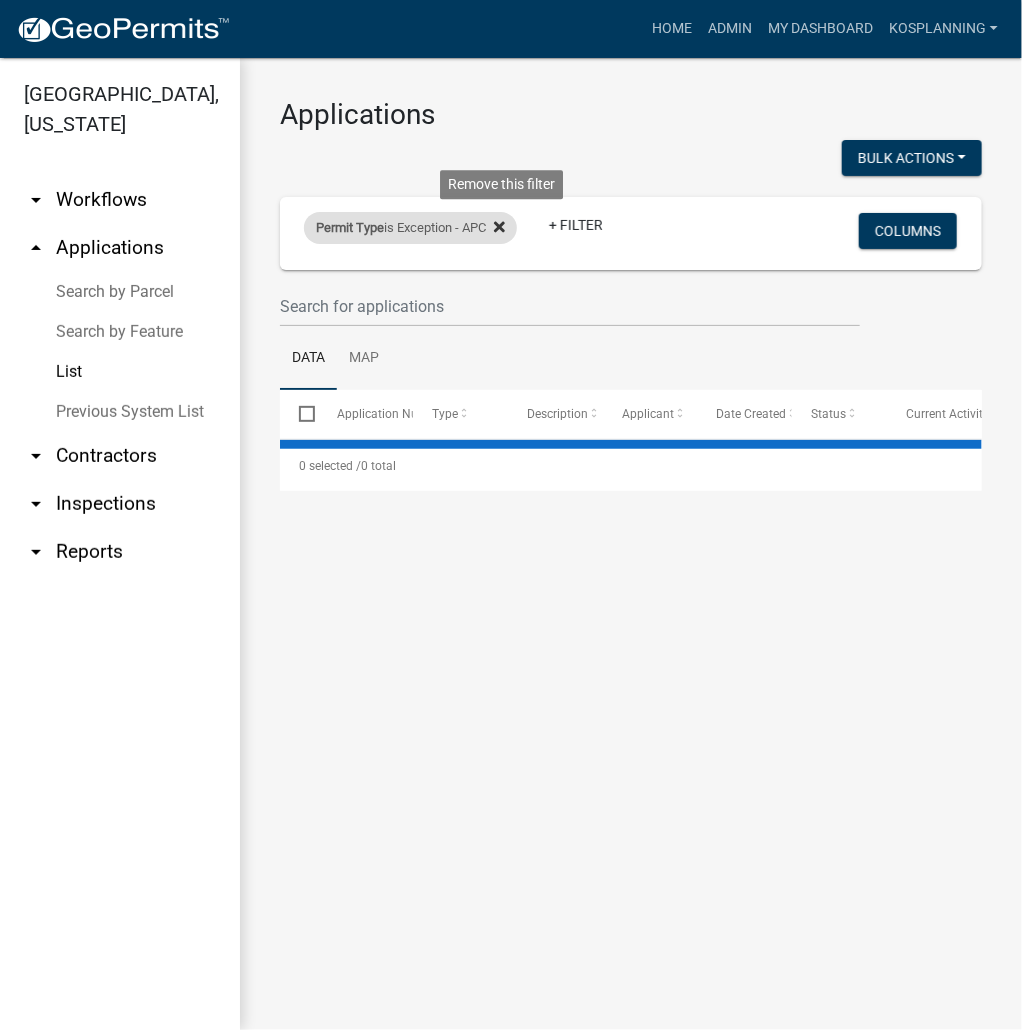 click 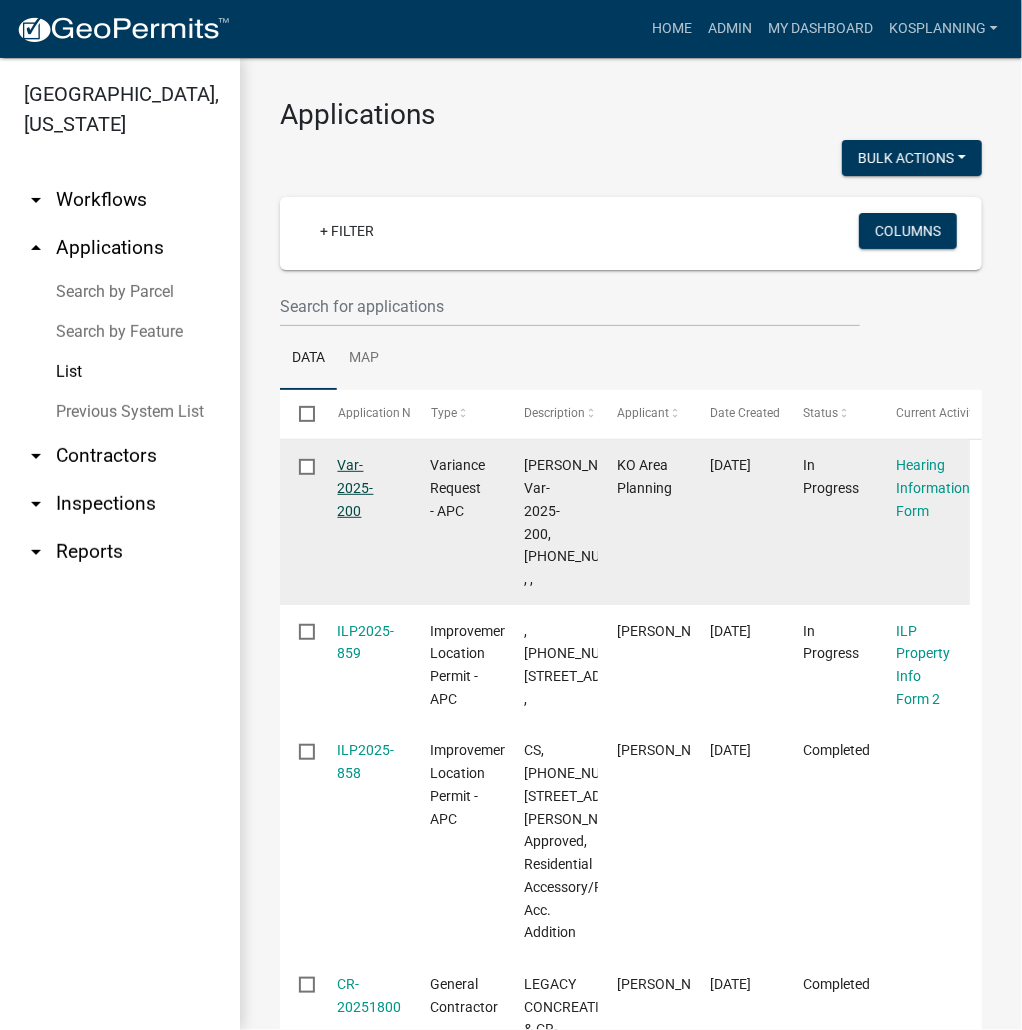 click on "Var-2025-200" 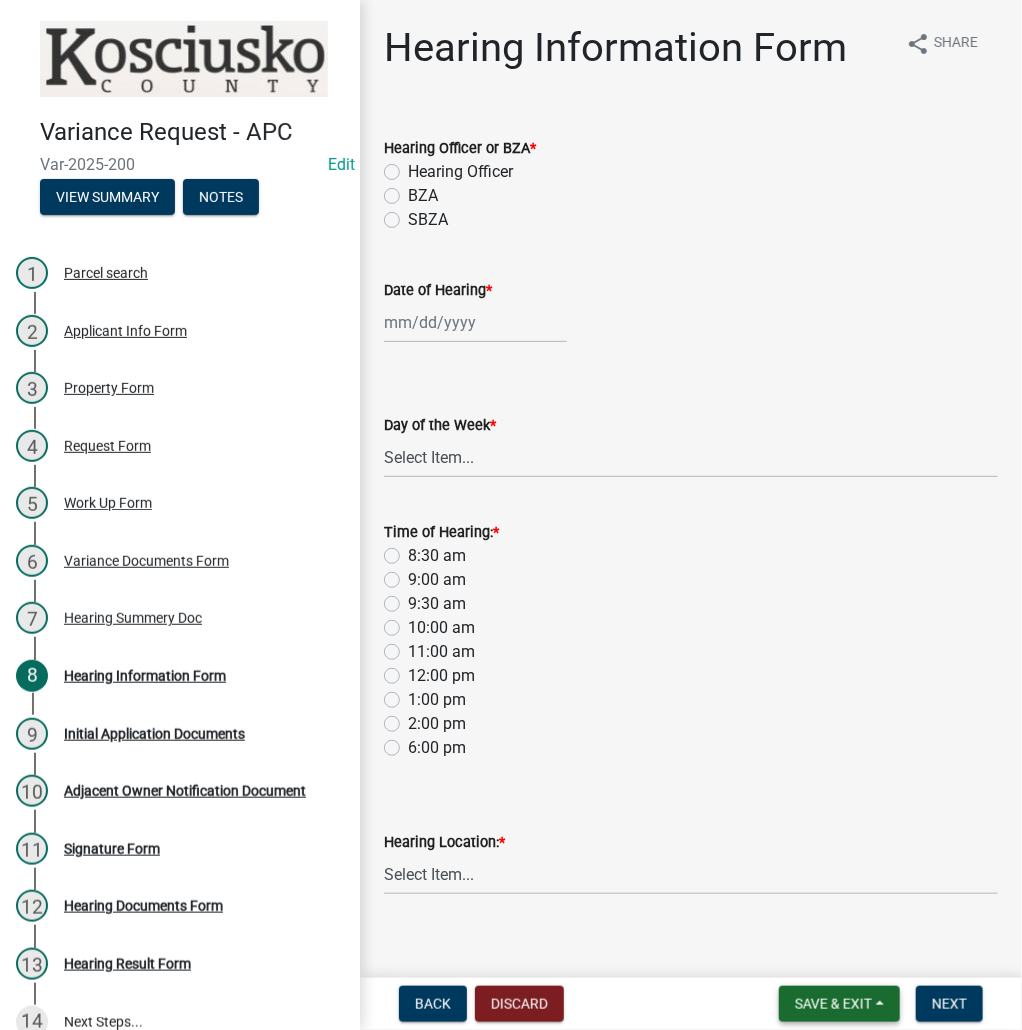 click on "Save & Exit" at bounding box center (833, 1004) 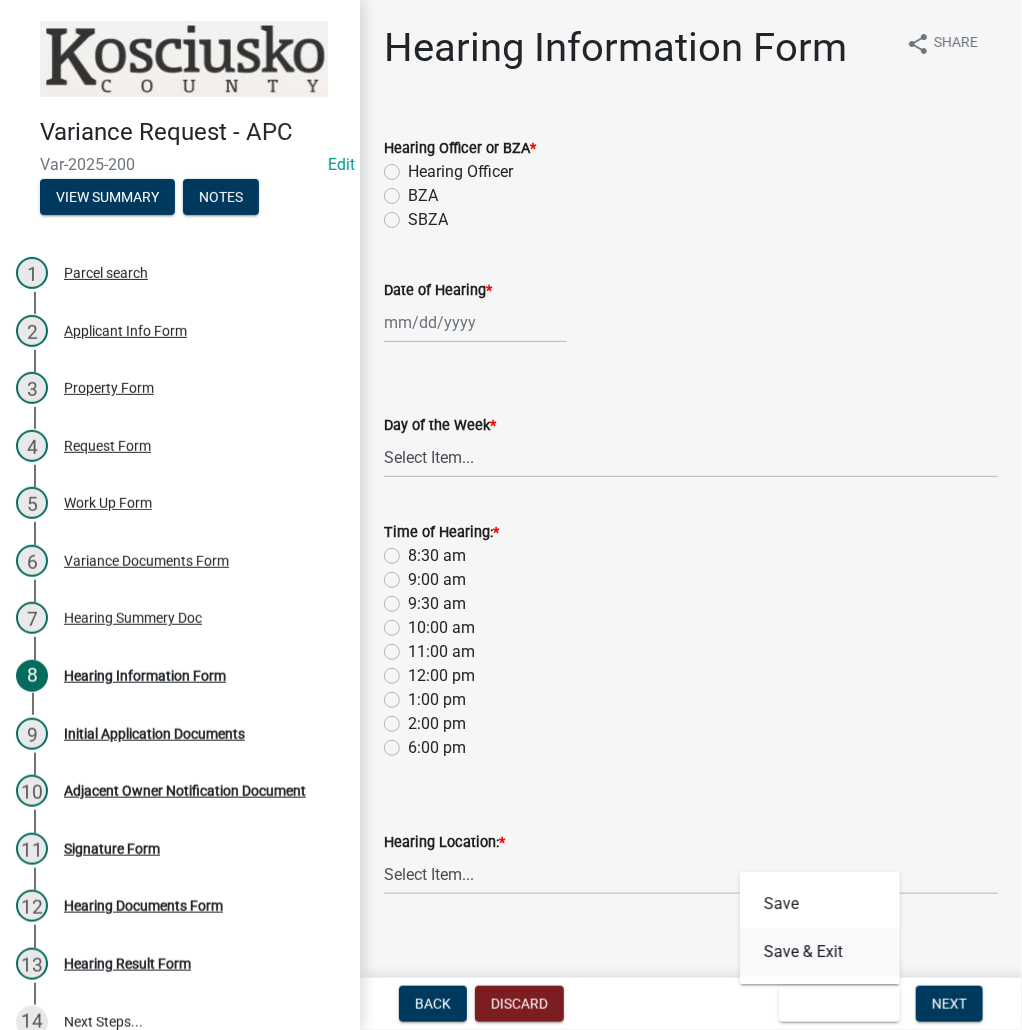 click on "Save & Exit" at bounding box center (820, 952) 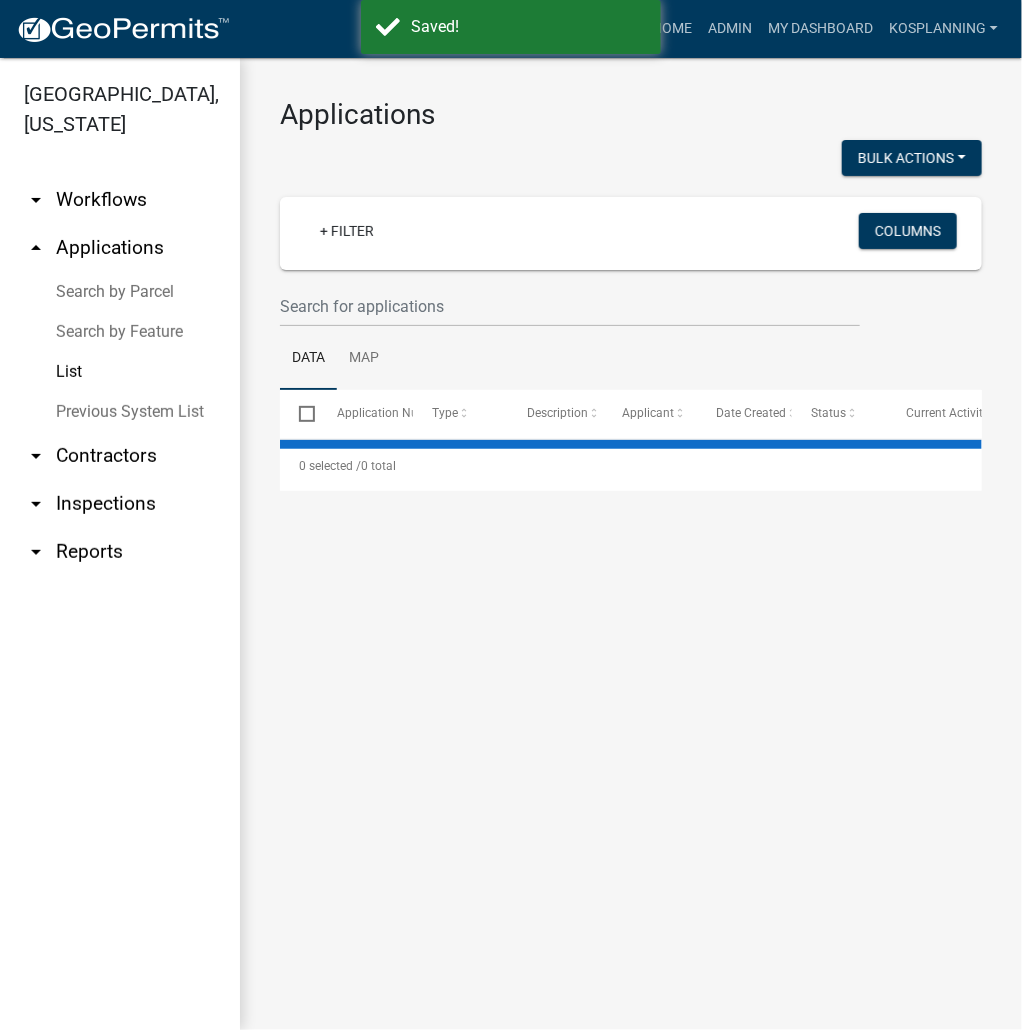 select on "3: 100" 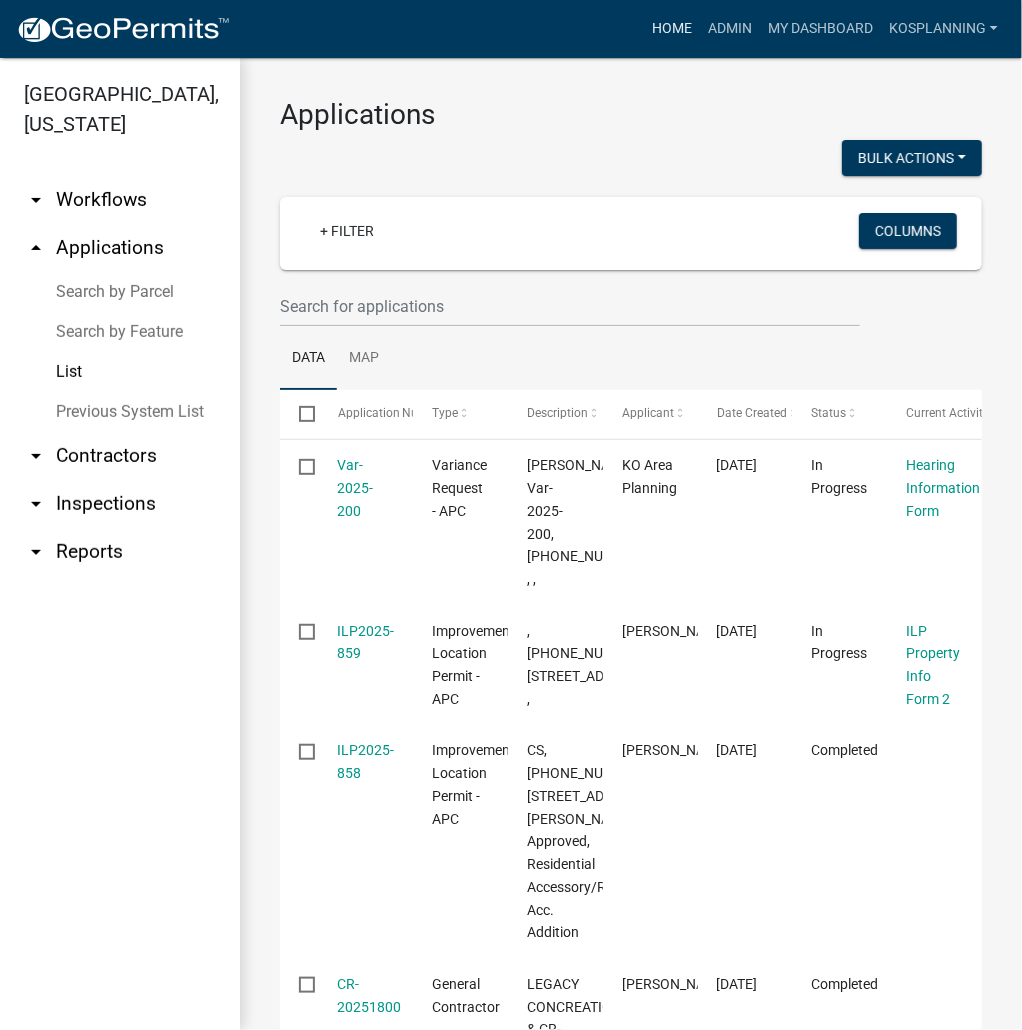 click on "Home" at bounding box center [672, 29] 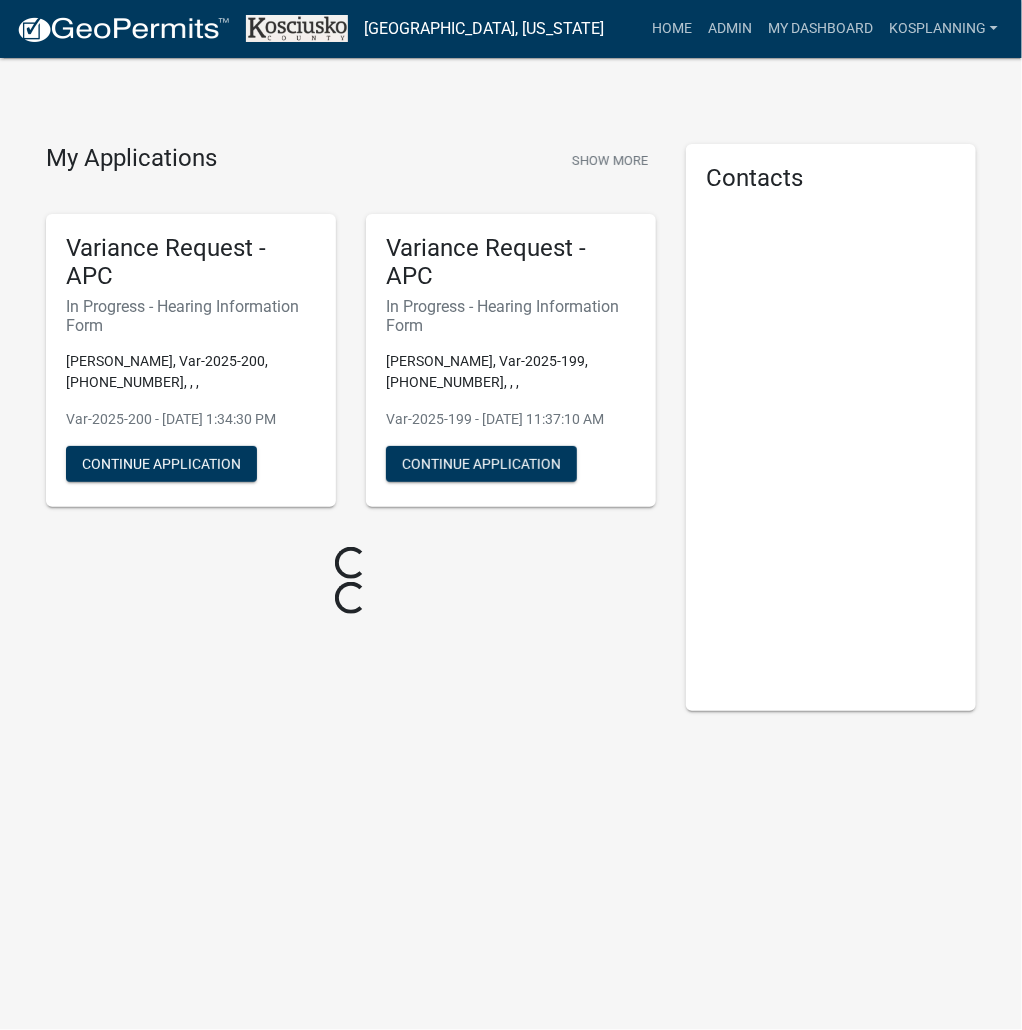 click on "My Applications  Show More  Variance Request - APC   In Progress - Hearing Information Form  [PERSON_NAME], Var-2025-200, [PHONE_NUMBER], , ,   Var-2025-200 - [DATE] 1:34:30 PM   Continue Application  Variance Request - APC   In Progress - Hearing Information Form  [PERSON_NAME], Var-2025-199, [PHONE_NUMBER], , ,   Var-2025-199 - [DATE] 11:37:10 AM   Continue Application  Loading... Loading...  Contacts" 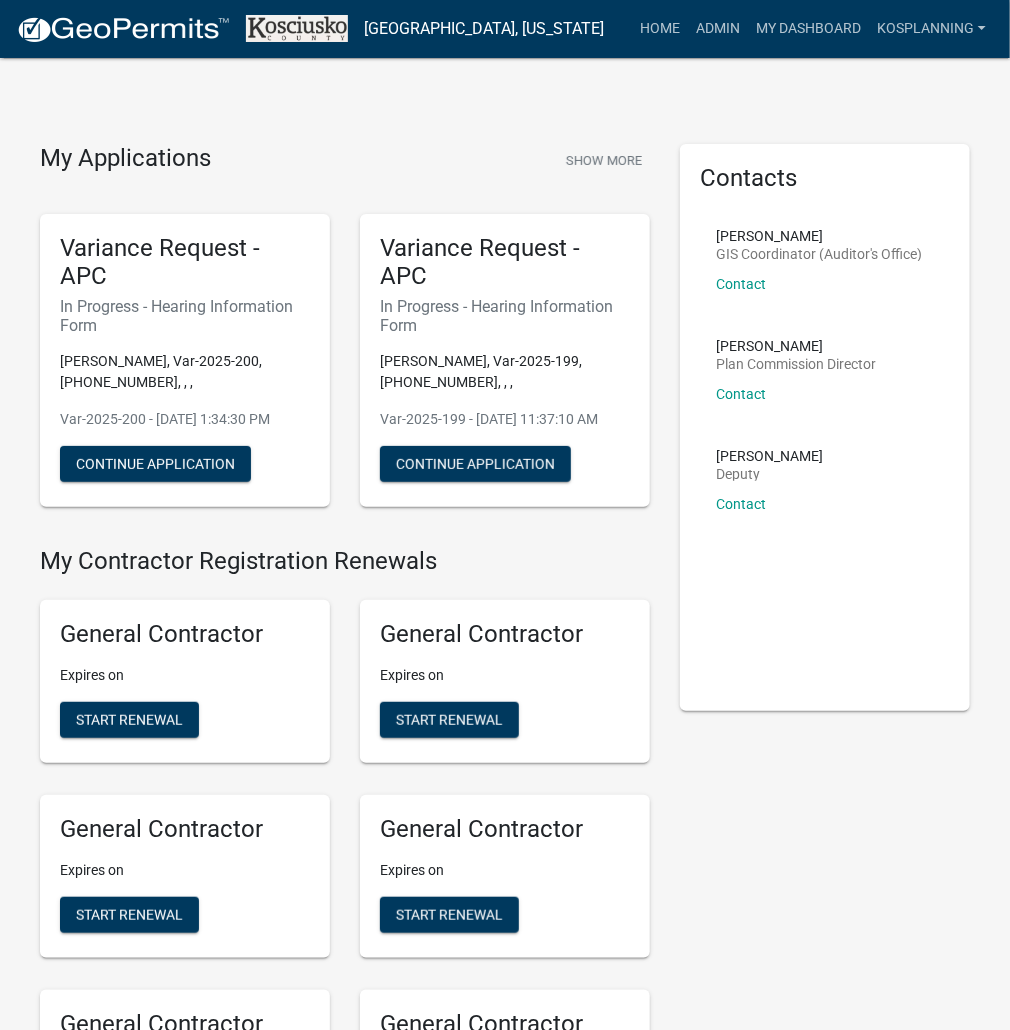 scroll, scrollTop: 4684, scrollLeft: 0, axis: vertical 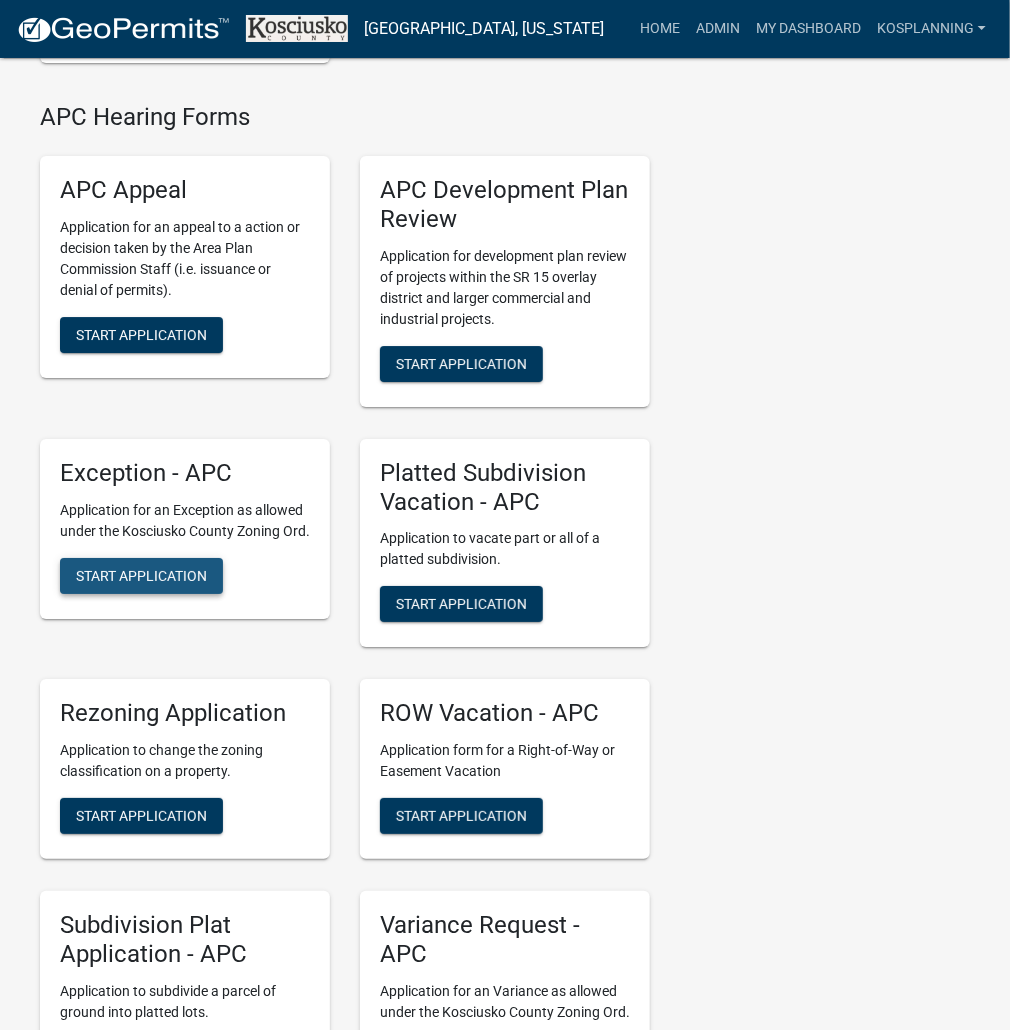 click on "Start Application" at bounding box center (141, 575) 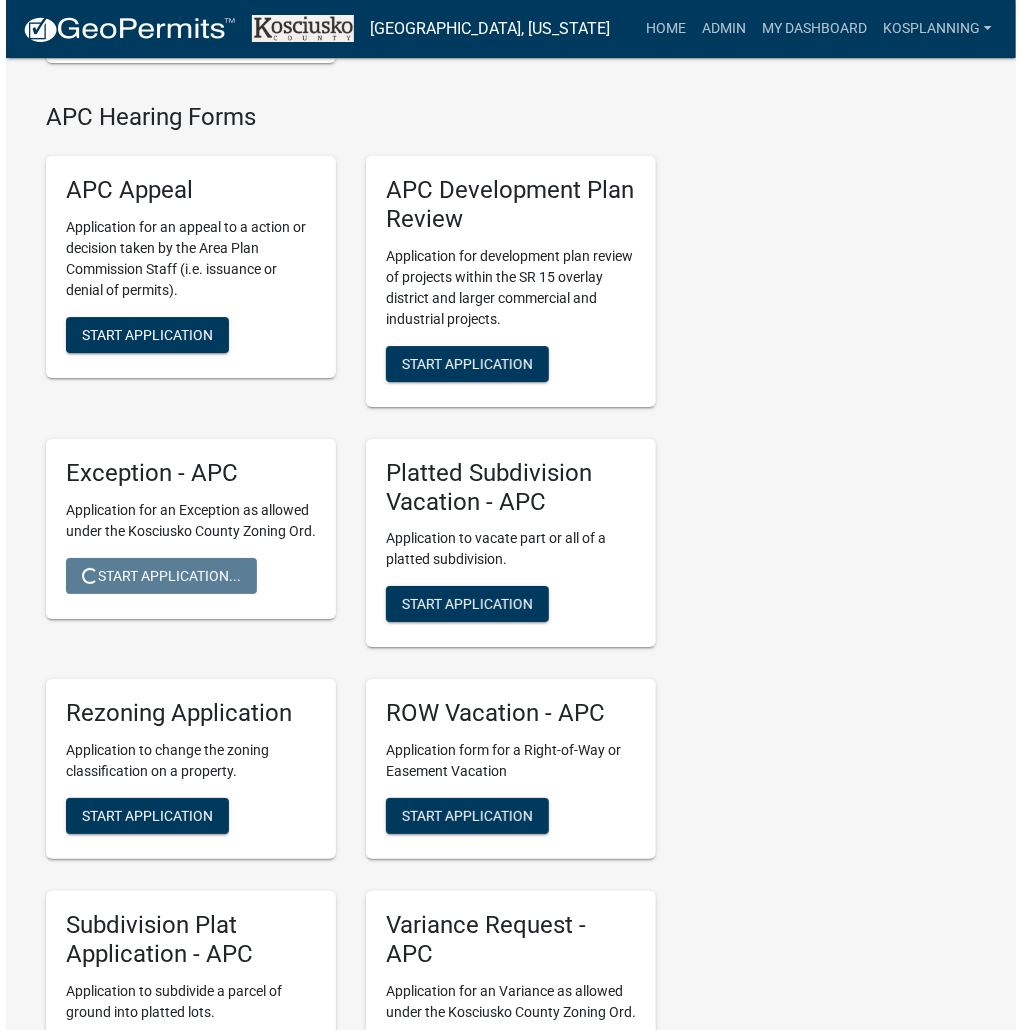 scroll, scrollTop: 0, scrollLeft: 0, axis: both 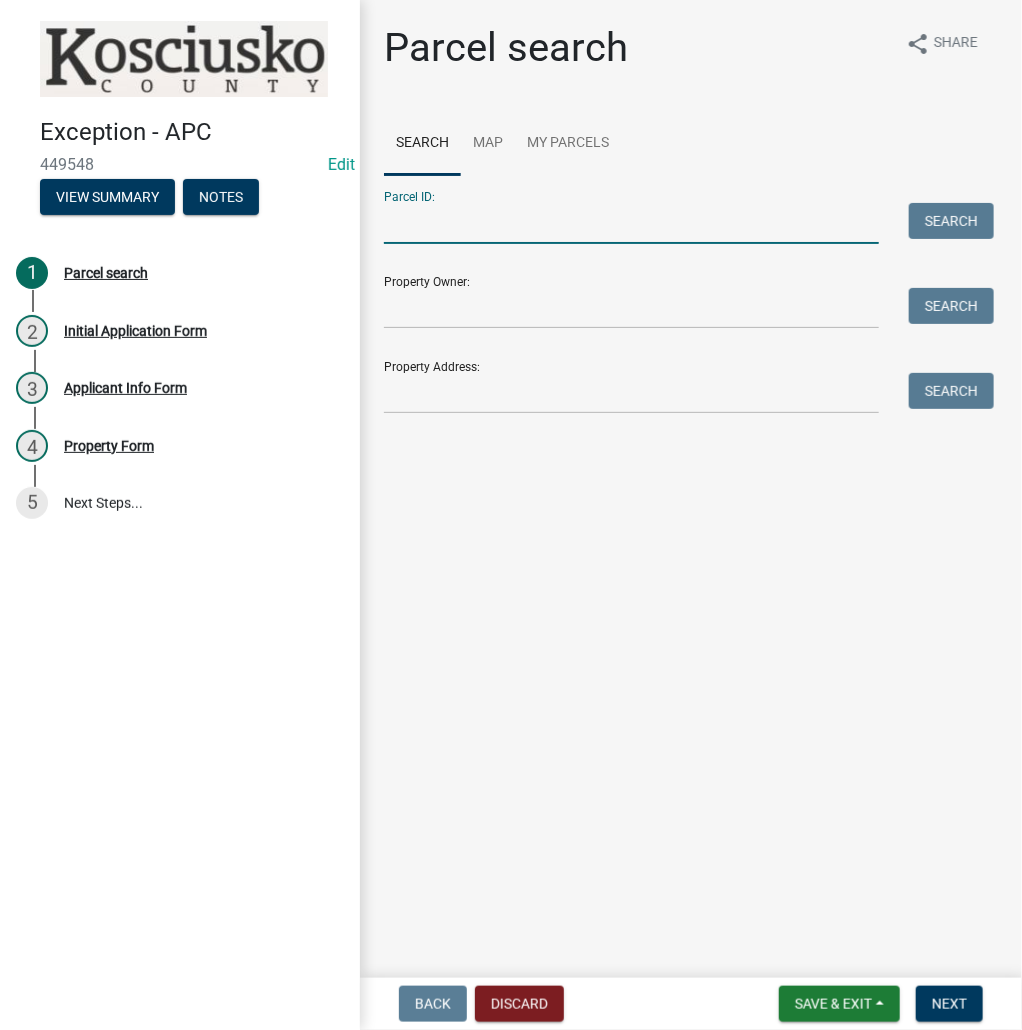 drag, startPoint x: 700, startPoint y: 239, endPoint x: 685, endPoint y: 240, distance: 15.033297 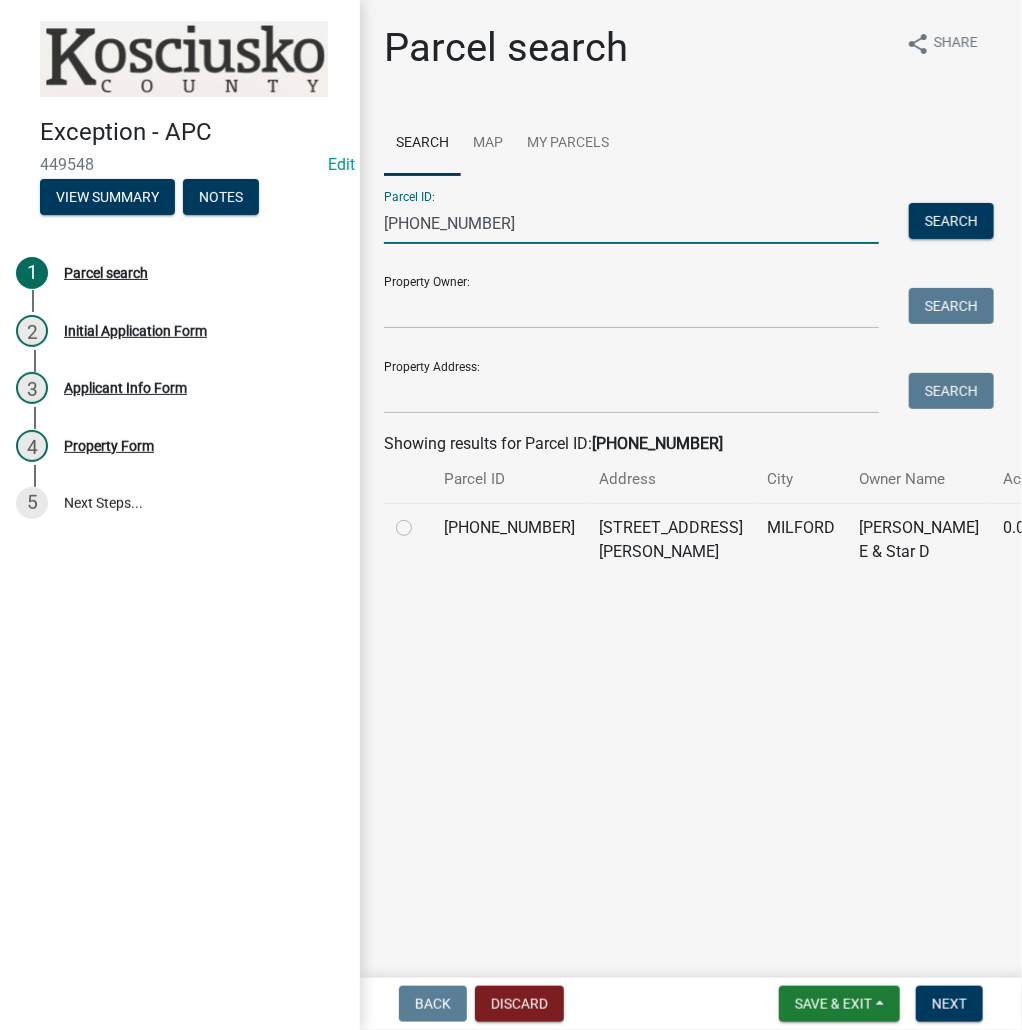 type on "[PHONE_NUMBER]" 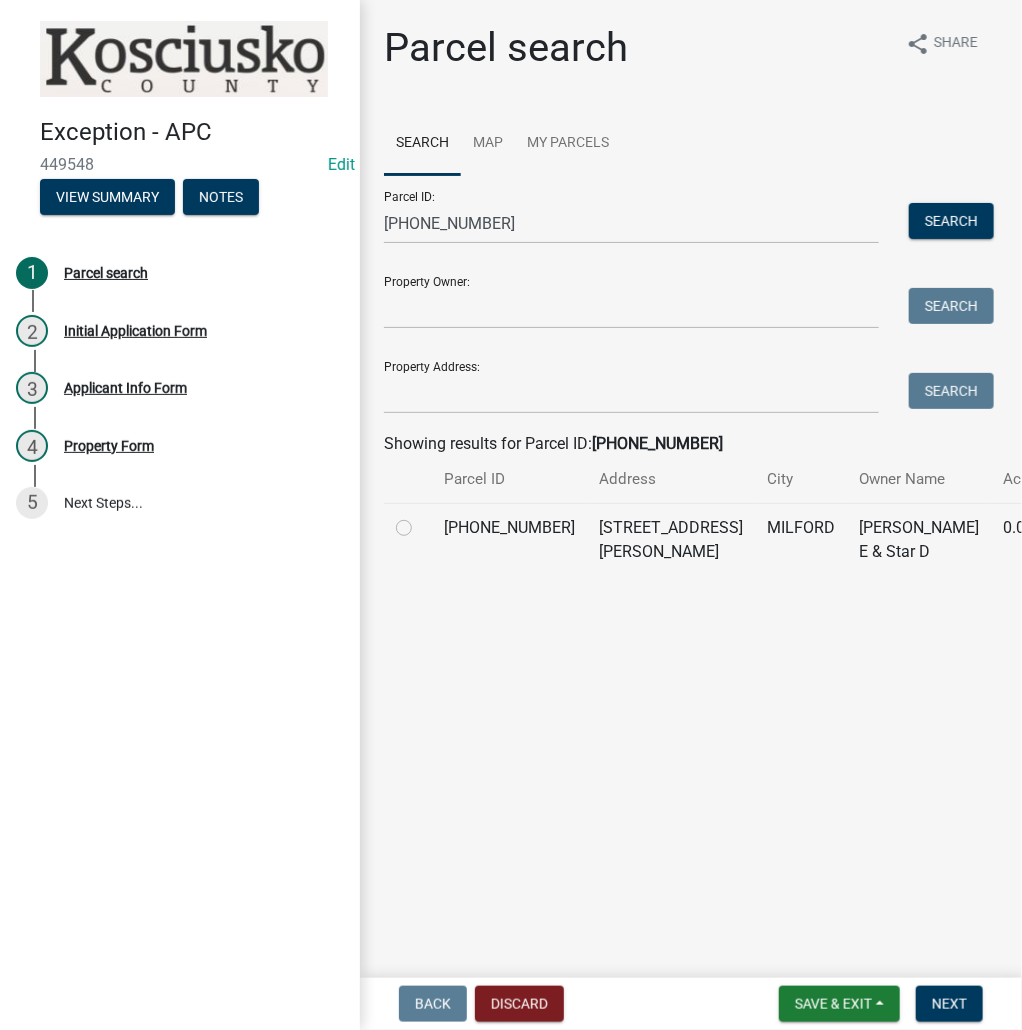 click 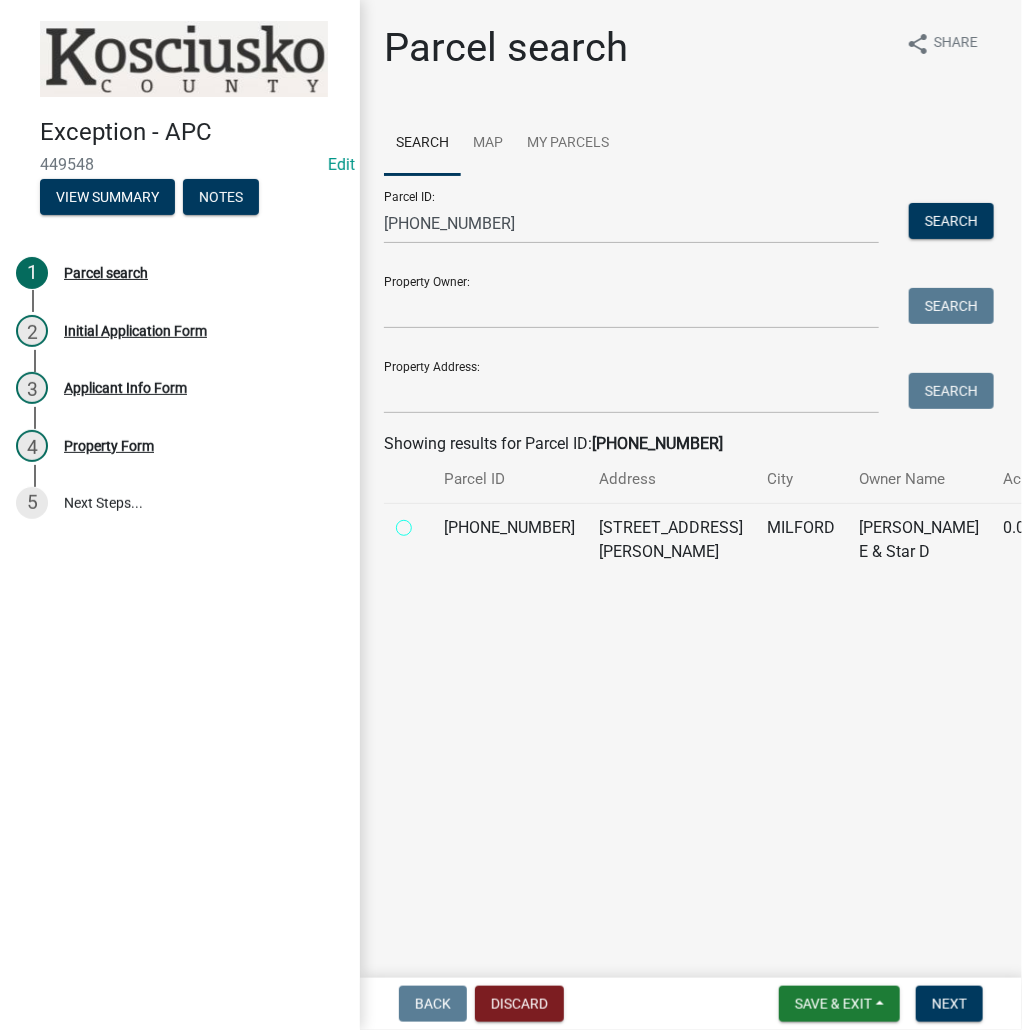 click at bounding box center (426, 522) 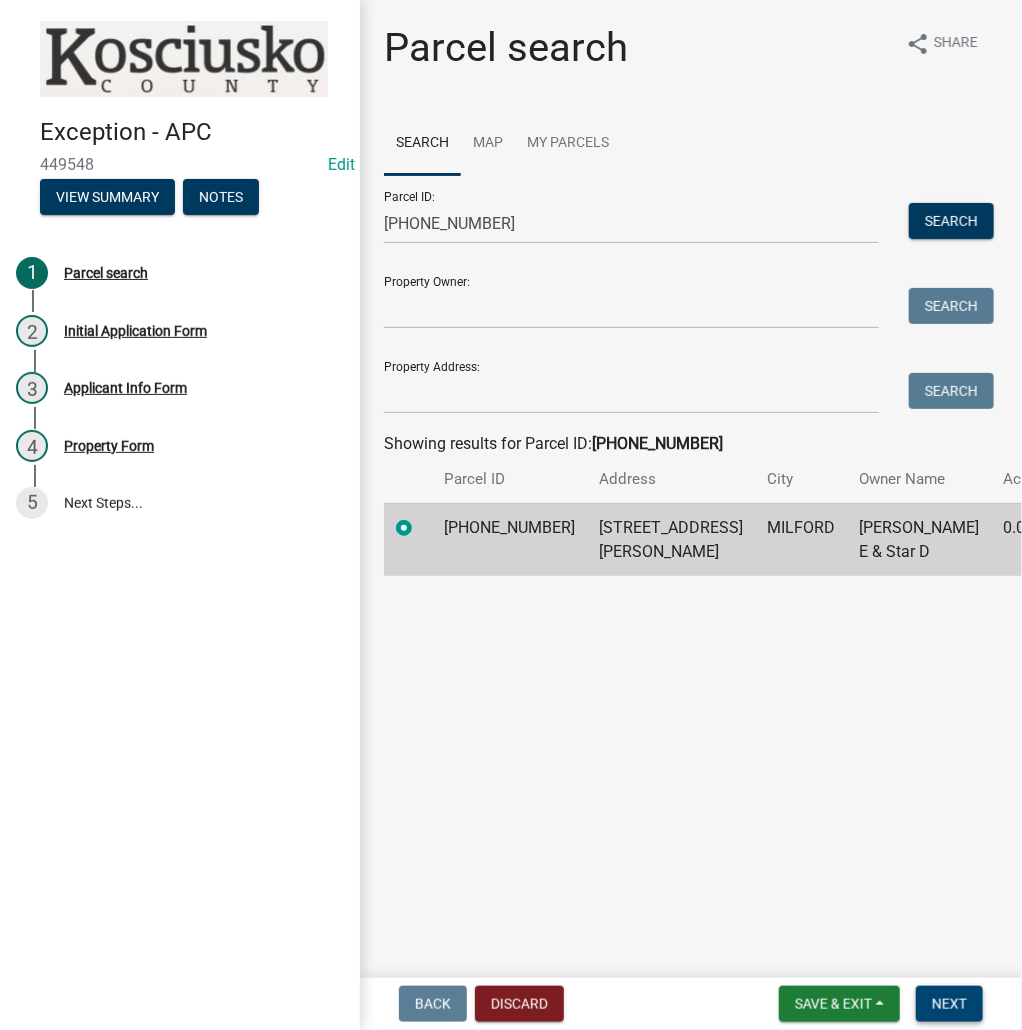 click on "Next" at bounding box center (949, 1004) 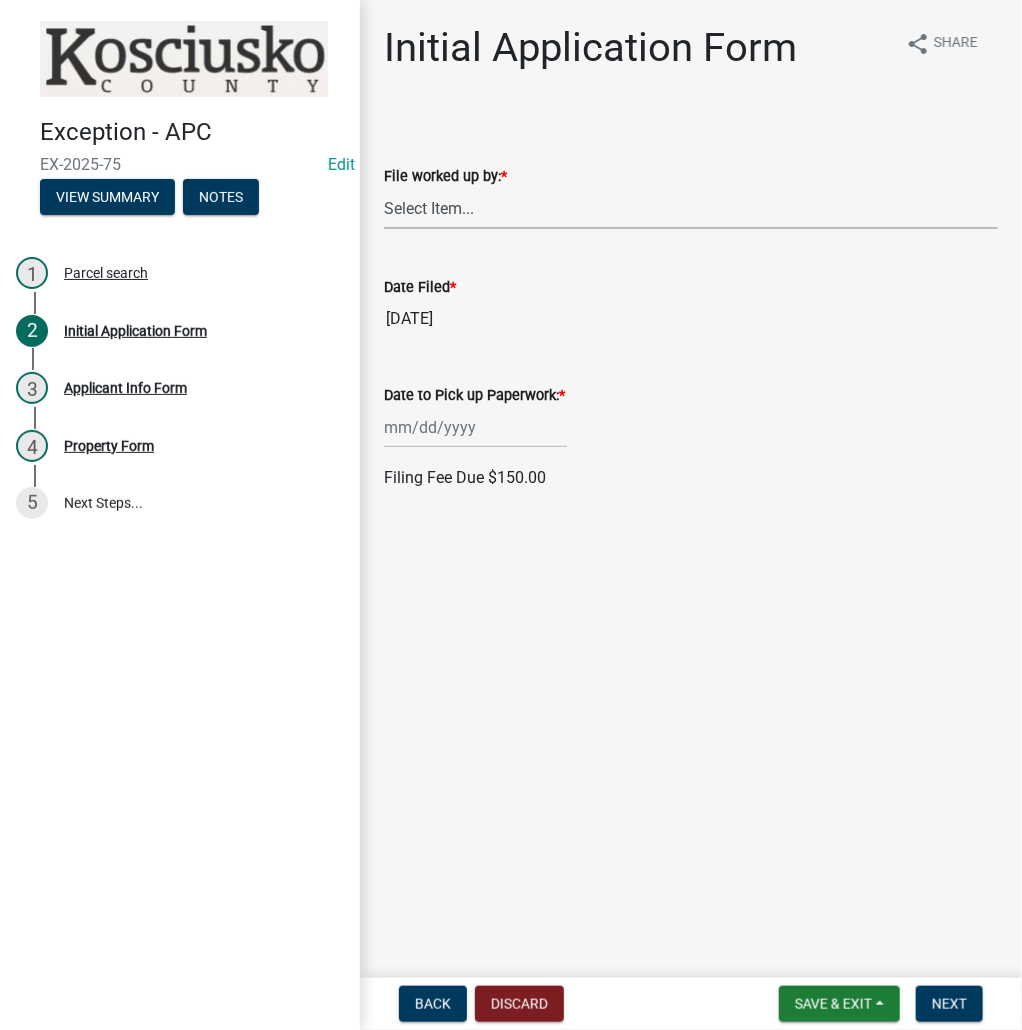 click on "Select Item...   MMS   LT   AT   CS   AH   Vacant" at bounding box center [691, 208] 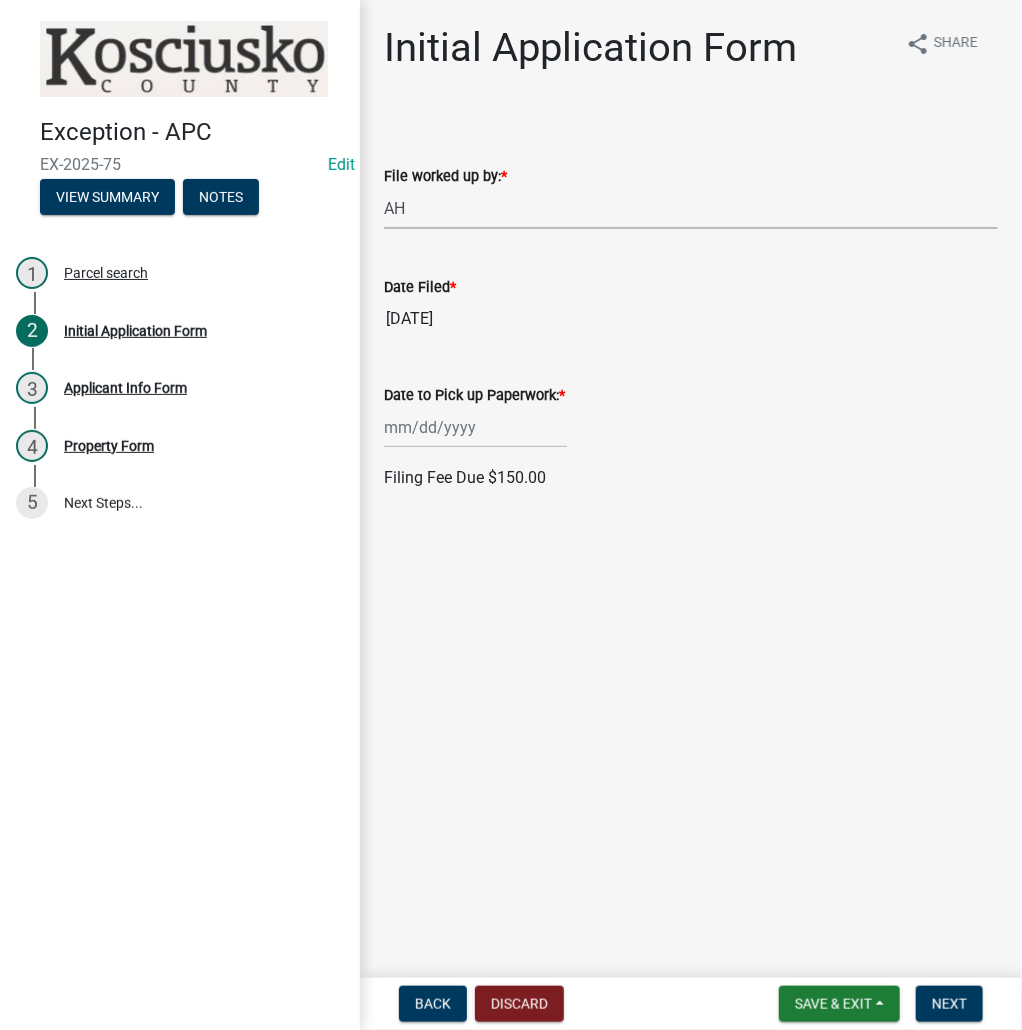 click on "Select Item...   MMS   LT   AT   CS   AH   Vacant" at bounding box center (691, 208) 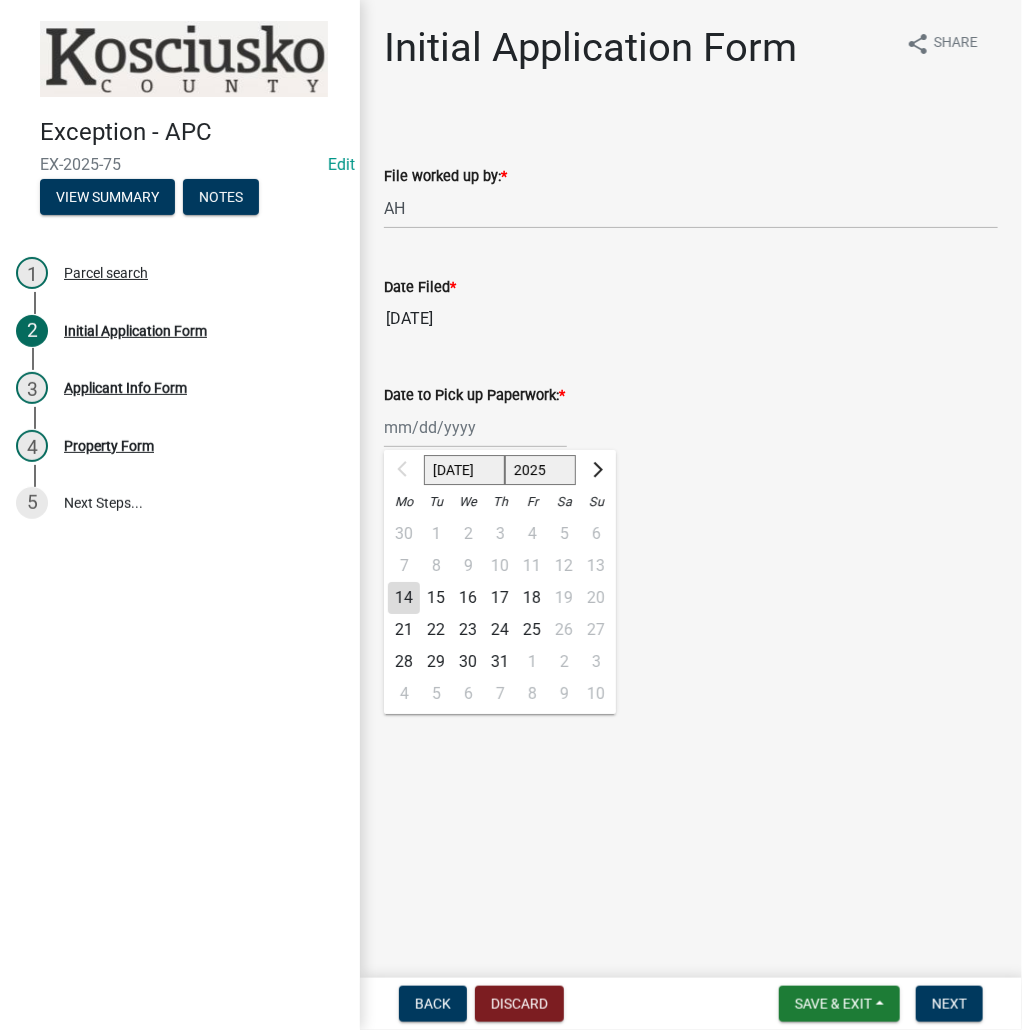 drag, startPoint x: 392, startPoint y: 636, endPoint x: 421, endPoint y: 640, distance: 29.274563 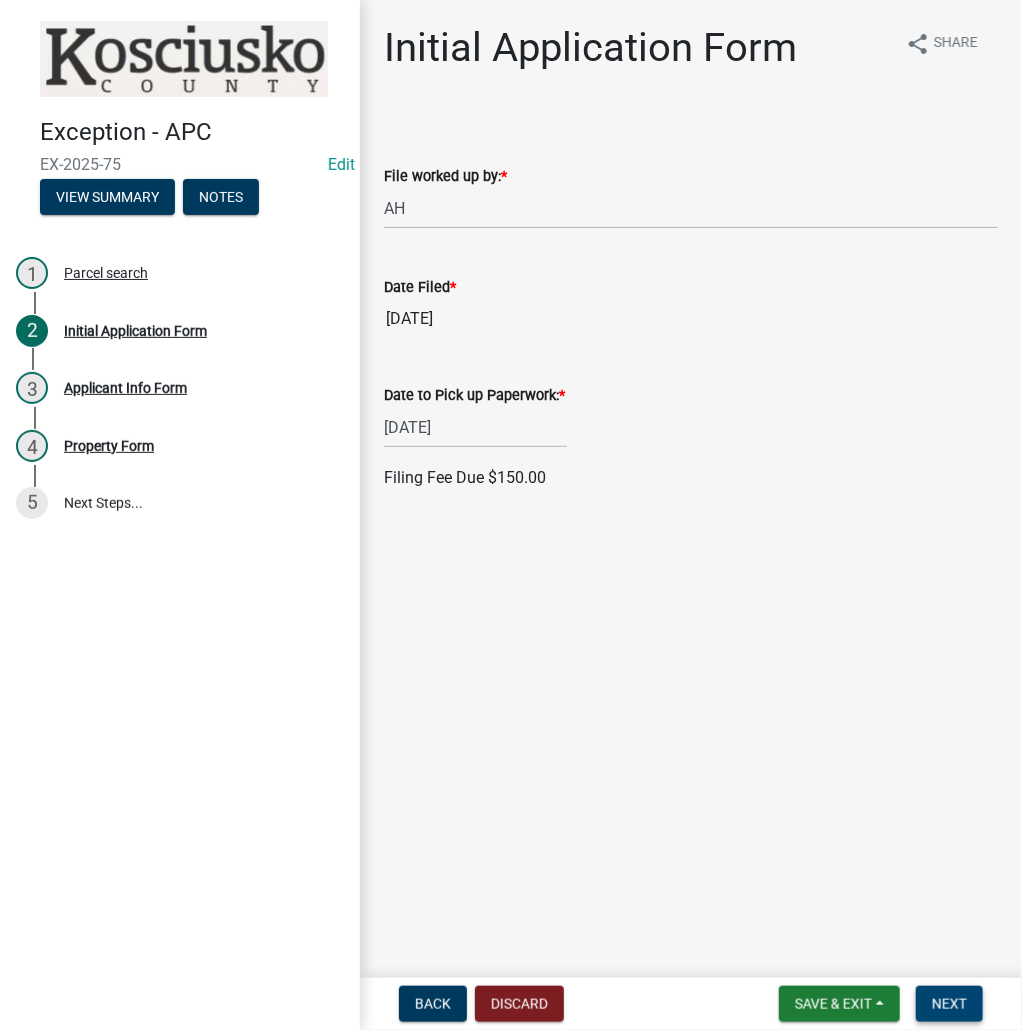 click on "Next" at bounding box center (949, 1004) 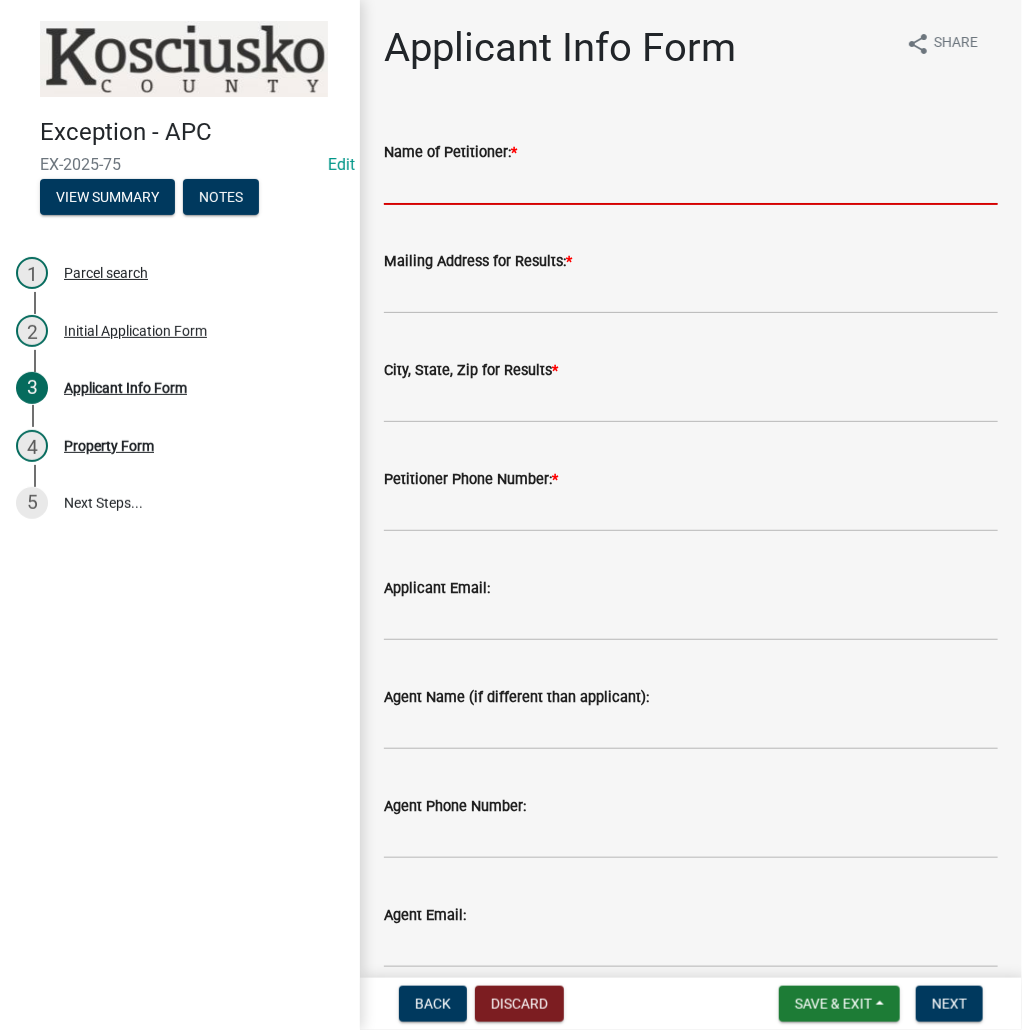 click on "Name of Petitioner:  *" at bounding box center [691, 184] 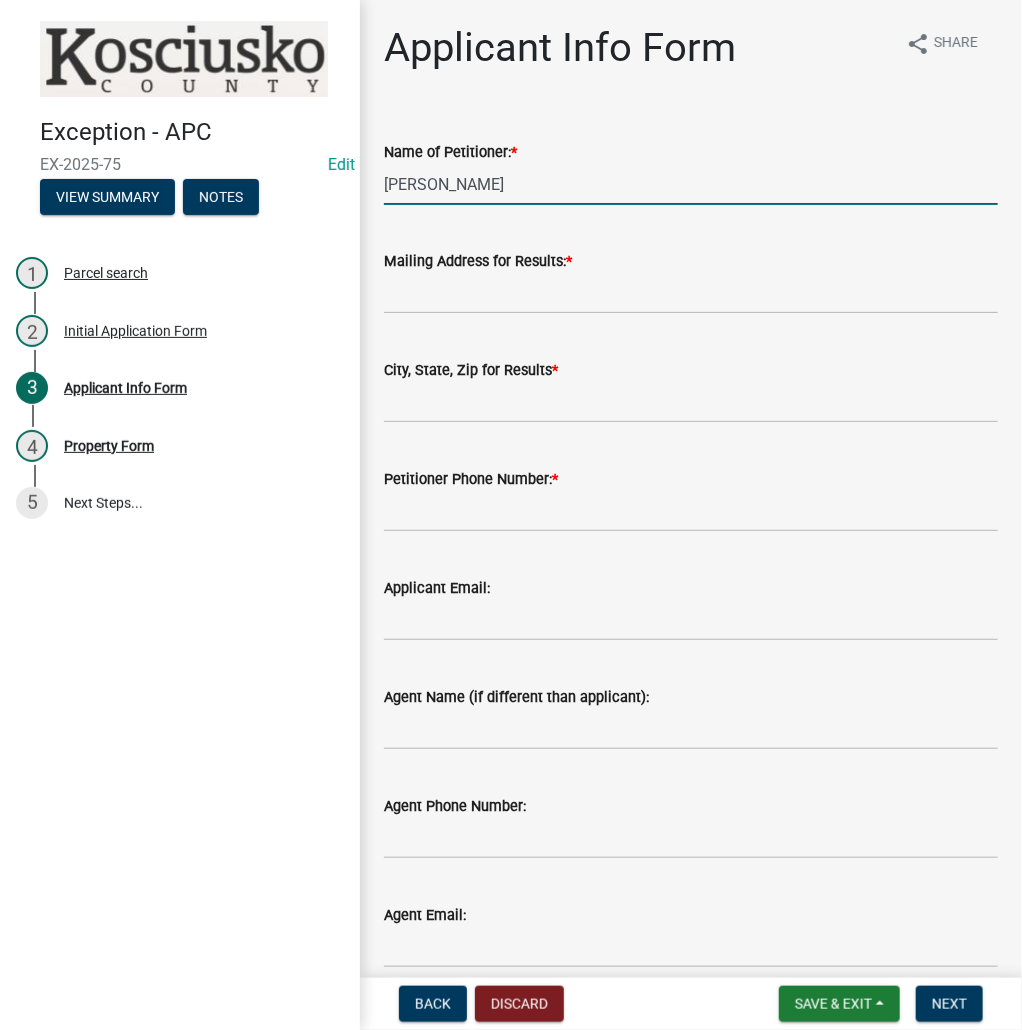 type on "[PERSON_NAME]" 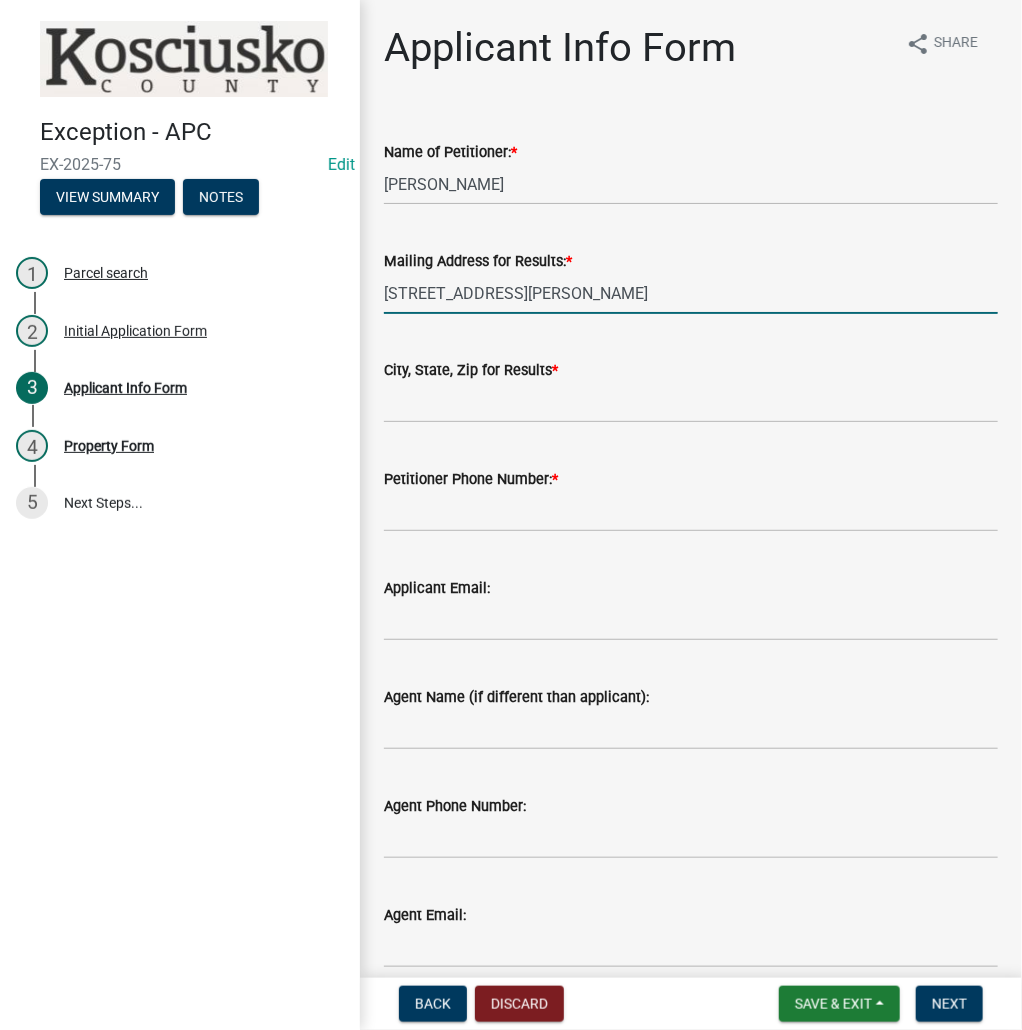 type on "[STREET_ADDRESS][PERSON_NAME]" 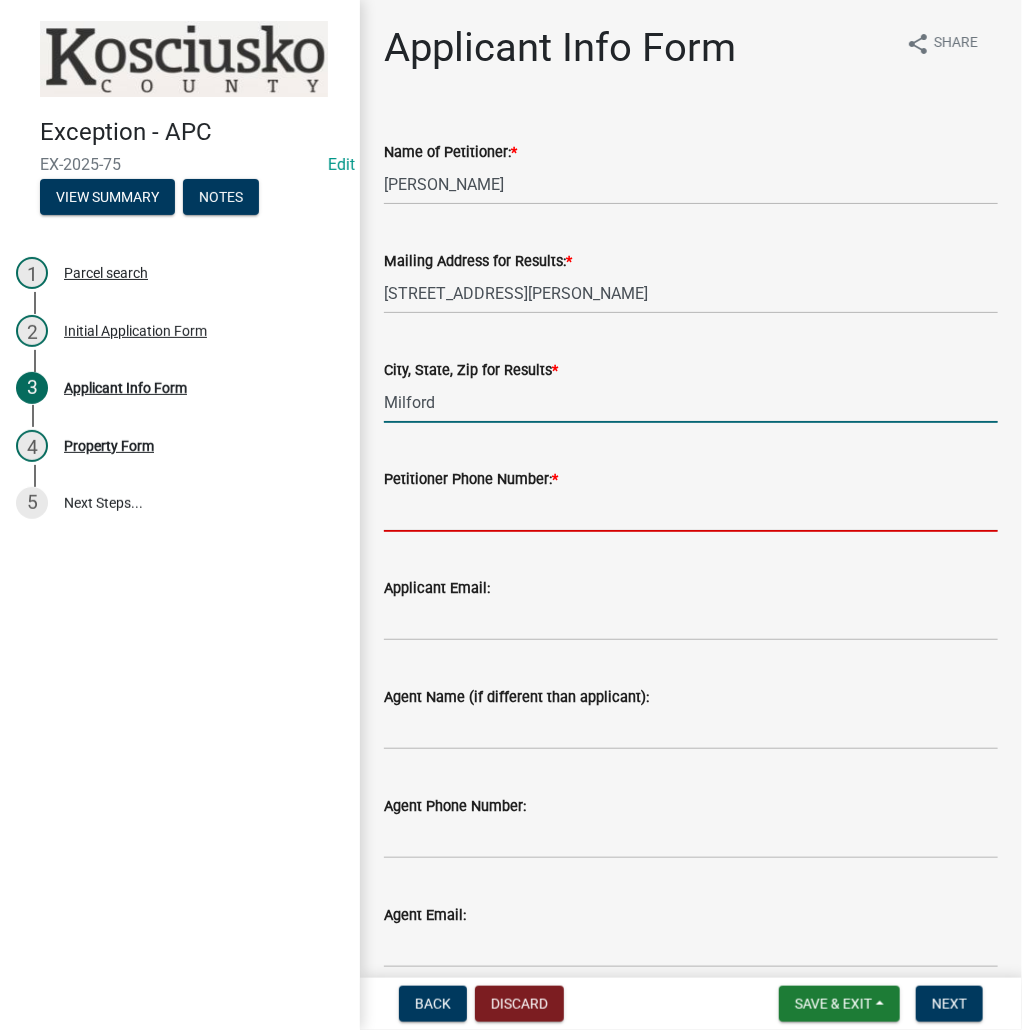click on "Milford" at bounding box center [691, 402] 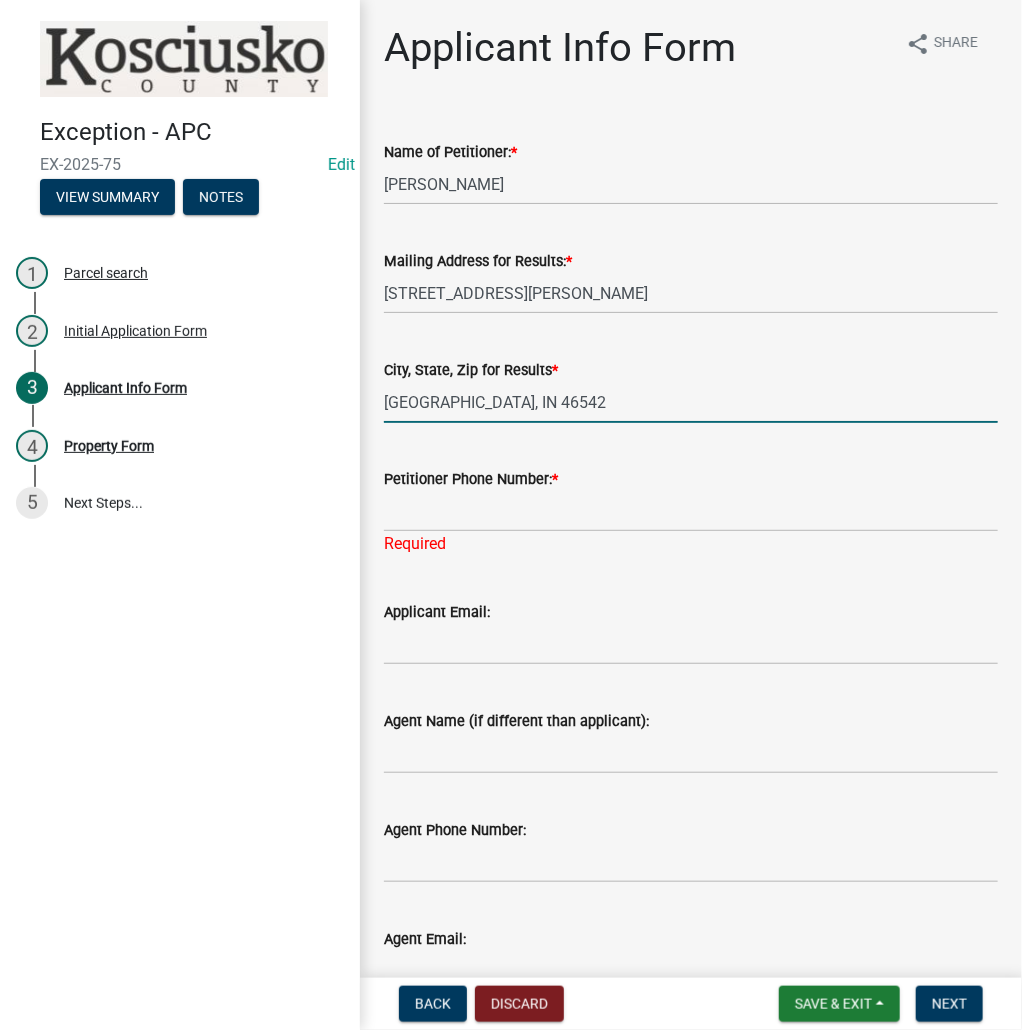 type on "[GEOGRAPHIC_DATA], IN 46542" 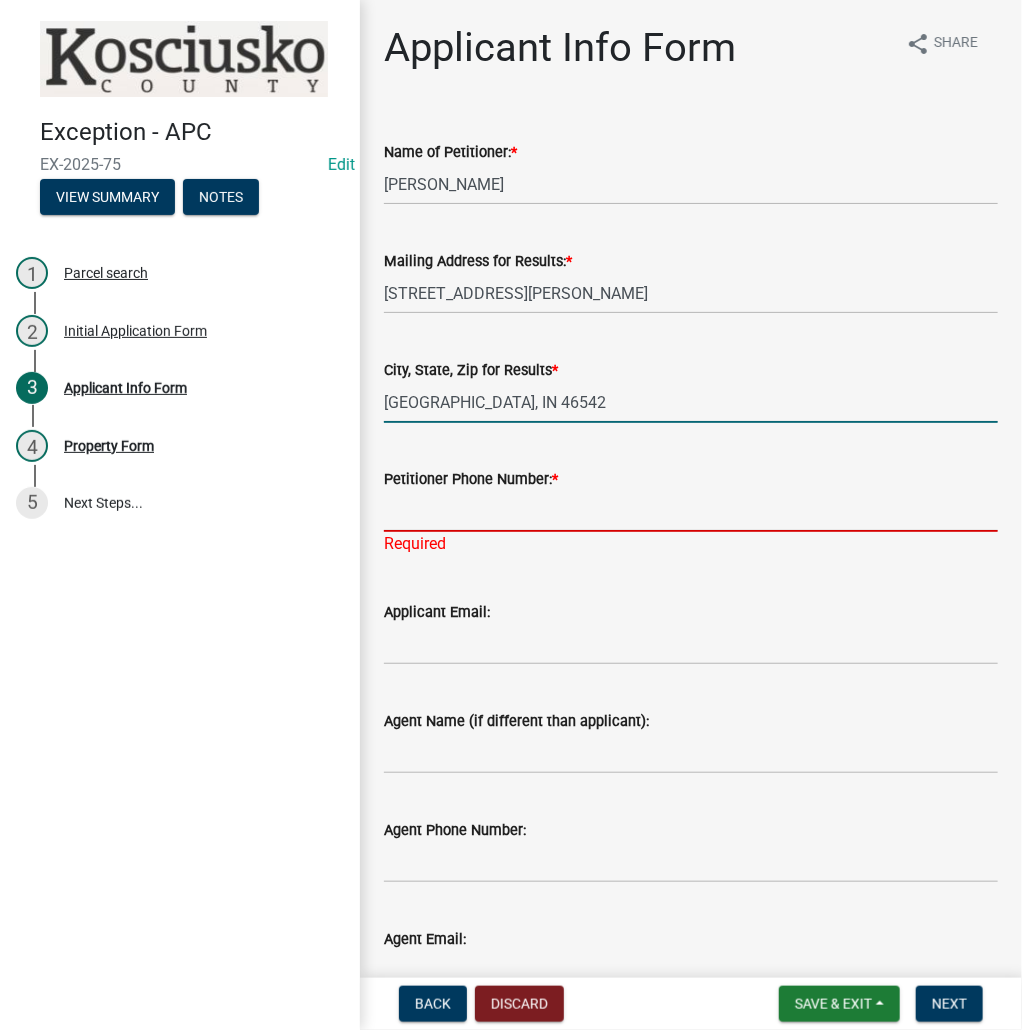 click on "Petitioner Phone Number:  *" at bounding box center [691, 511] 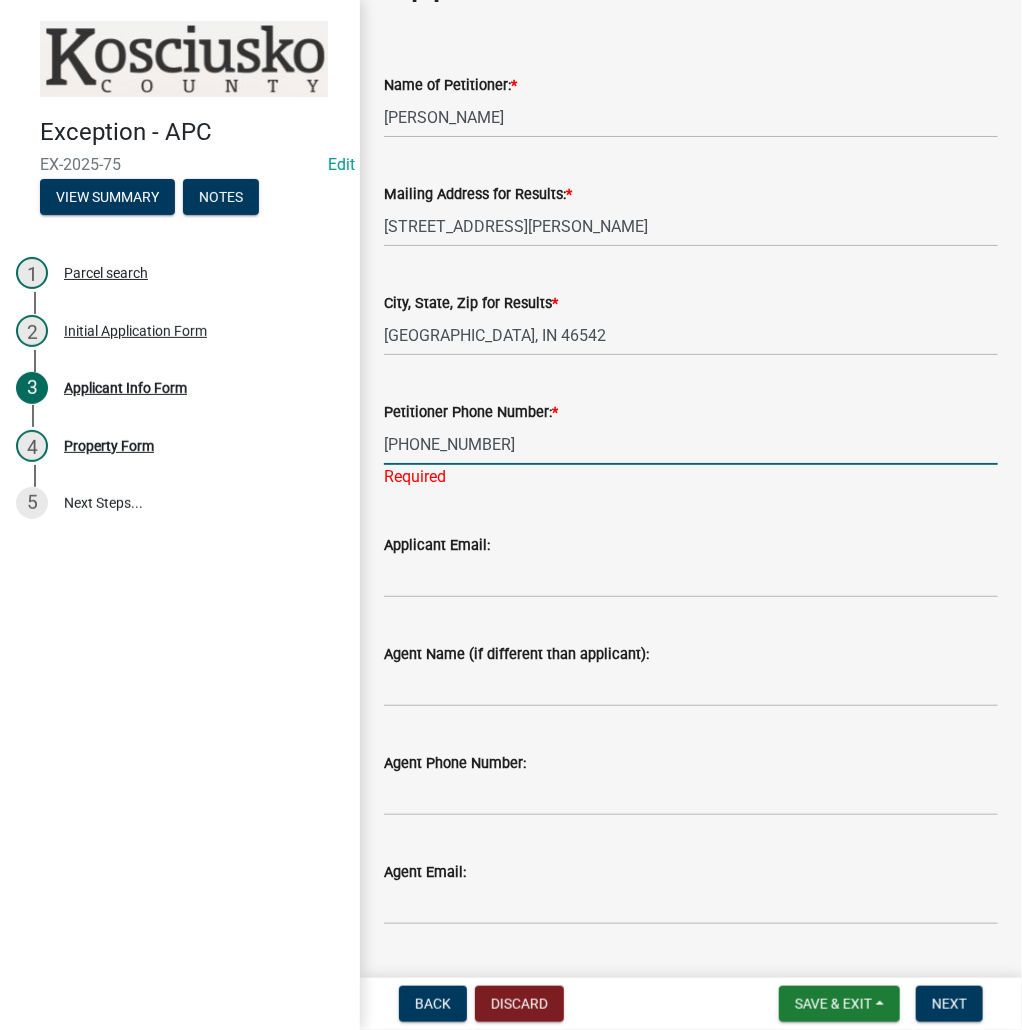 scroll, scrollTop: 116, scrollLeft: 0, axis: vertical 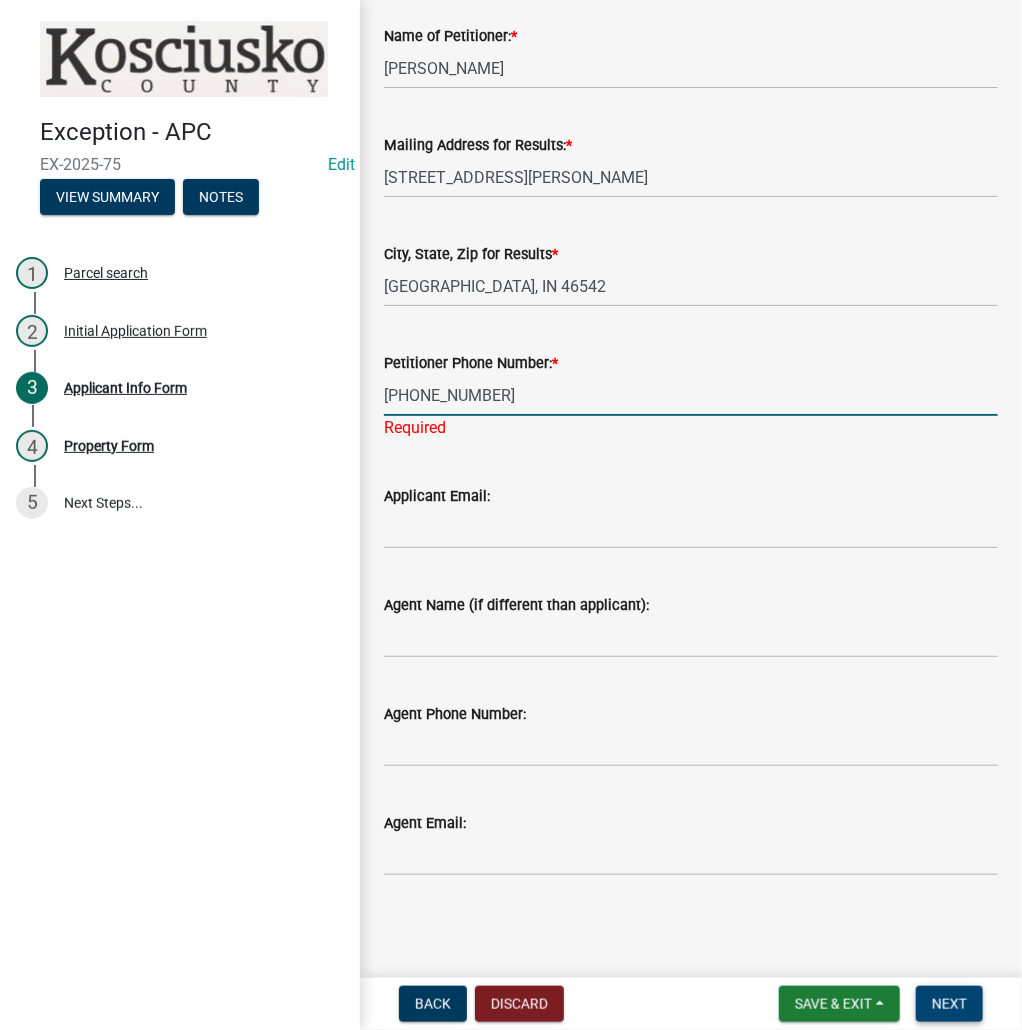 type on "[PHONE_NUMBER]" 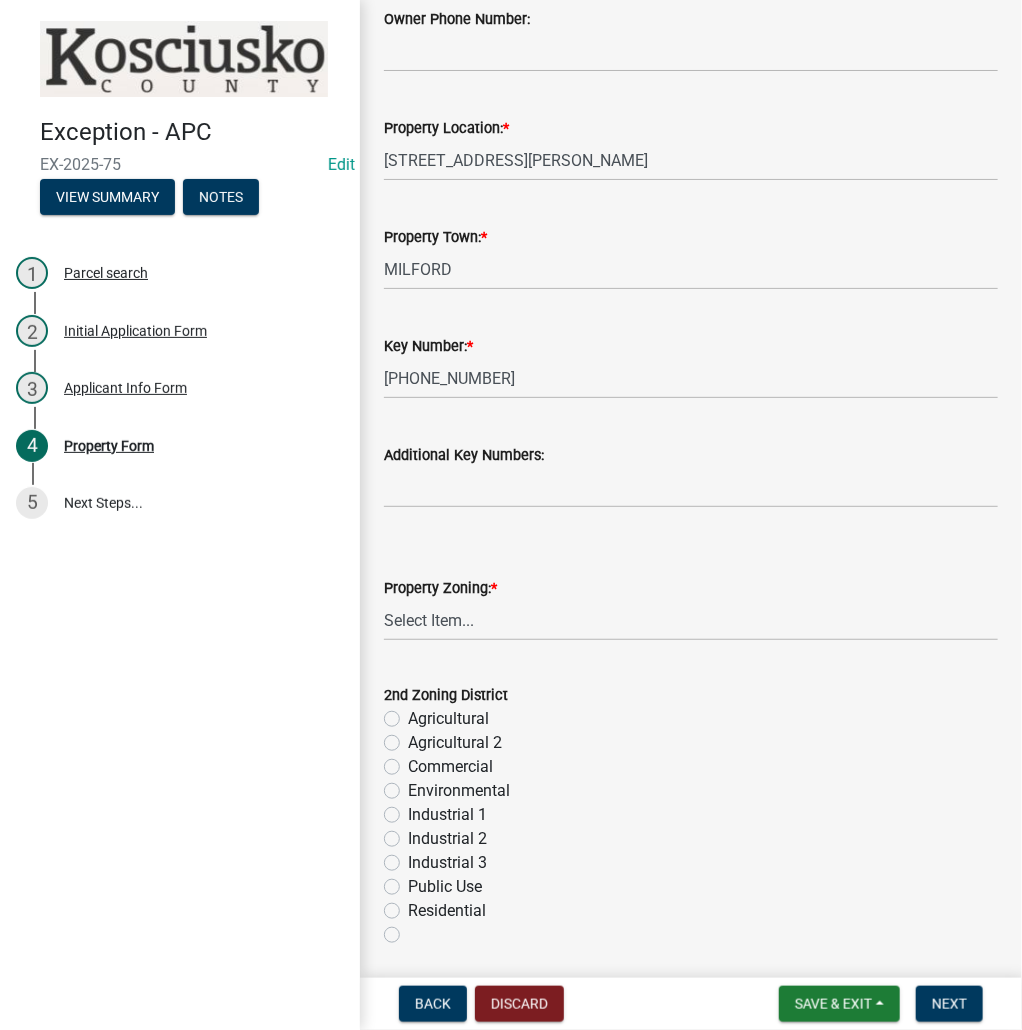 scroll, scrollTop: 640, scrollLeft: 0, axis: vertical 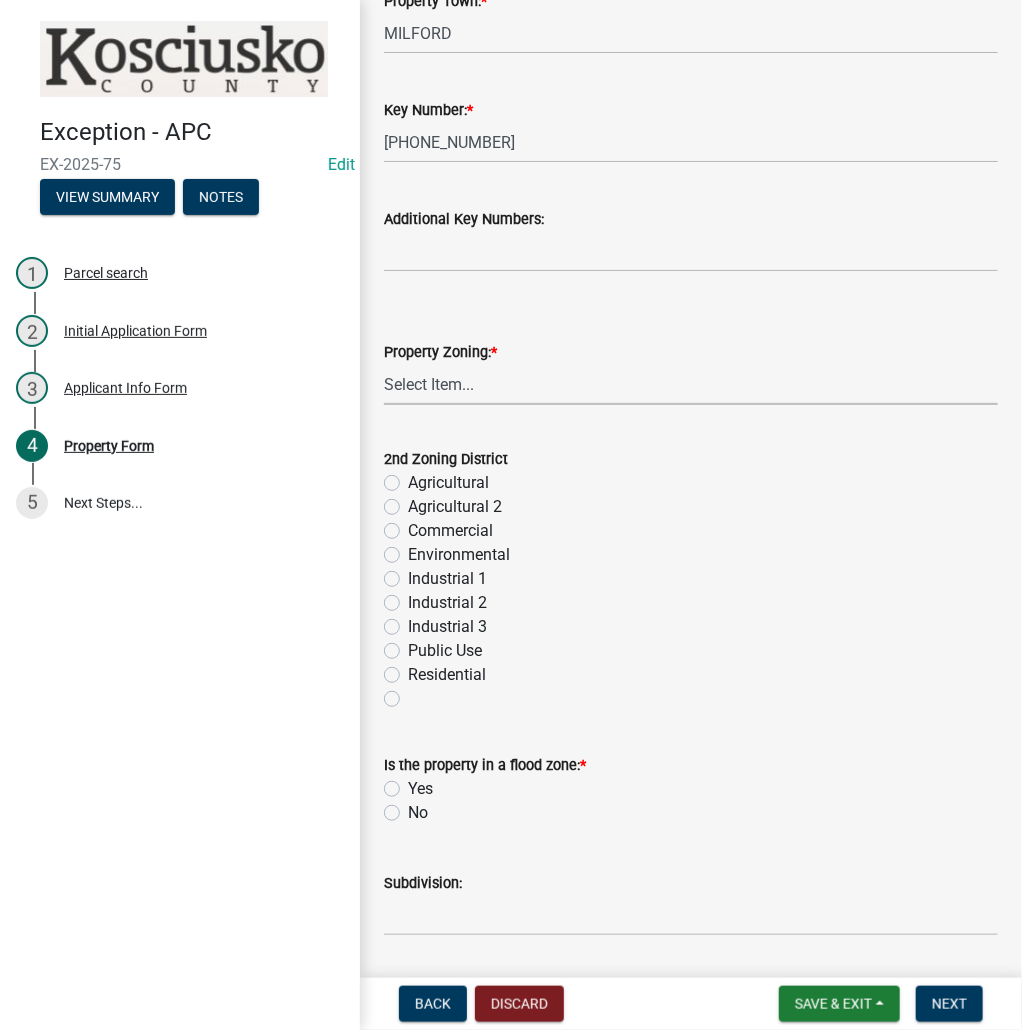 click on "Select Item...   Agricultural   Agricultural 2   Commercial   Environmental   Industrial 1   Industrial 2   Industrial 3   Public Use   Residential" at bounding box center [691, 384] 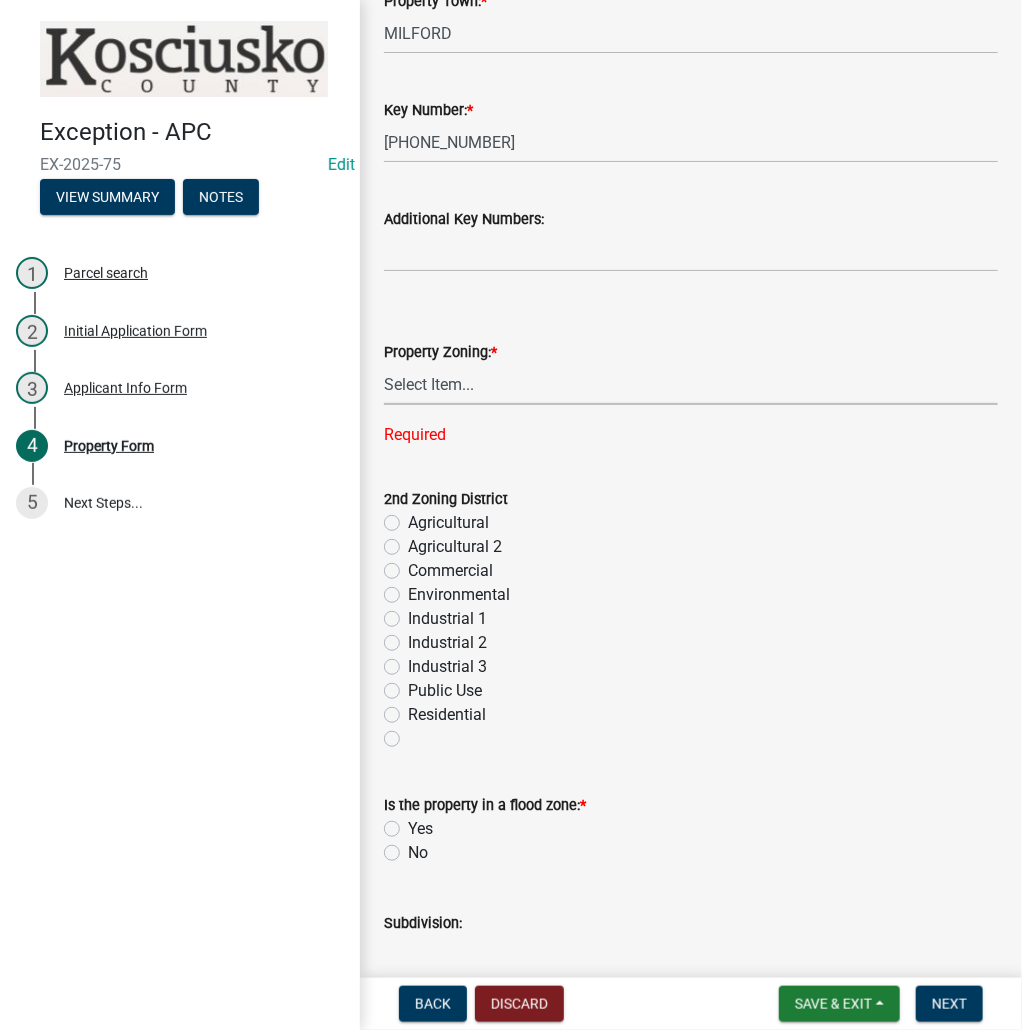 click on "Select Item...   Agricultural   Agricultural 2   Commercial   Environmental   Industrial 1   Industrial 2   Industrial 3   Public Use   Residential" at bounding box center [691, 384] 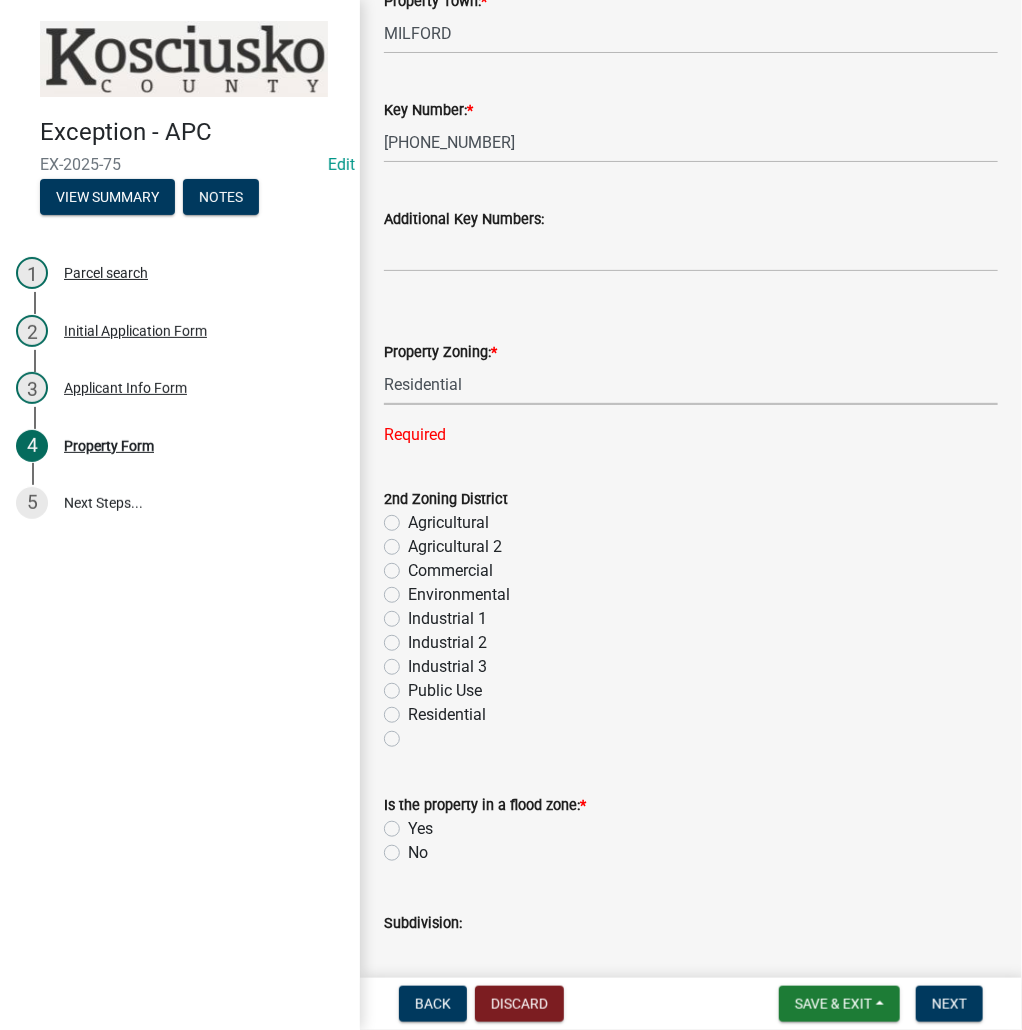 click on "Select Item...   Agricultural   Agricultural 2   Commercial   Environmental   Industrial 1   Industrial 2   Industrial 3   Public Use   Residential" at bounding box center [691, 384] 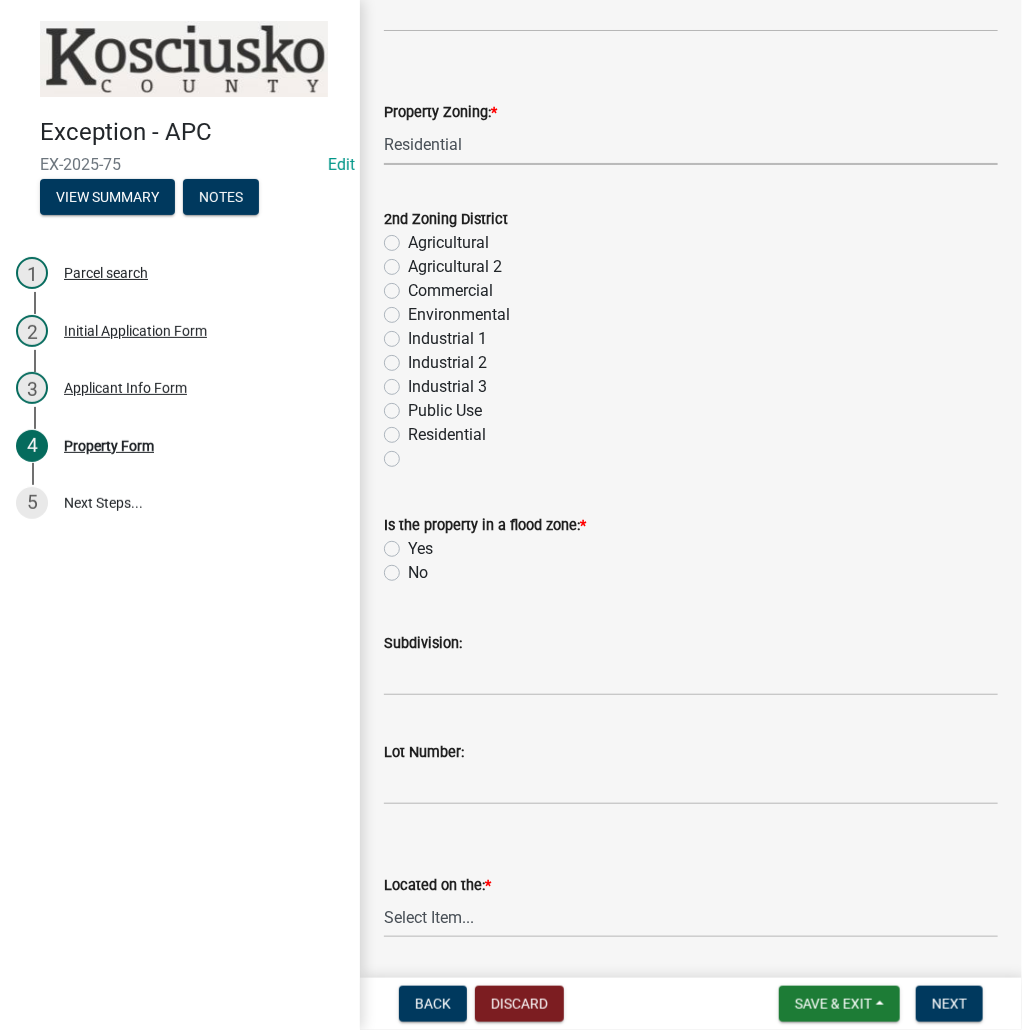 click on "No" 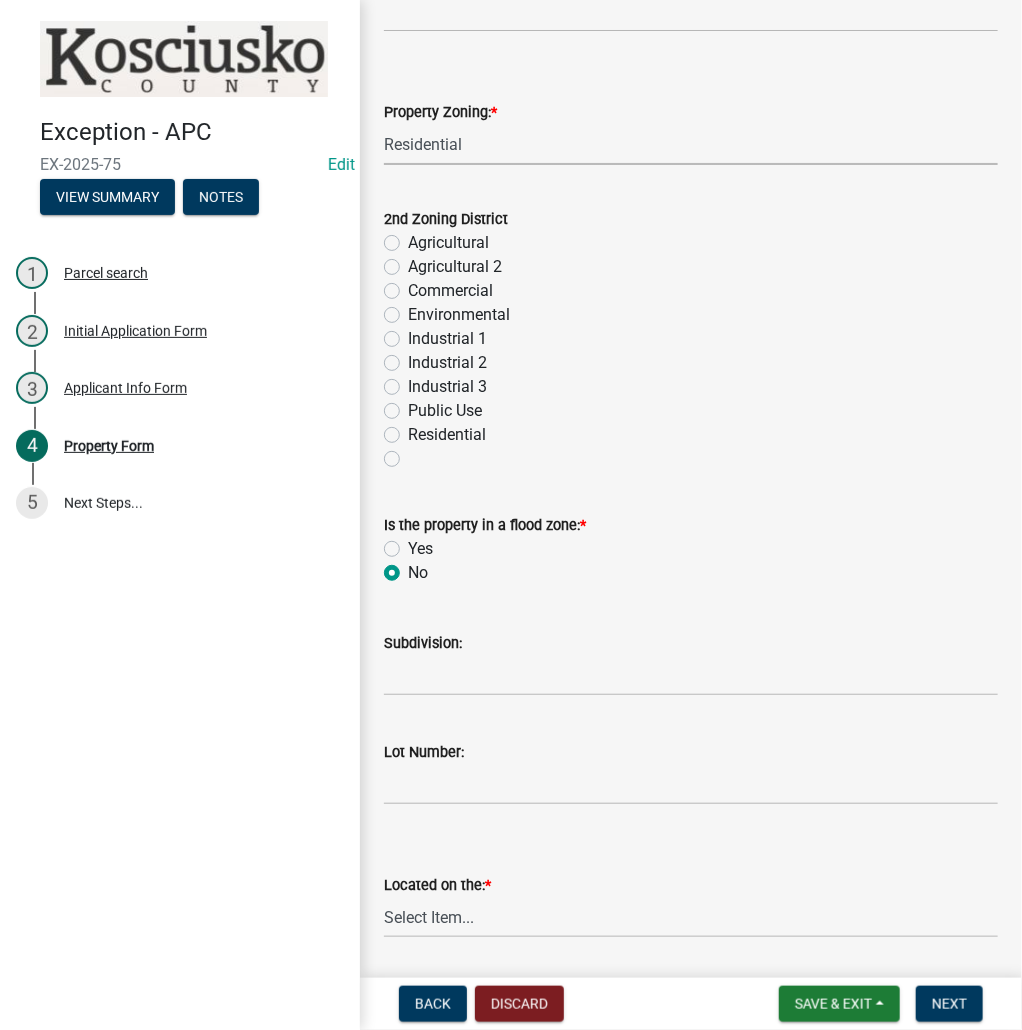radio on "true" 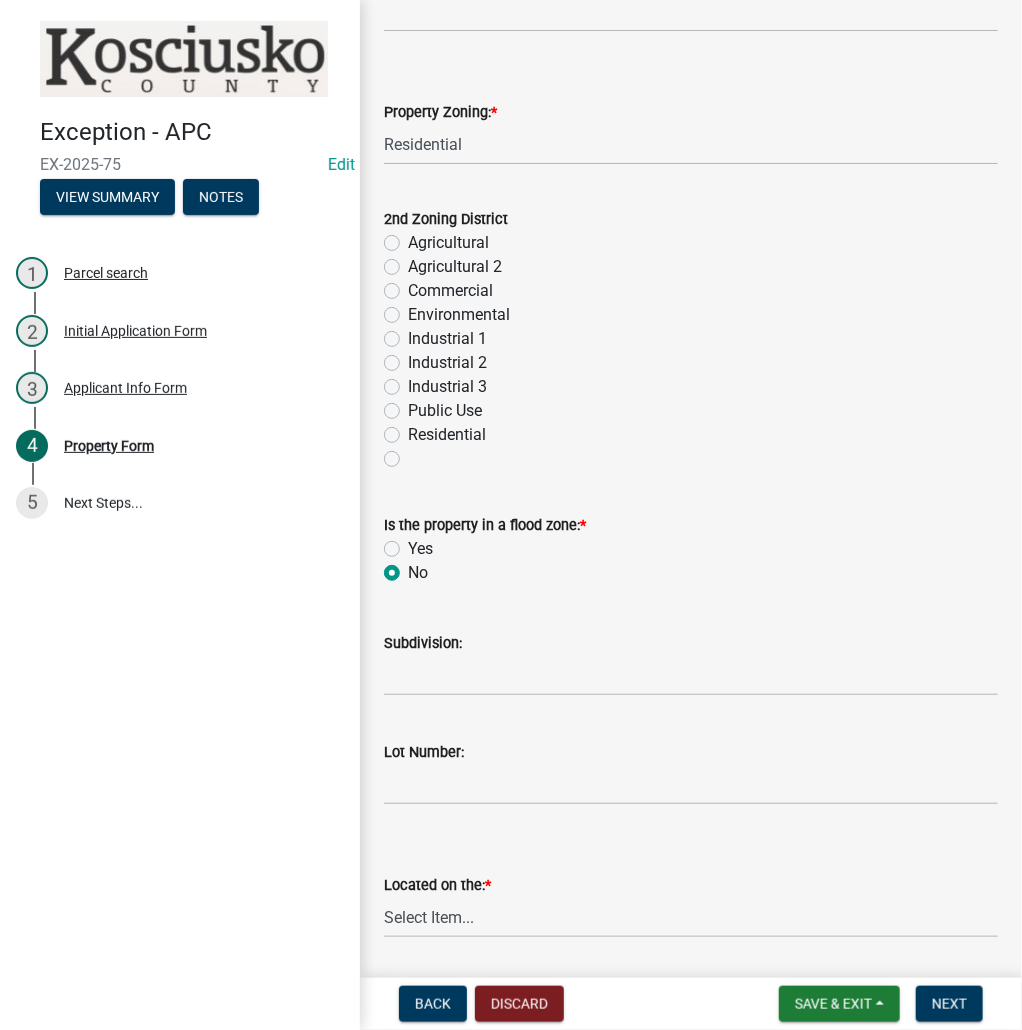 scroll, scrollTop: 1200, scrollLeft: 0, axis: vertical 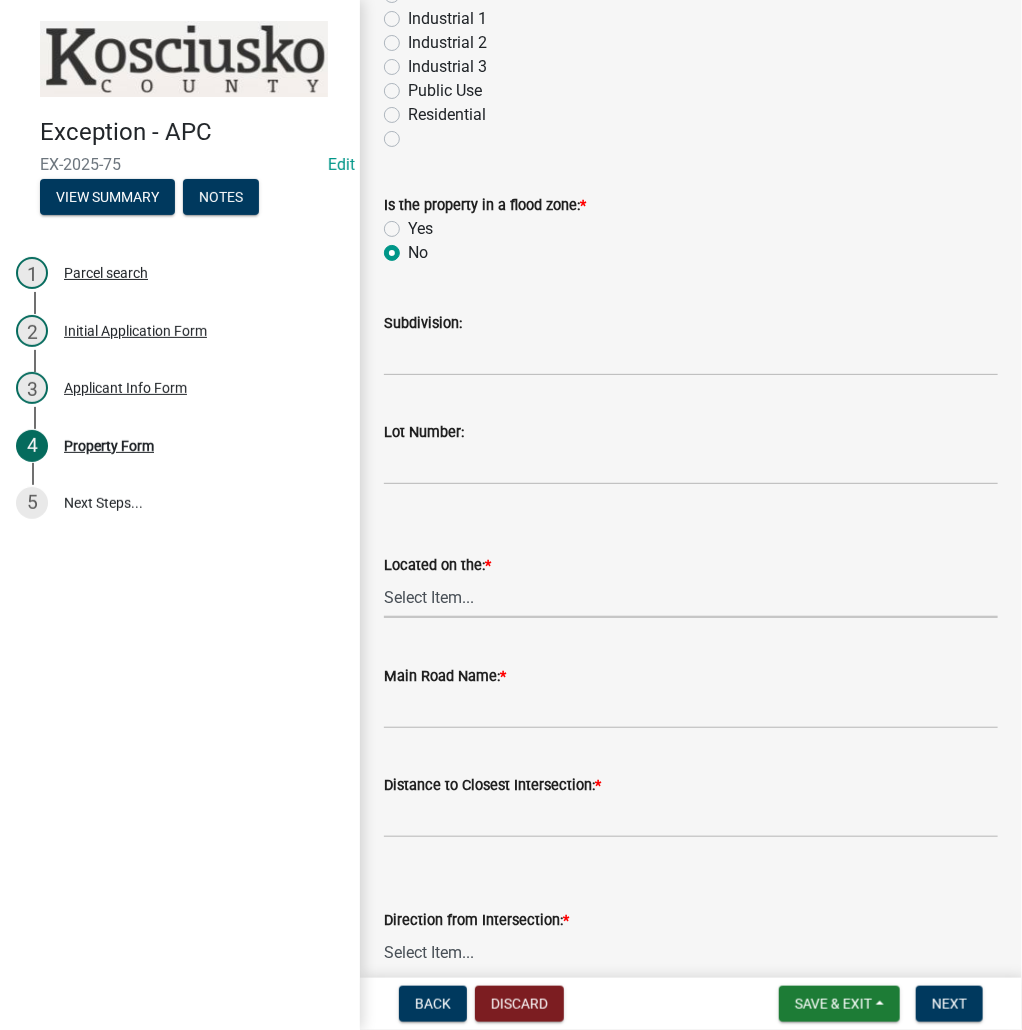 click on "Select Item...   N   NE   NW   E   S   SE   SW   W" at bounding box center [691, 597] 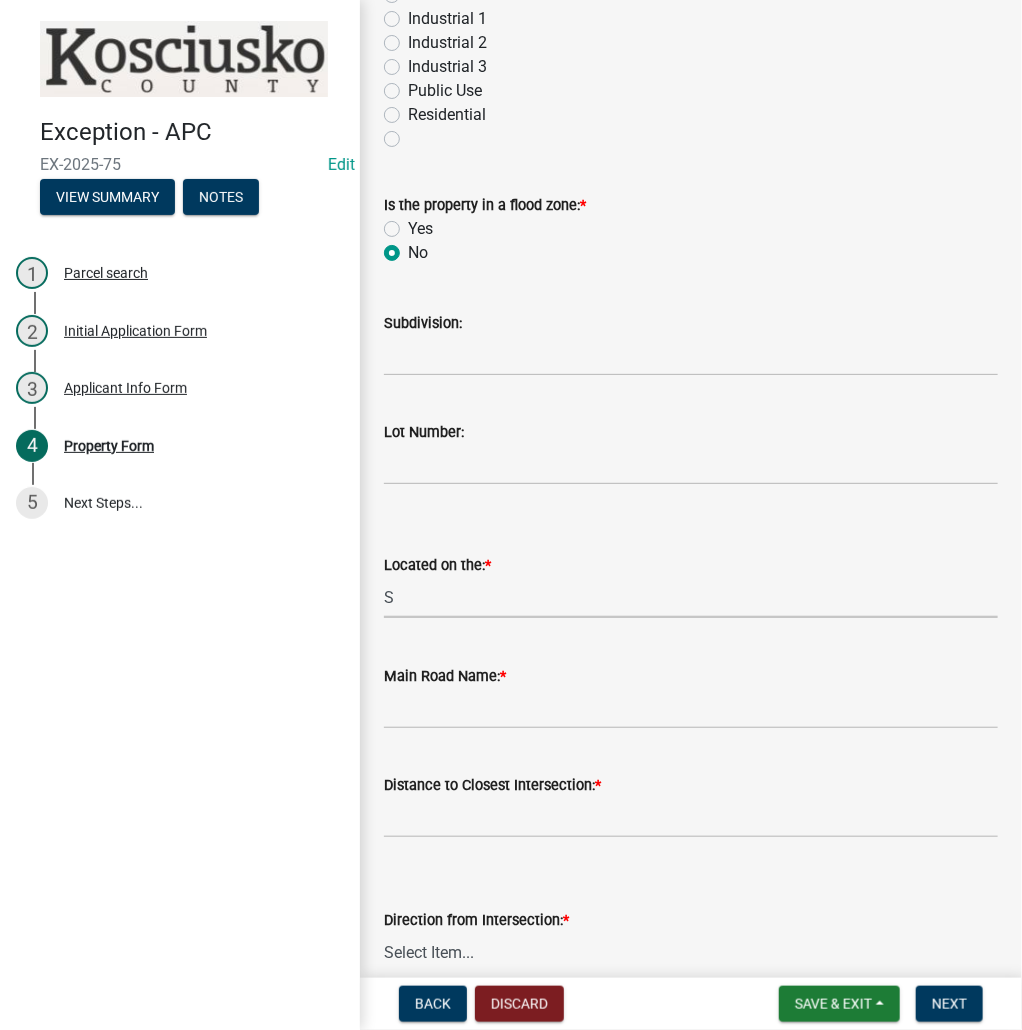click on "Select Item...   N   NE   NW   E   S   SE   SW   W" at bounding box center [691, 597] 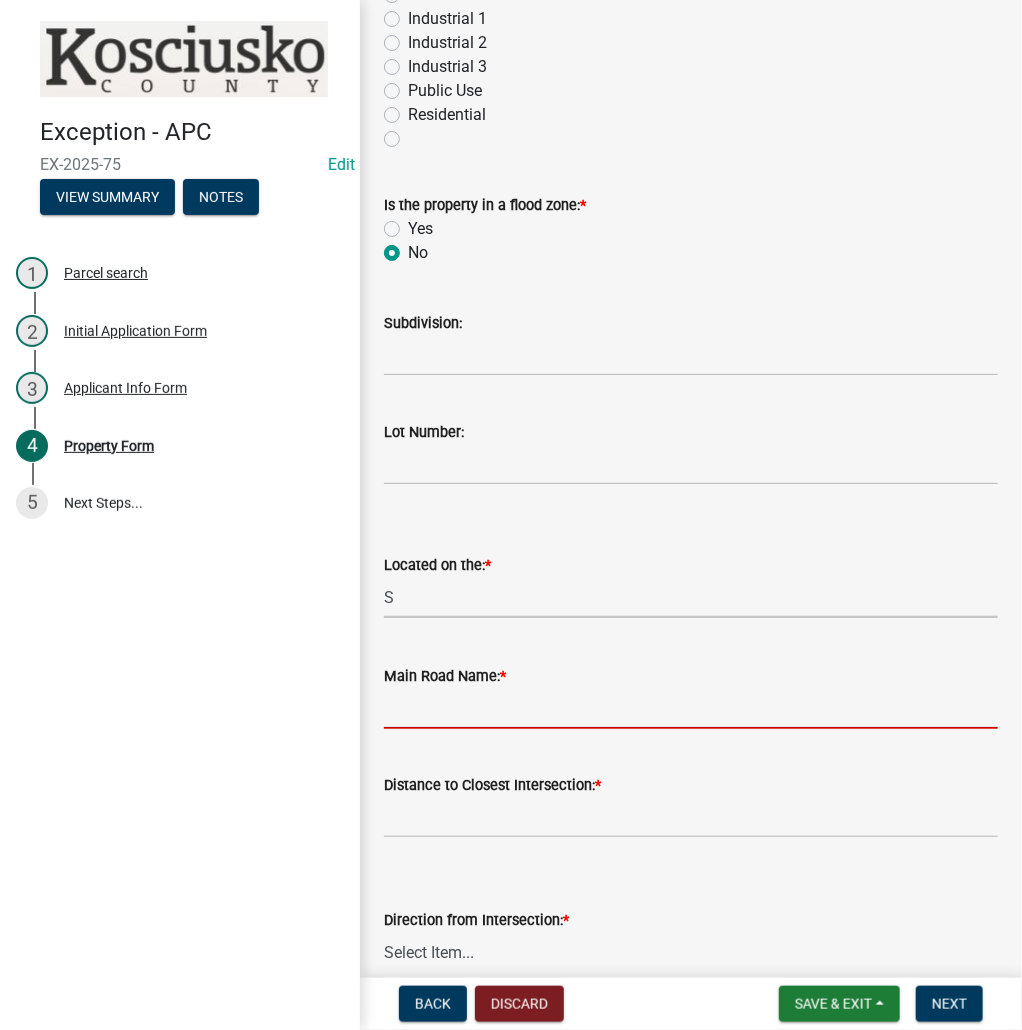click on "Main Road Name:  *" at bounding box center (691, 708) 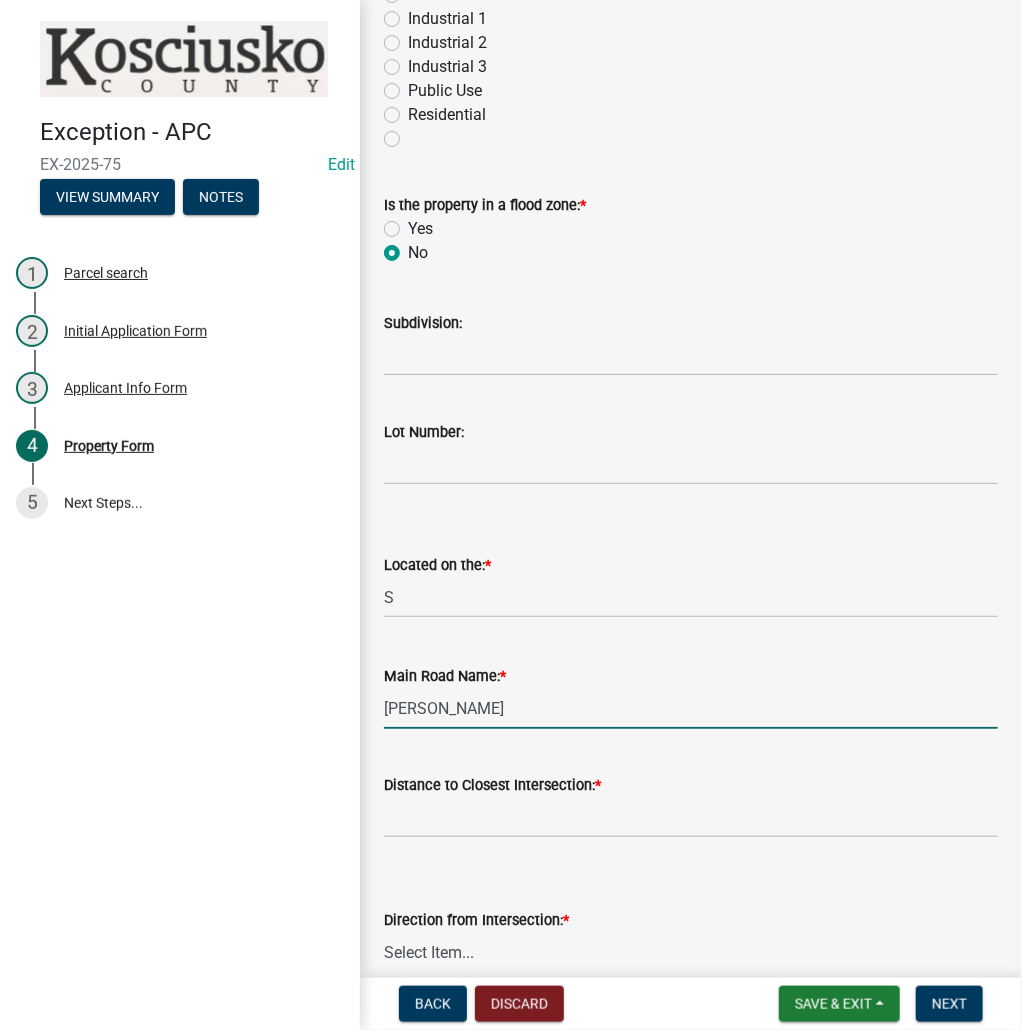 type on "[PERSON_NAME]" 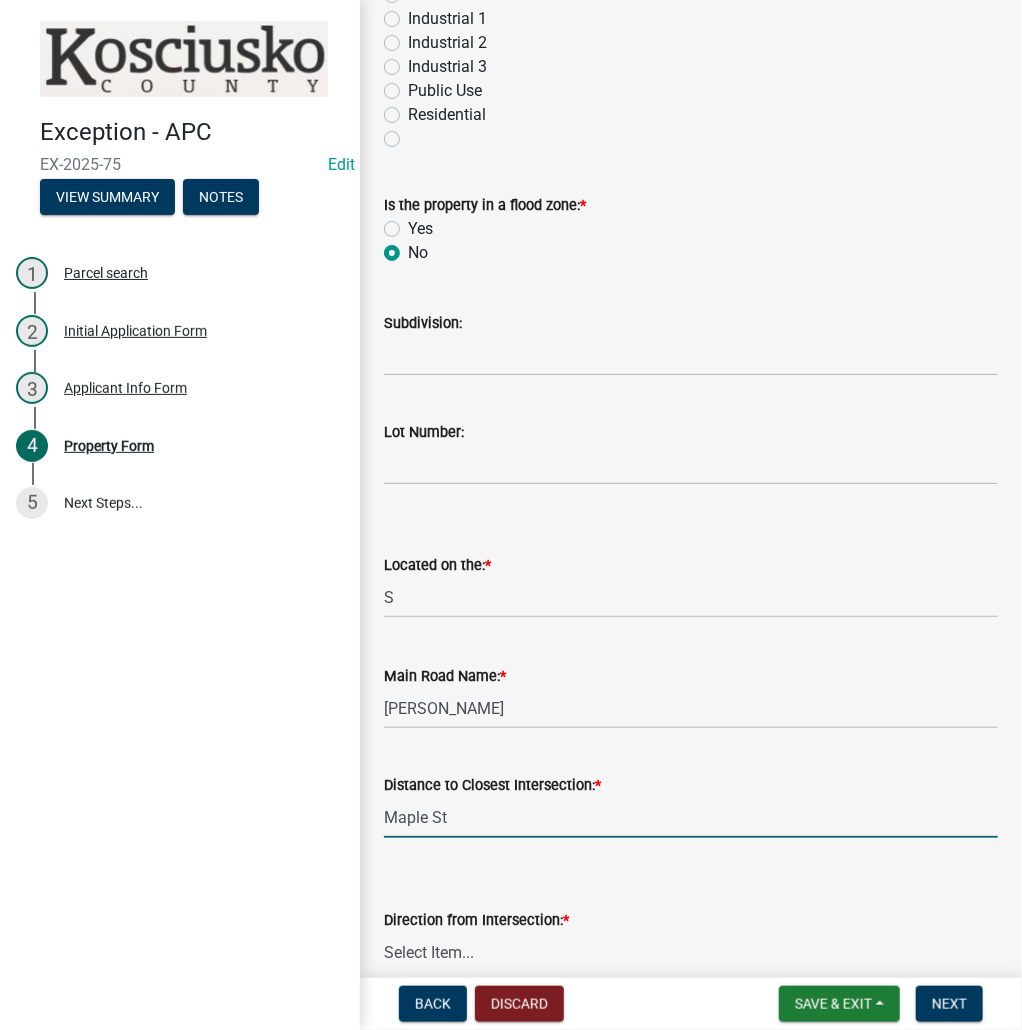 type on "0" 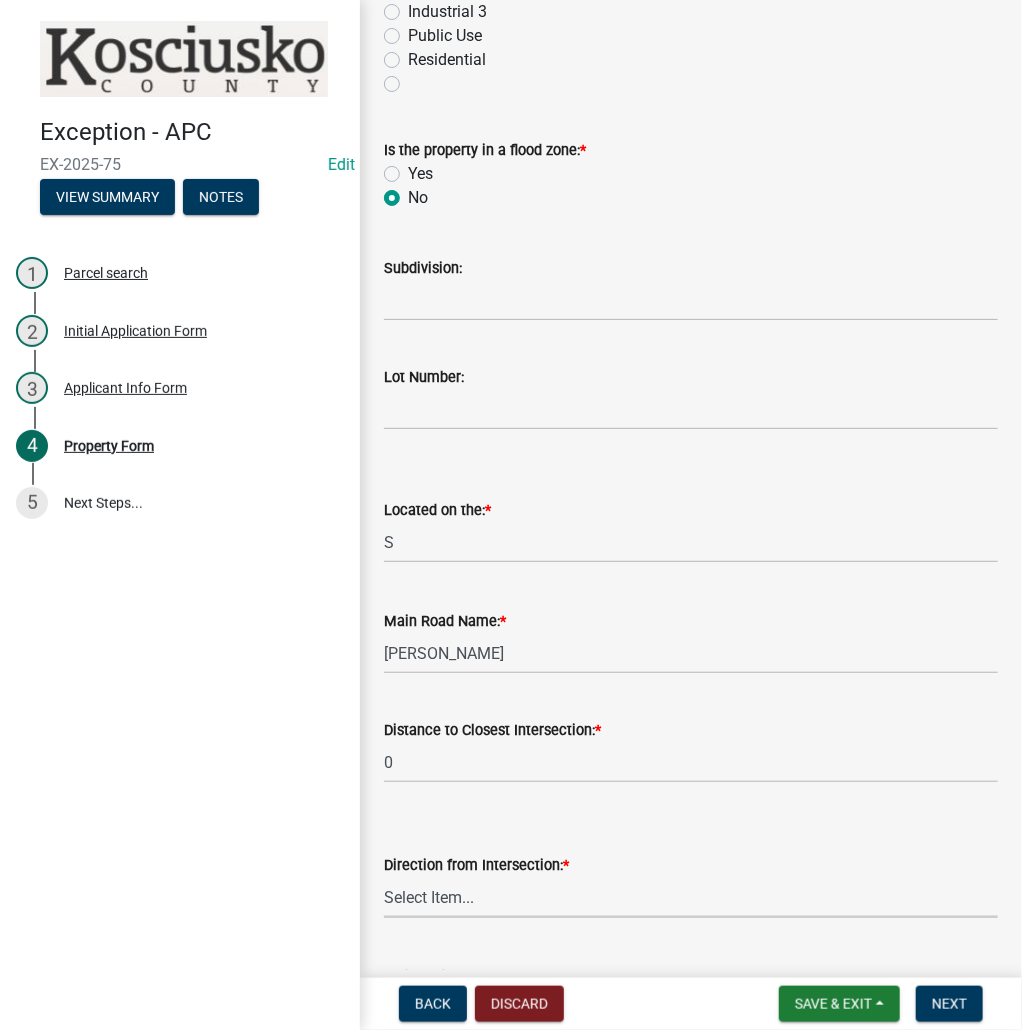 scroll, scrollTop: 1282, scrollLeft: 0, axis: vertical 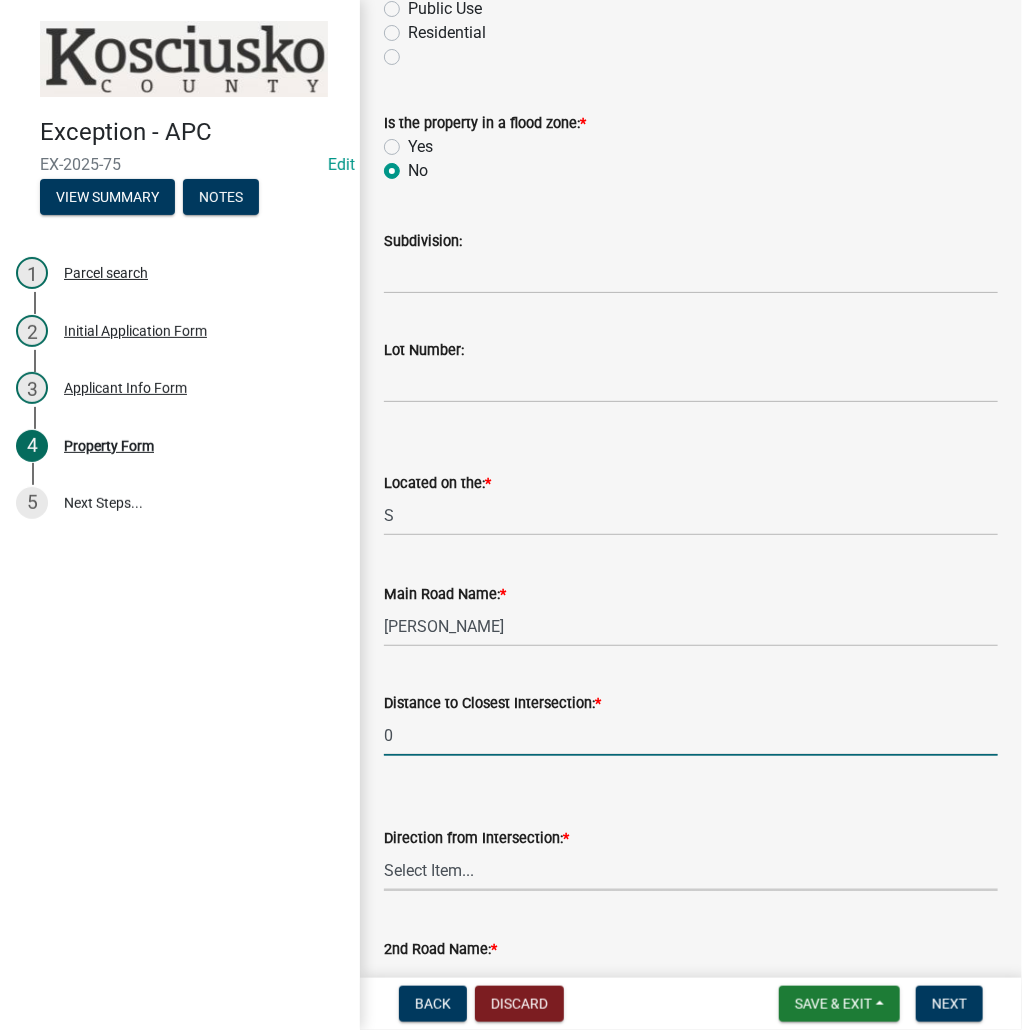 click on "0" 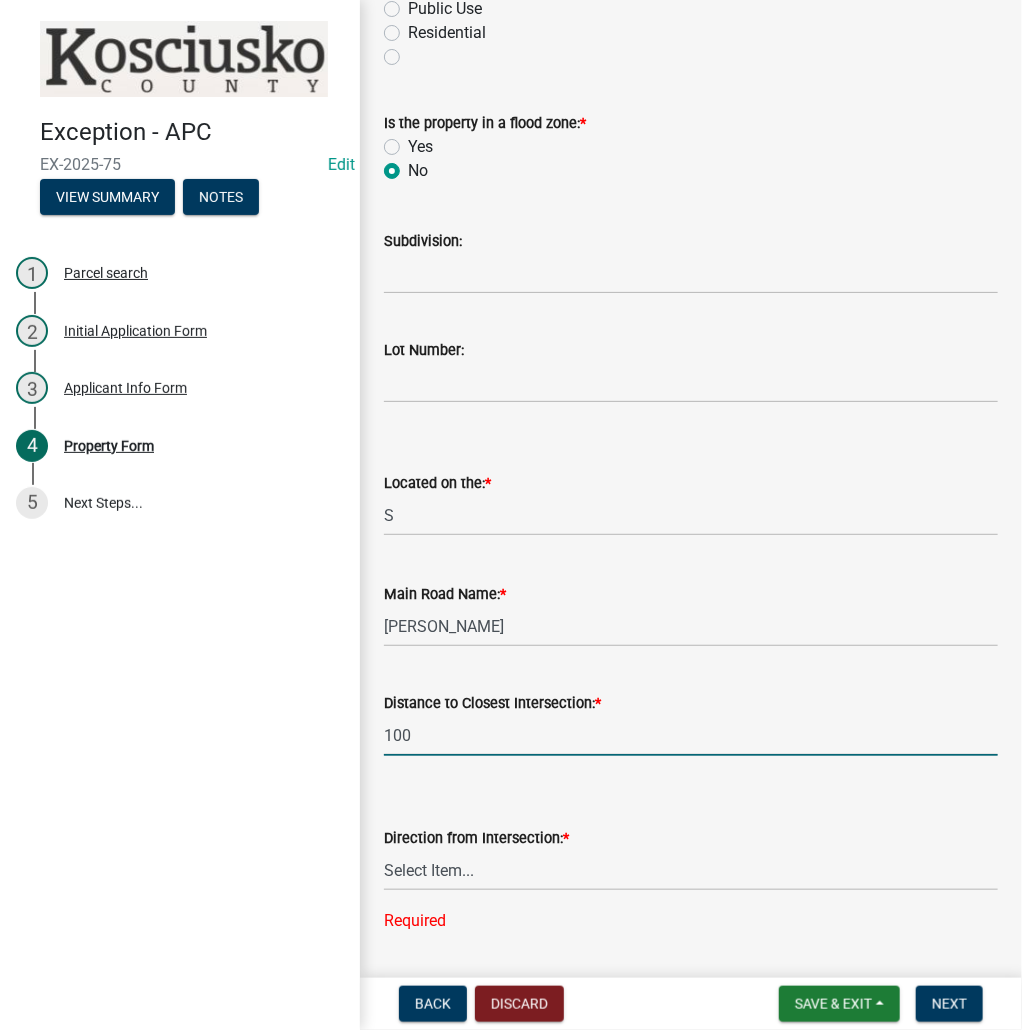 type on "100" 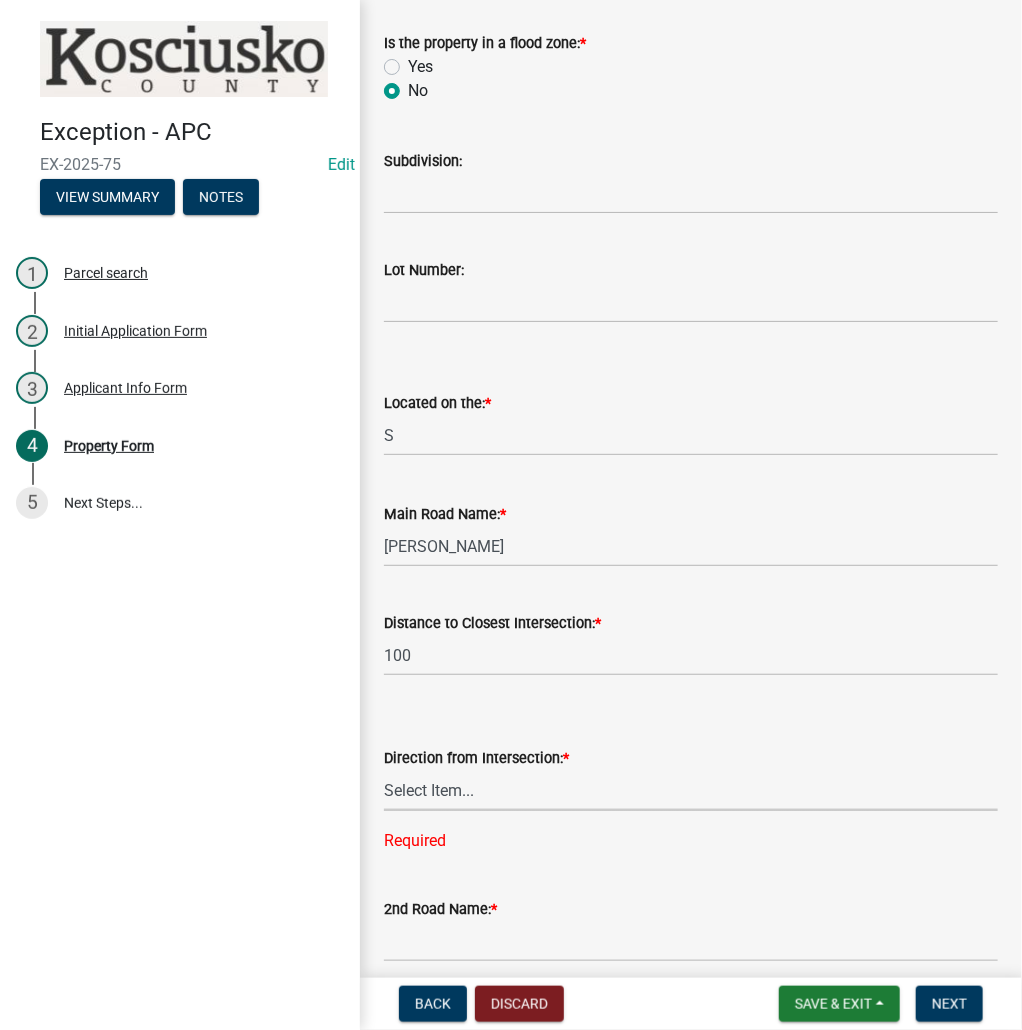 scroll, scrollTop: 1442, scrollLeft: 0, axis: vertical 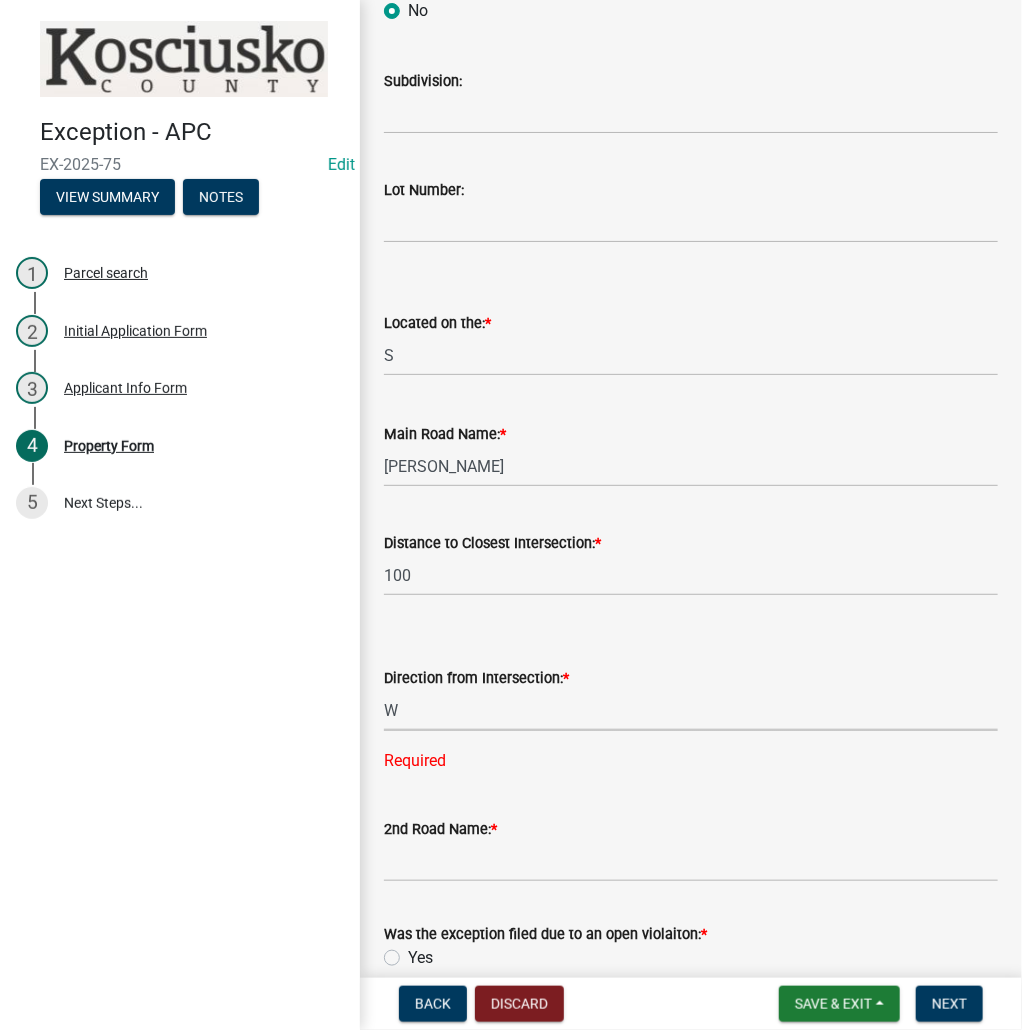 select on "c4907745-124a-42b6-8414-4617f608e7c8" 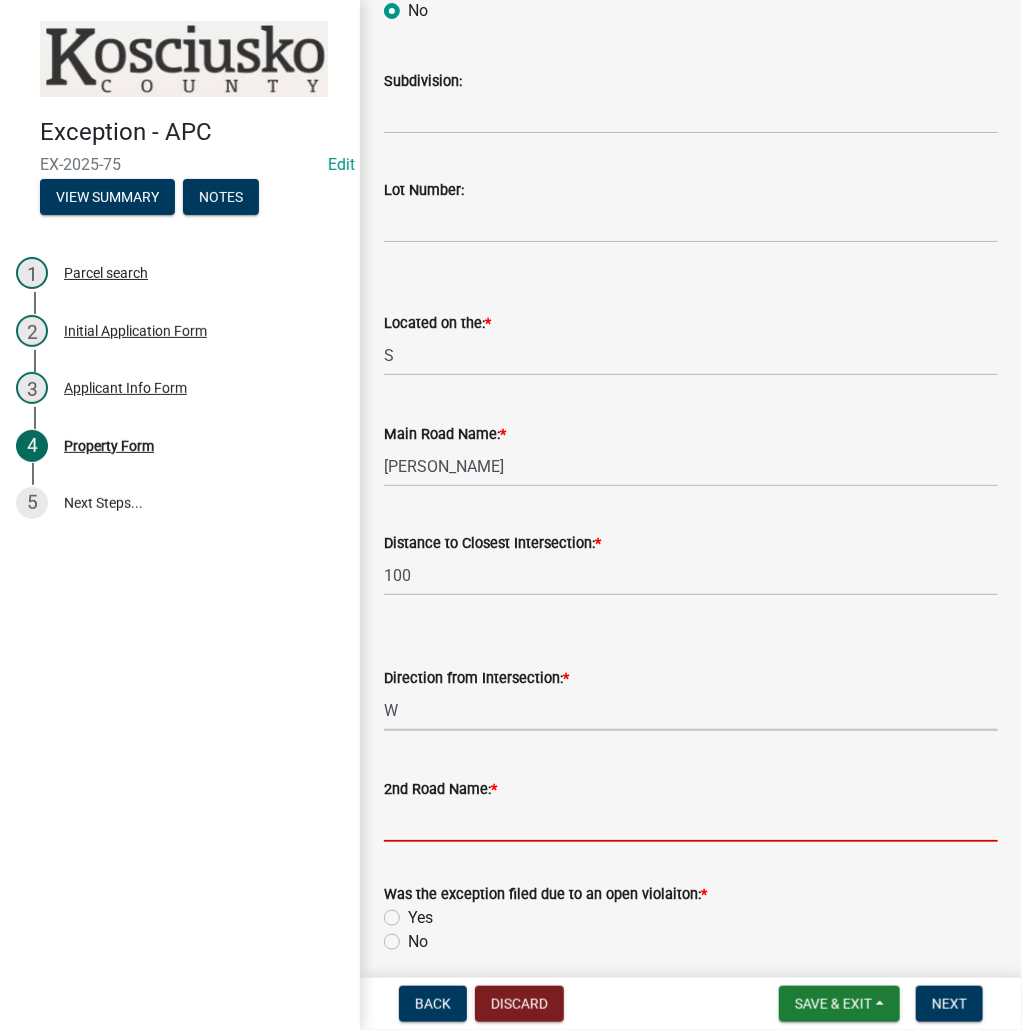 click on "2nd Road Name:  *" at bounding box center (691, 821) 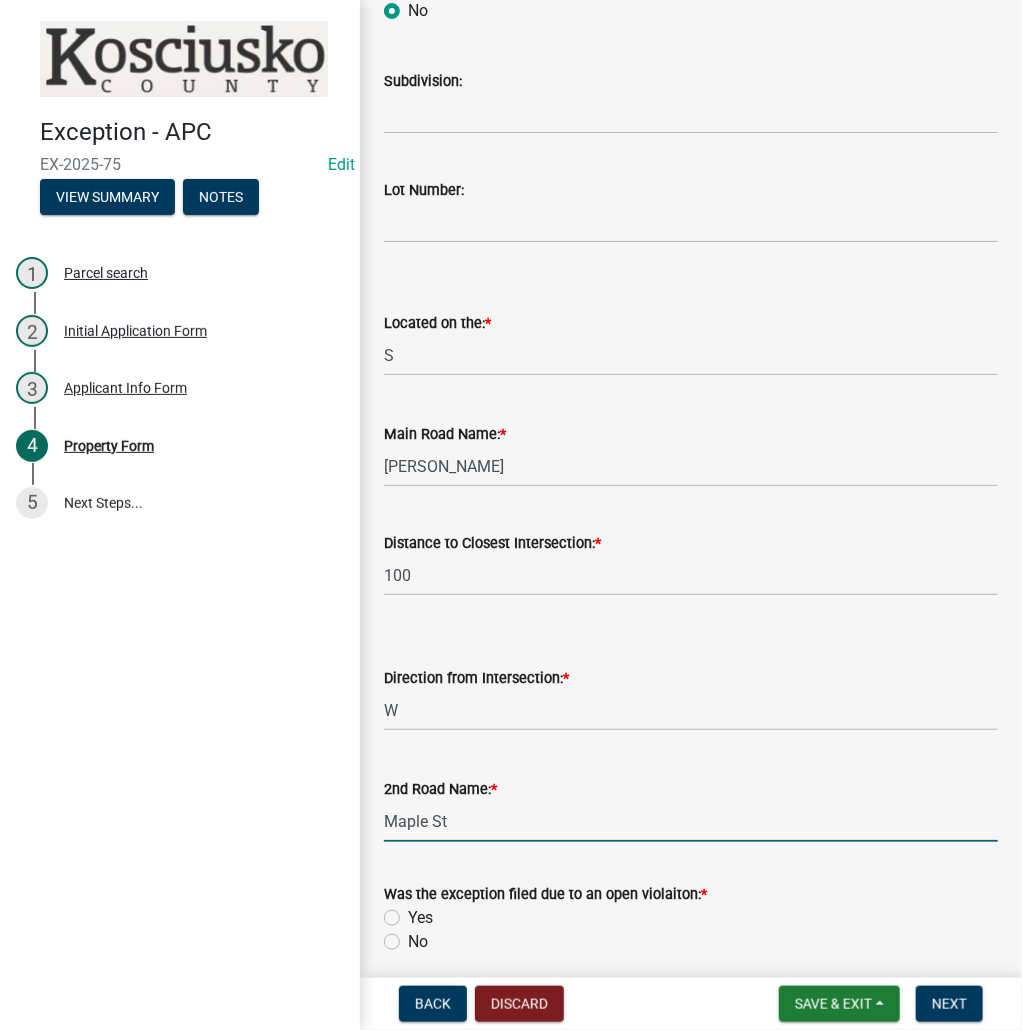 scroll, scrollTop: 1638, scrollLeft: 0, axis: vertical 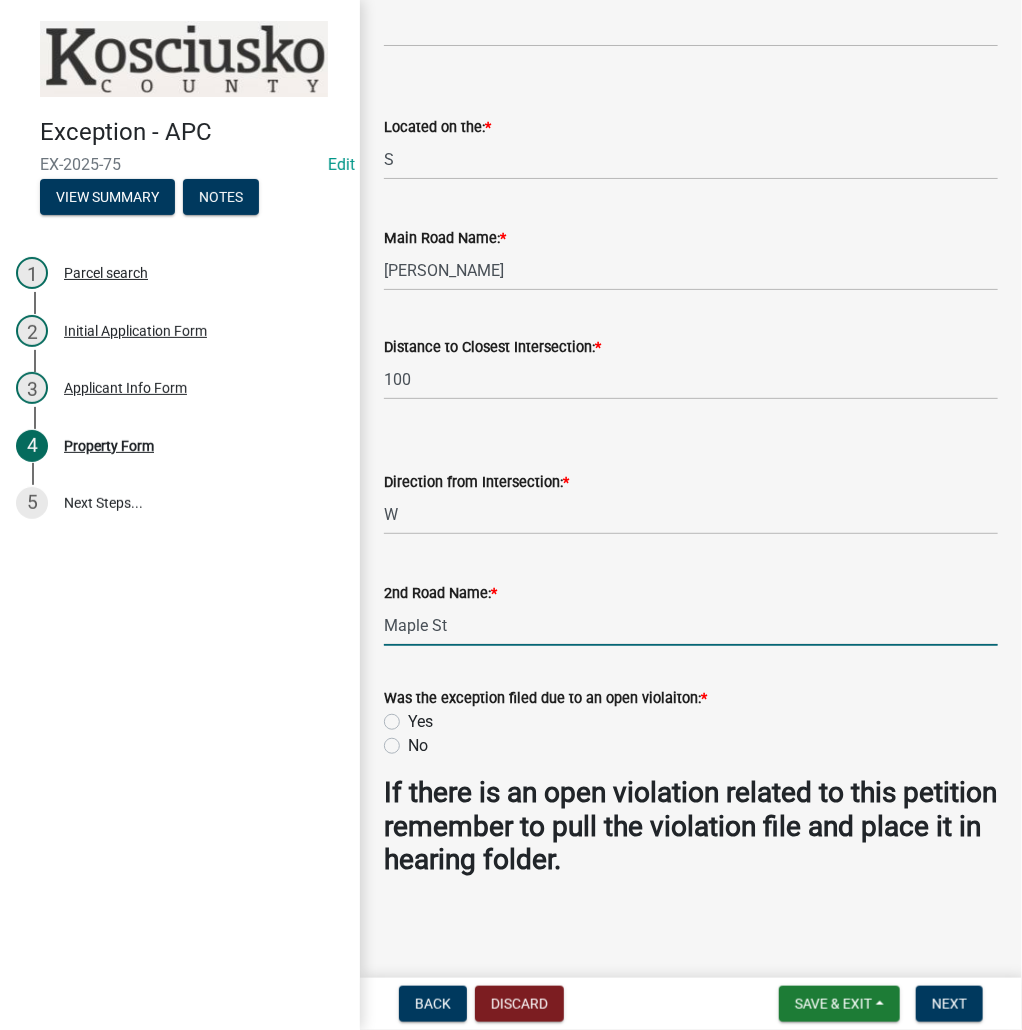 type on "Maple St" 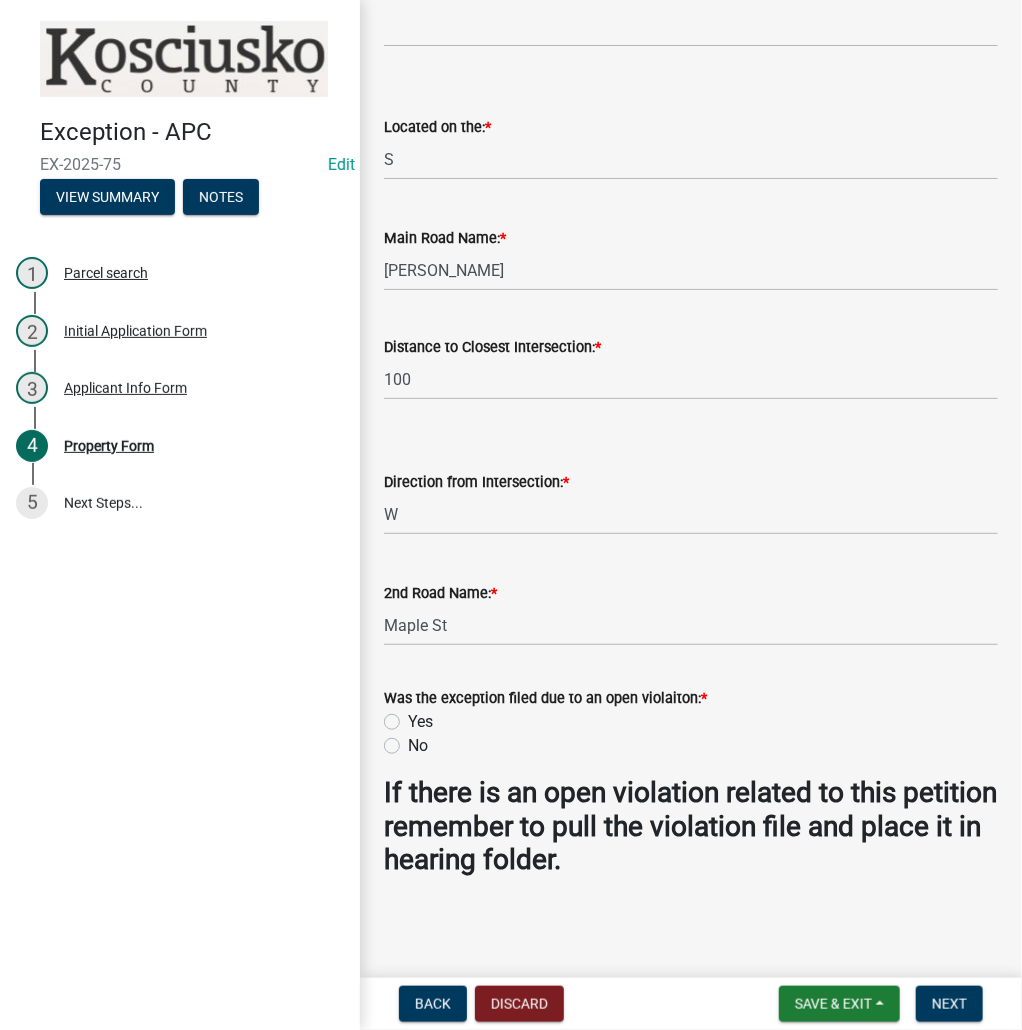 click on "Yes" 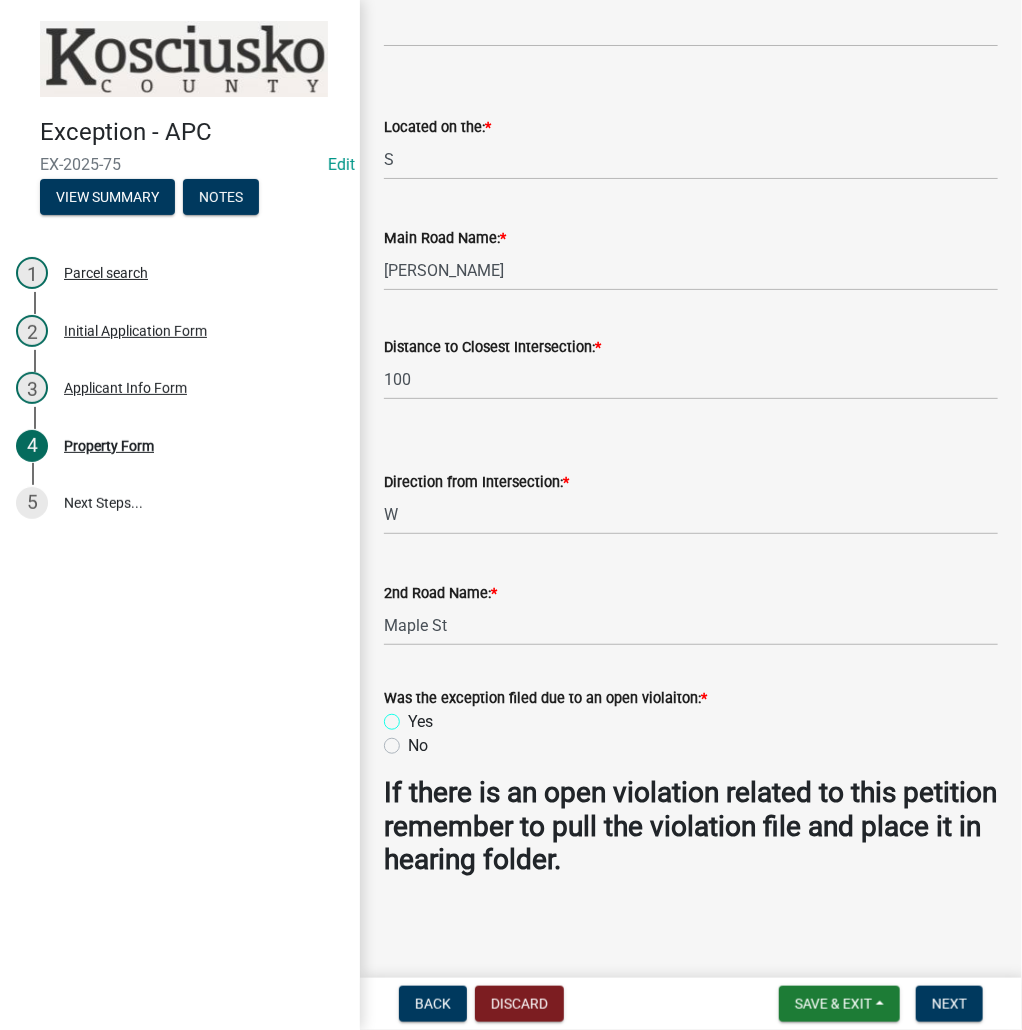 click on "Yes" at bounding box center [414, 716] 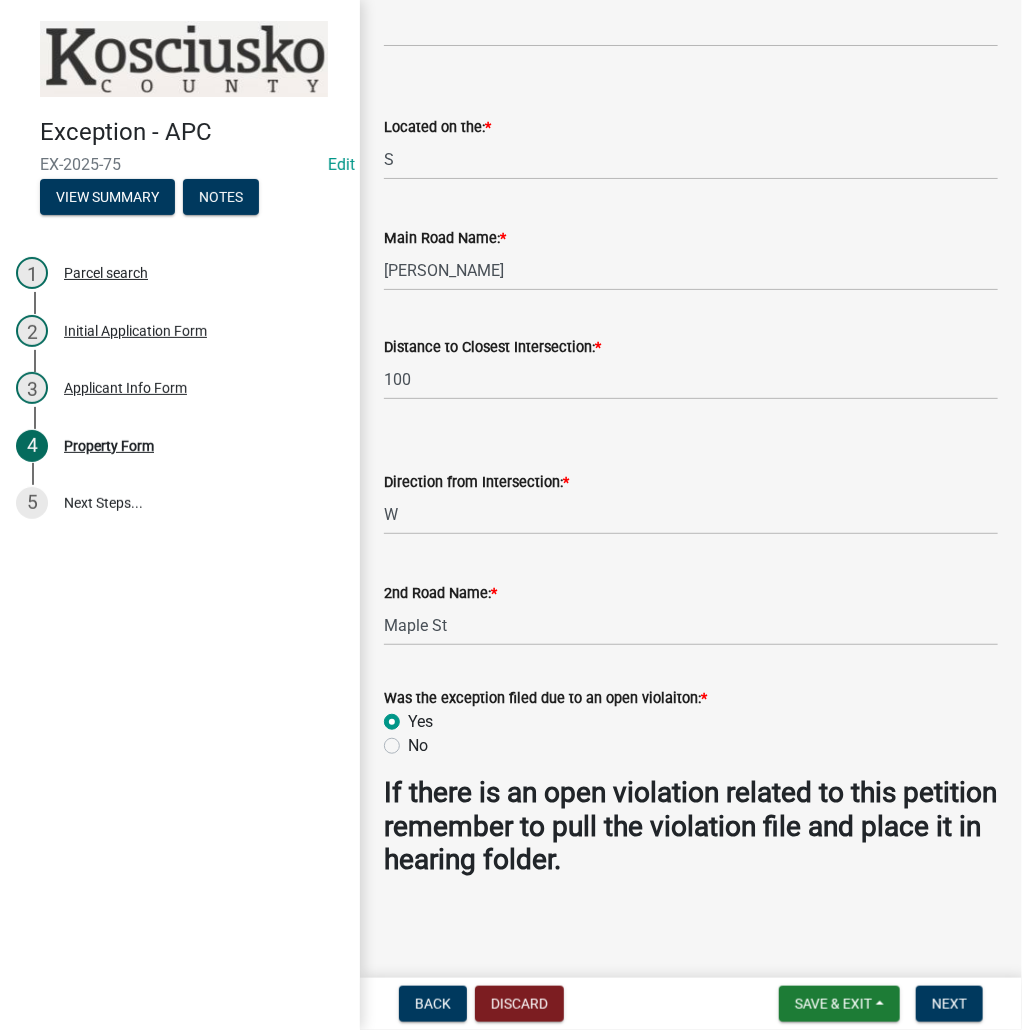 radio on "true" 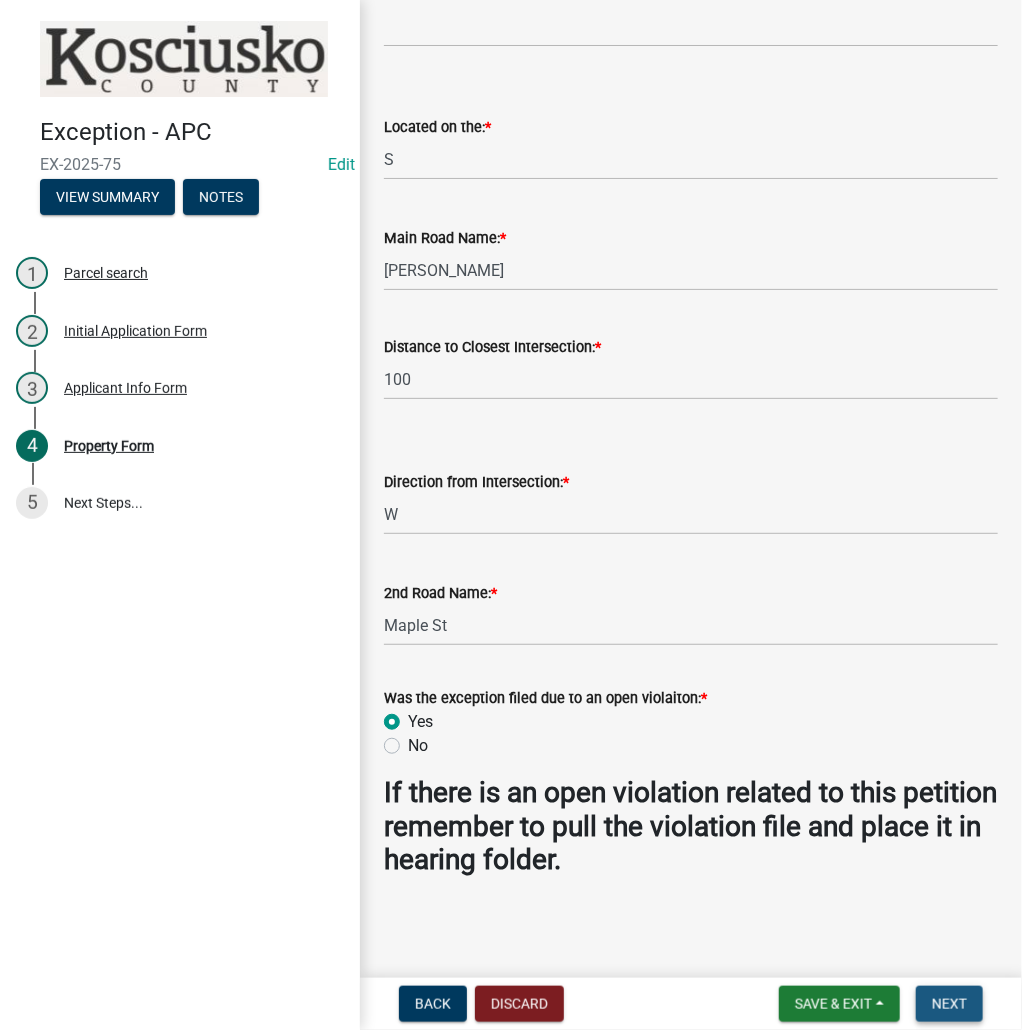 click on "Next" at bounding box center (949, 1004) 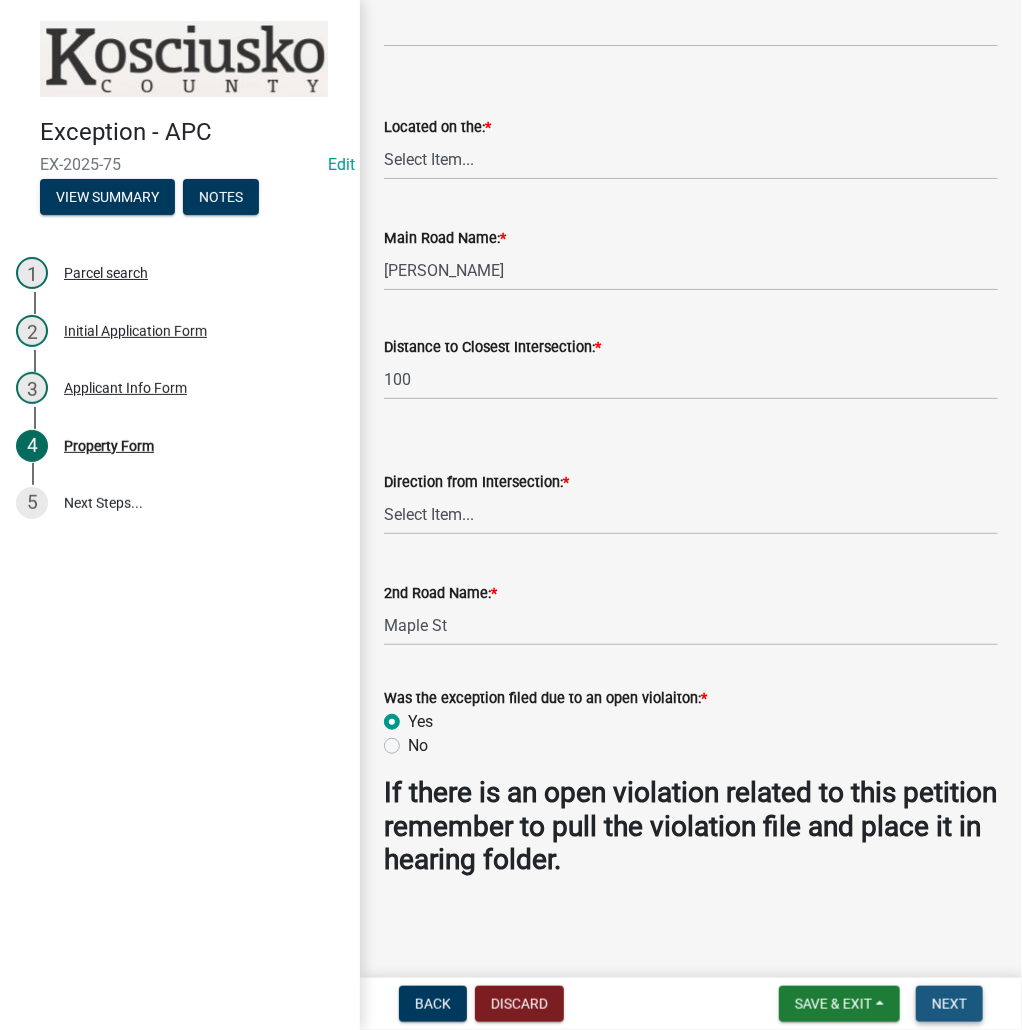 scroll, scrollTop: 0, scrollLeft: 0, axis: both 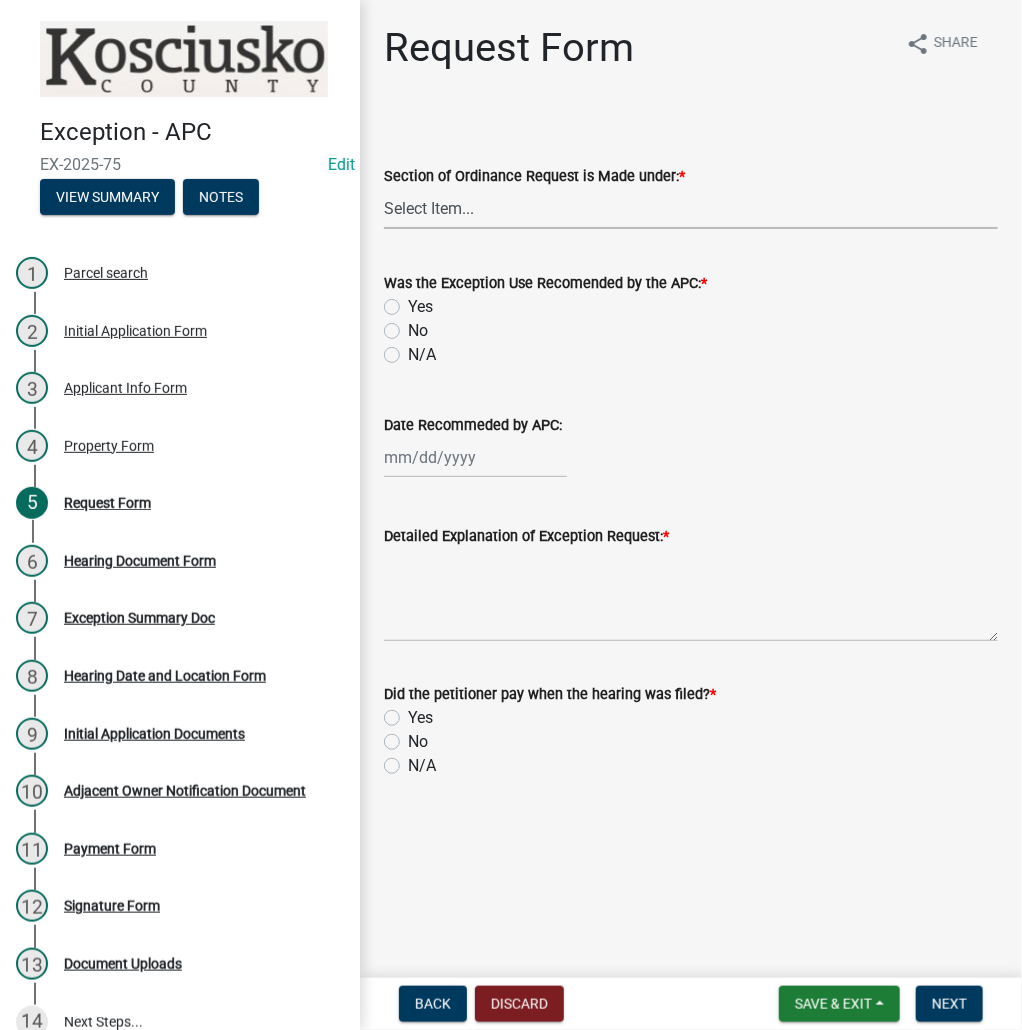 click on "Select Item...   2.14 Table A   3.5 Acc. No Res.   3.5 Table D Acc. Bldg. Size   3.21 Home Occupation   3.22 Home Based Business   3.23 S.O.B   3.25 Communication Tower   3.7 Non-Conforming Use or Structure   3.29 Wind Turbine   3.30 Solar Energy System" at bounding box center [691, 208] 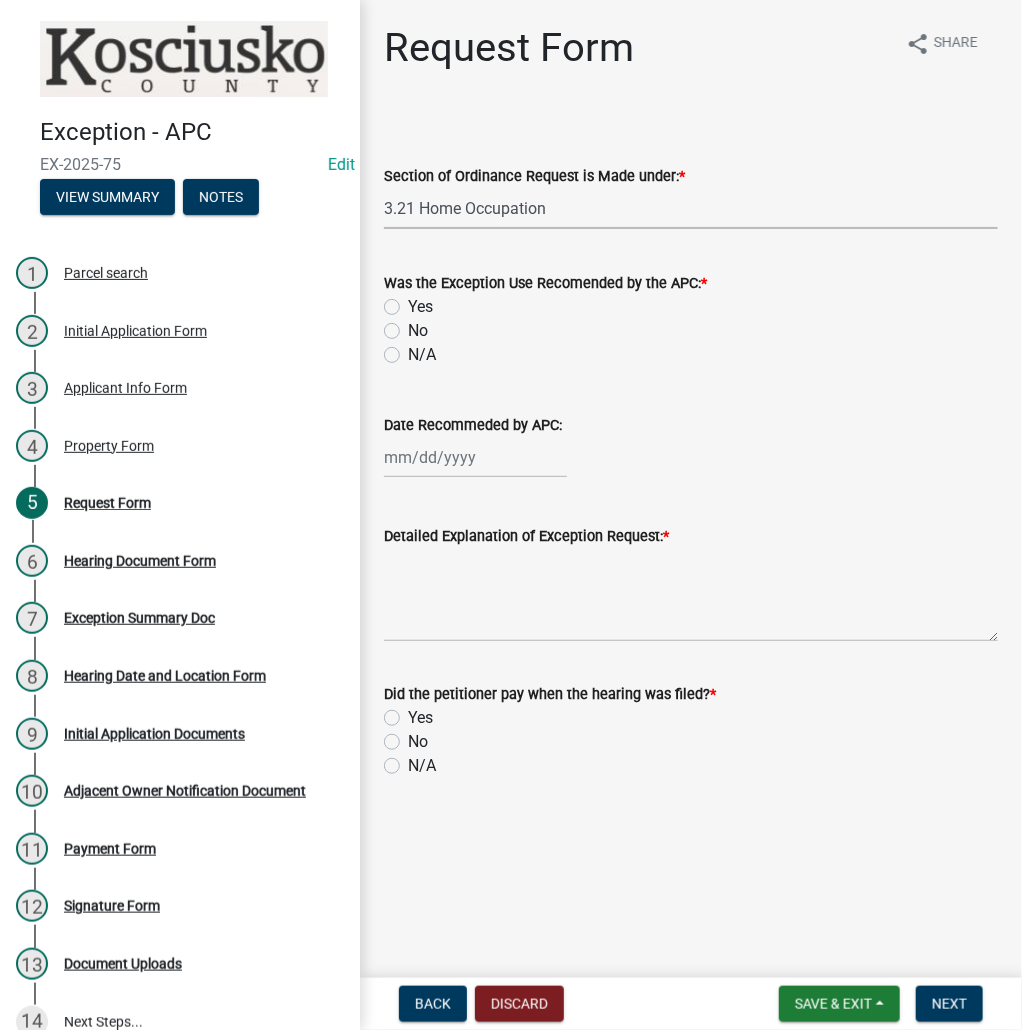 click on "Select Item...   2.14 Table A   3.5 Acc. No Res.   3.5 Table D Acc. Bldg. Size   3.21 Home Occupation   3.22 Home Based Business   3.23 S.O.B   3.25 Communication Tower   3.7 Non-Conforming Use or Structure   3.29 Wind Turbine   3.30 Solar Energy System" at bounding box center (691, 208) 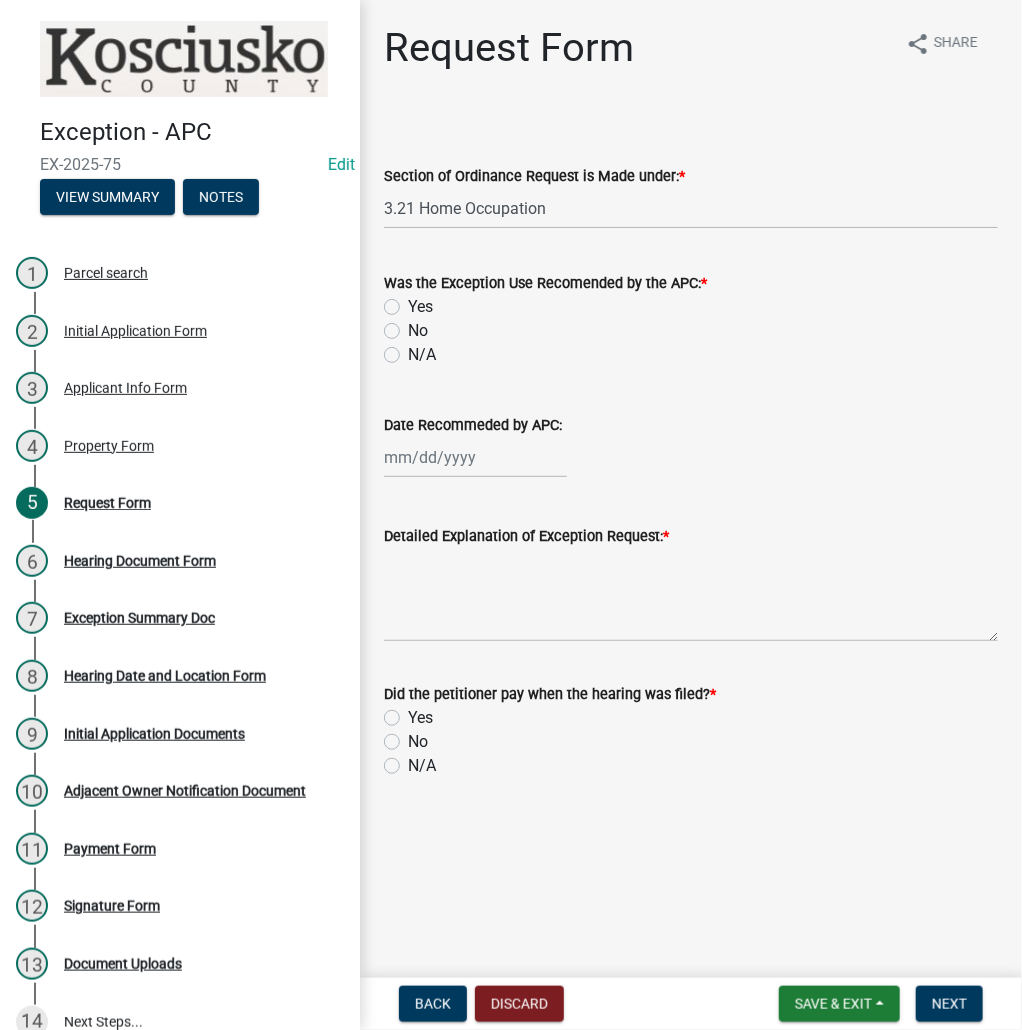 click on "No" 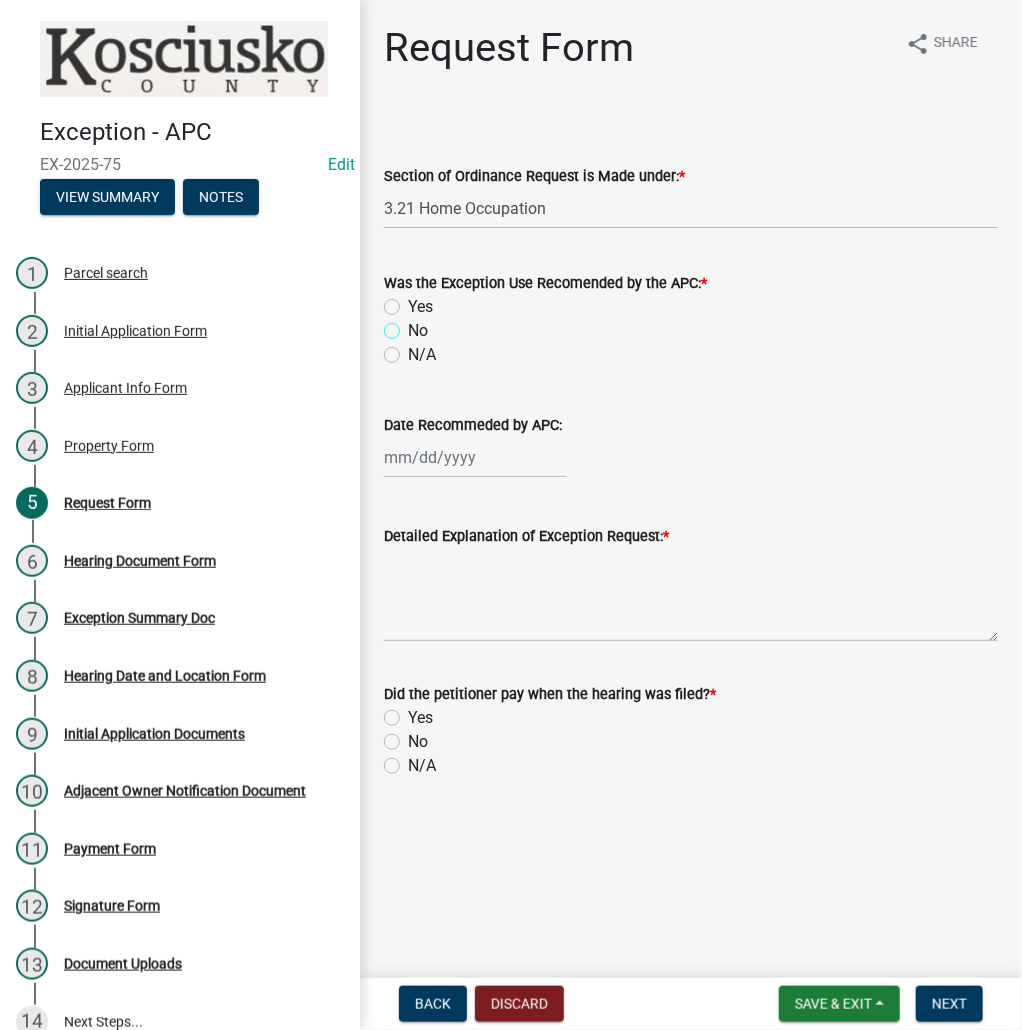 click on "No" at bounding box center (414, 325) 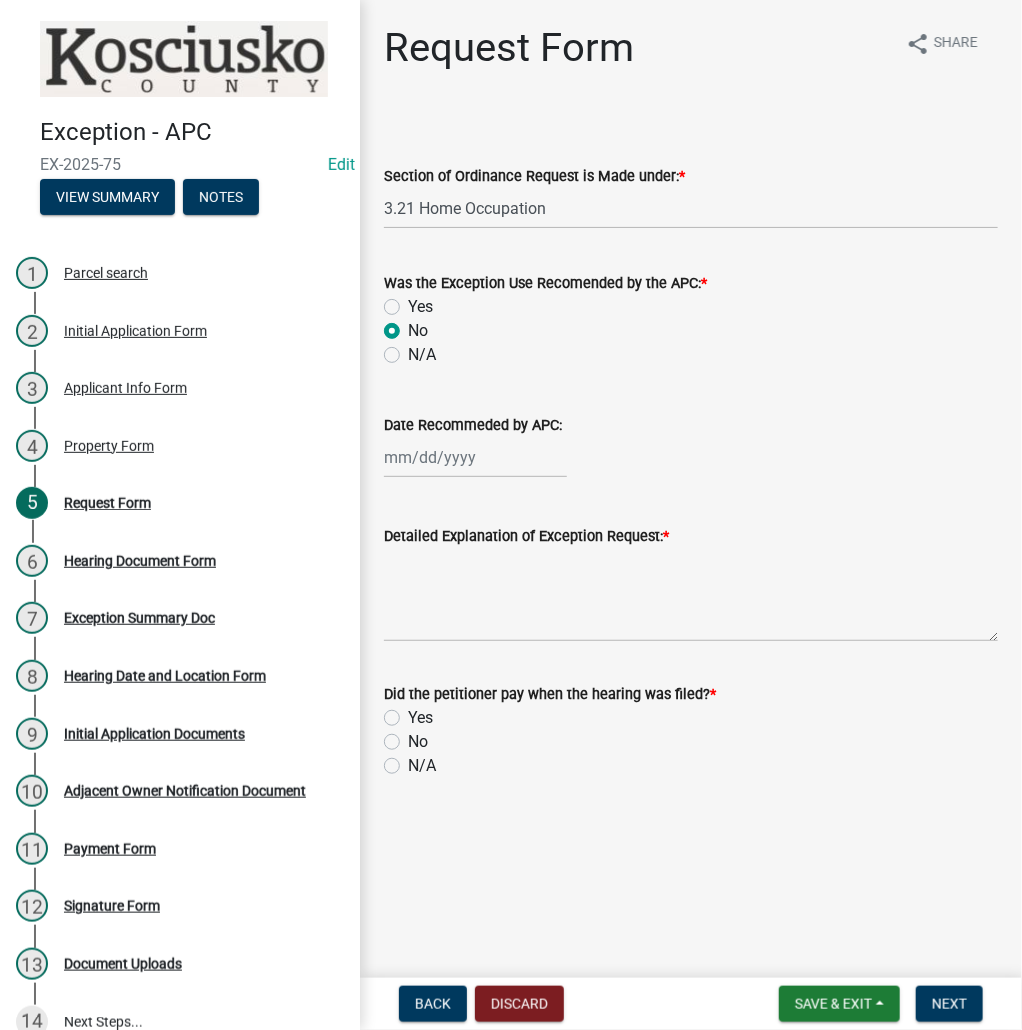 radio on "true" 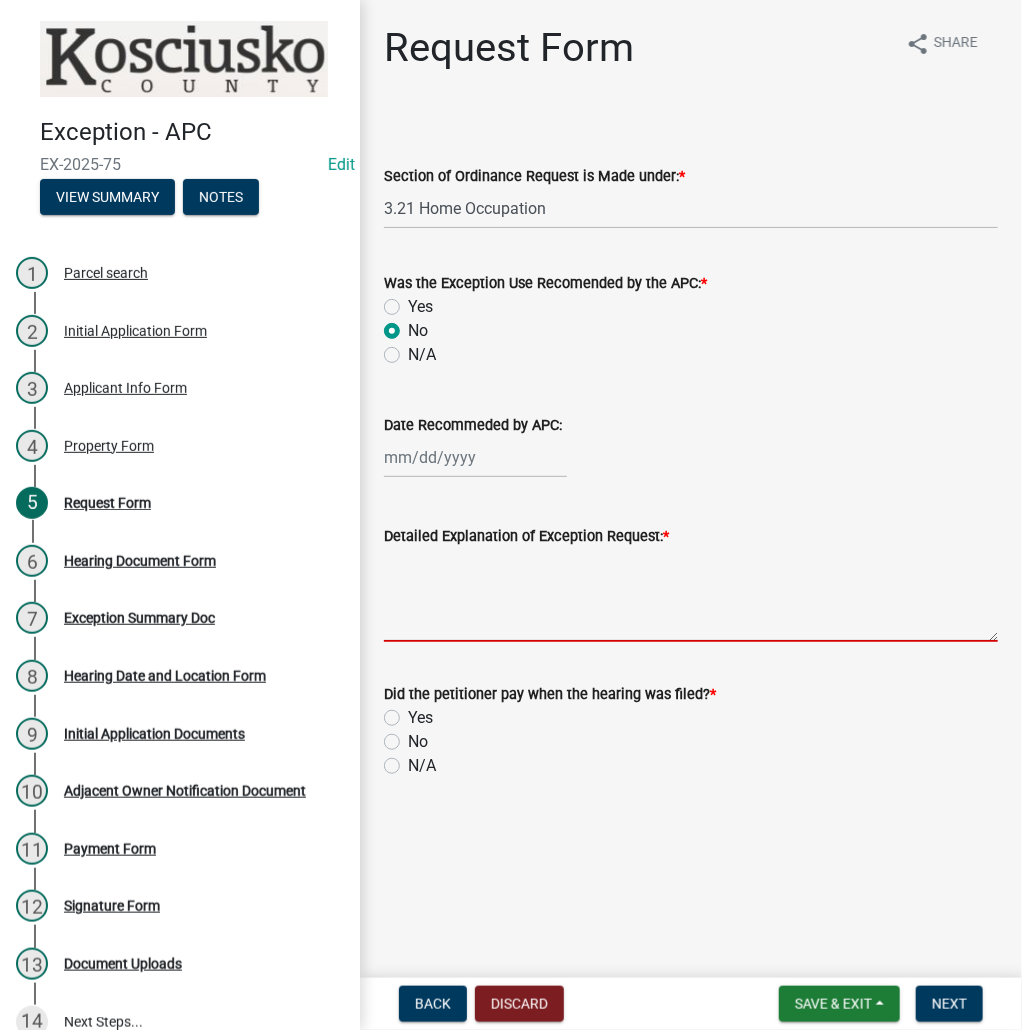 click on "Detailed Explanation of Exception Request:  *" at bounding box center [691, 595] 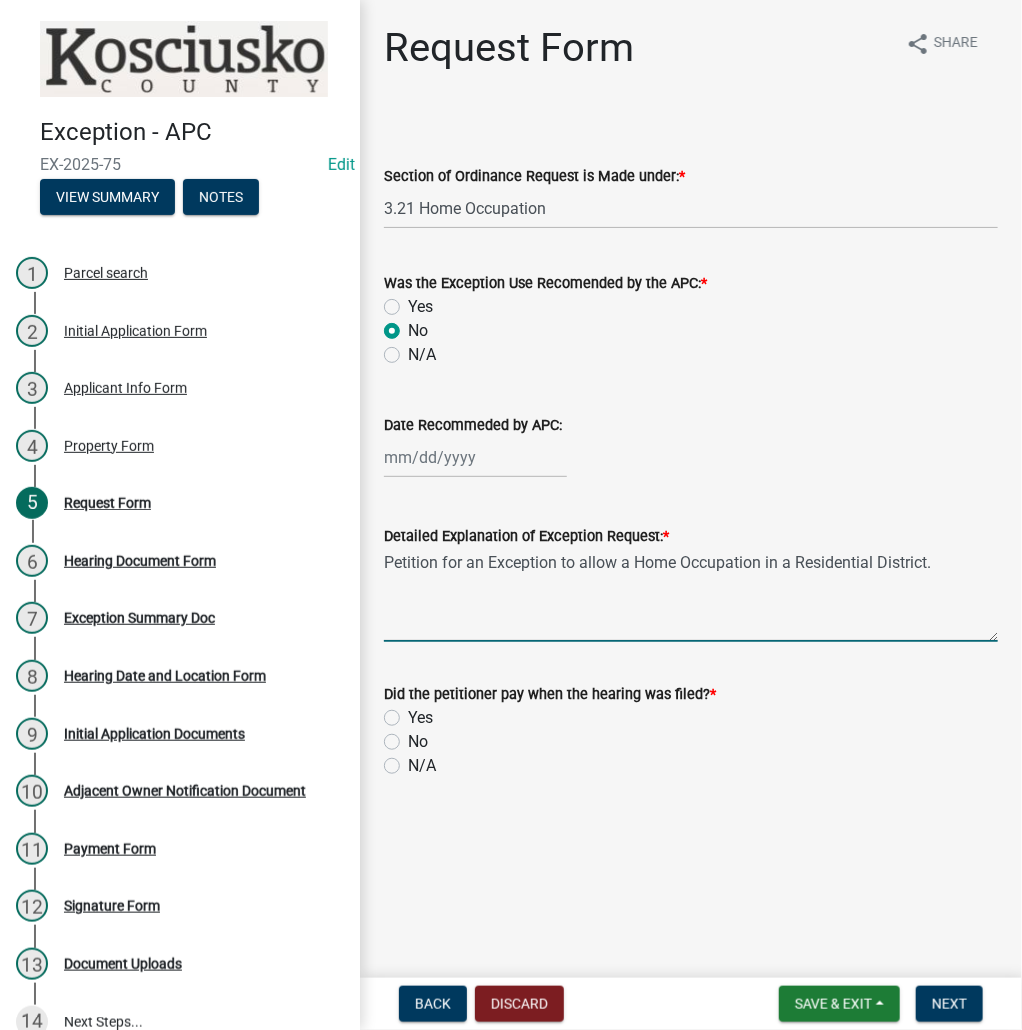click on "Petition for an Exception to allow a Home Occupation in a Residential District." at bounding box center (691, 595) 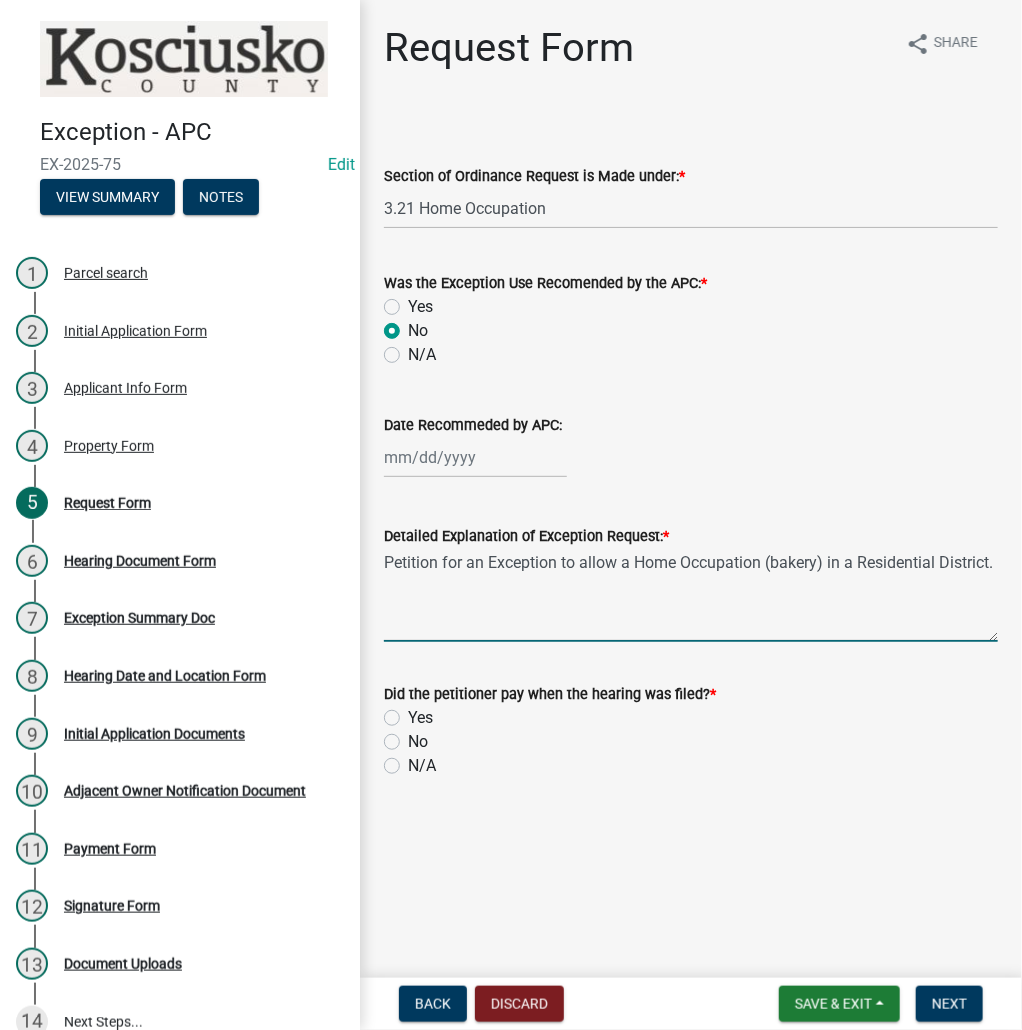 type on "Petition for an Exception to allow a Home Occupation (bakery) in a Residential District." 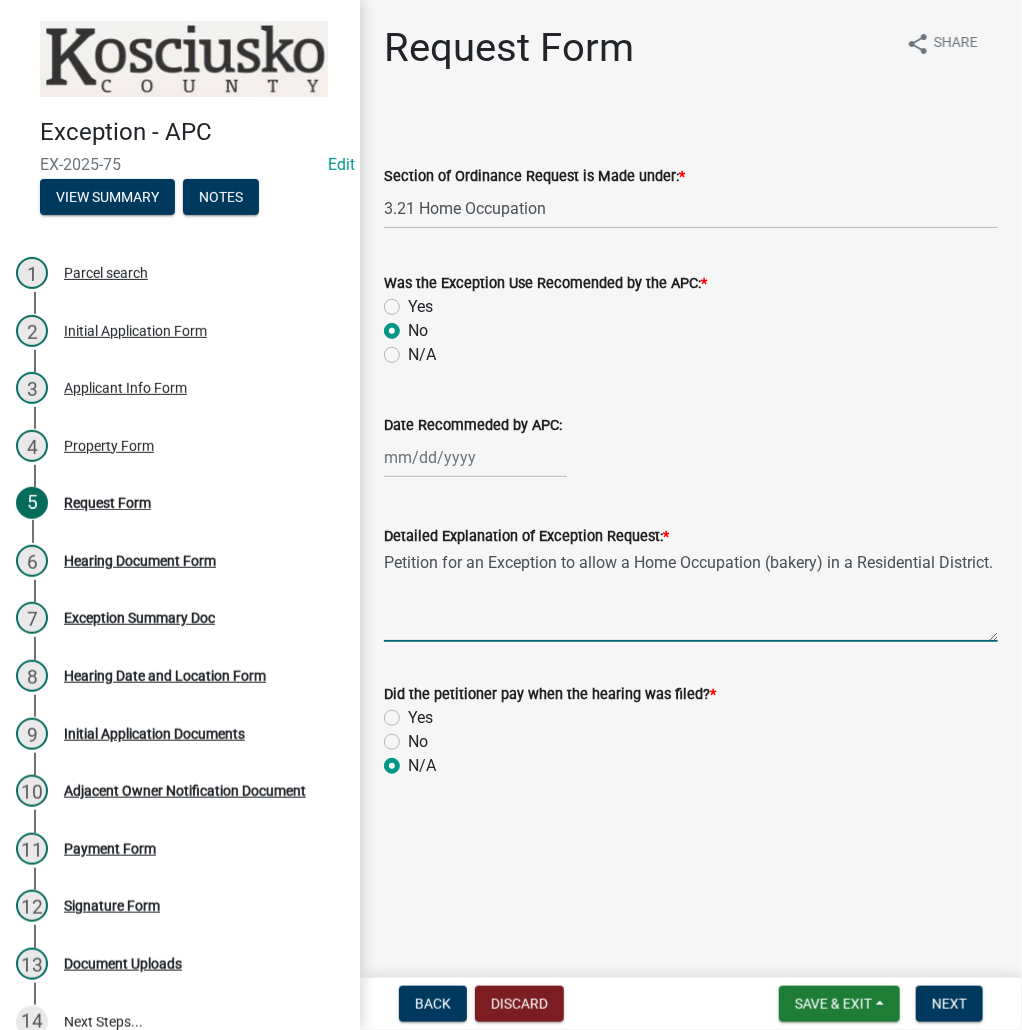 radio on "true" 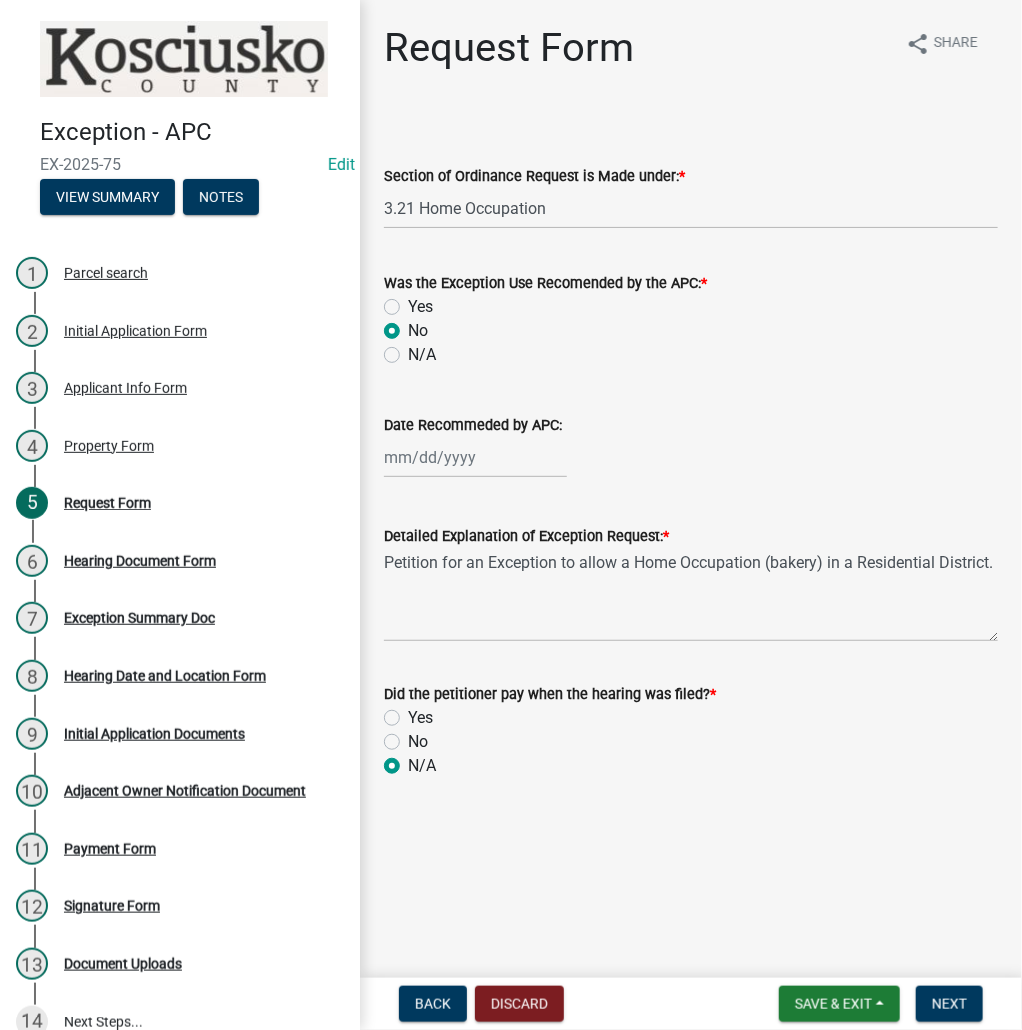 click on "Yes" 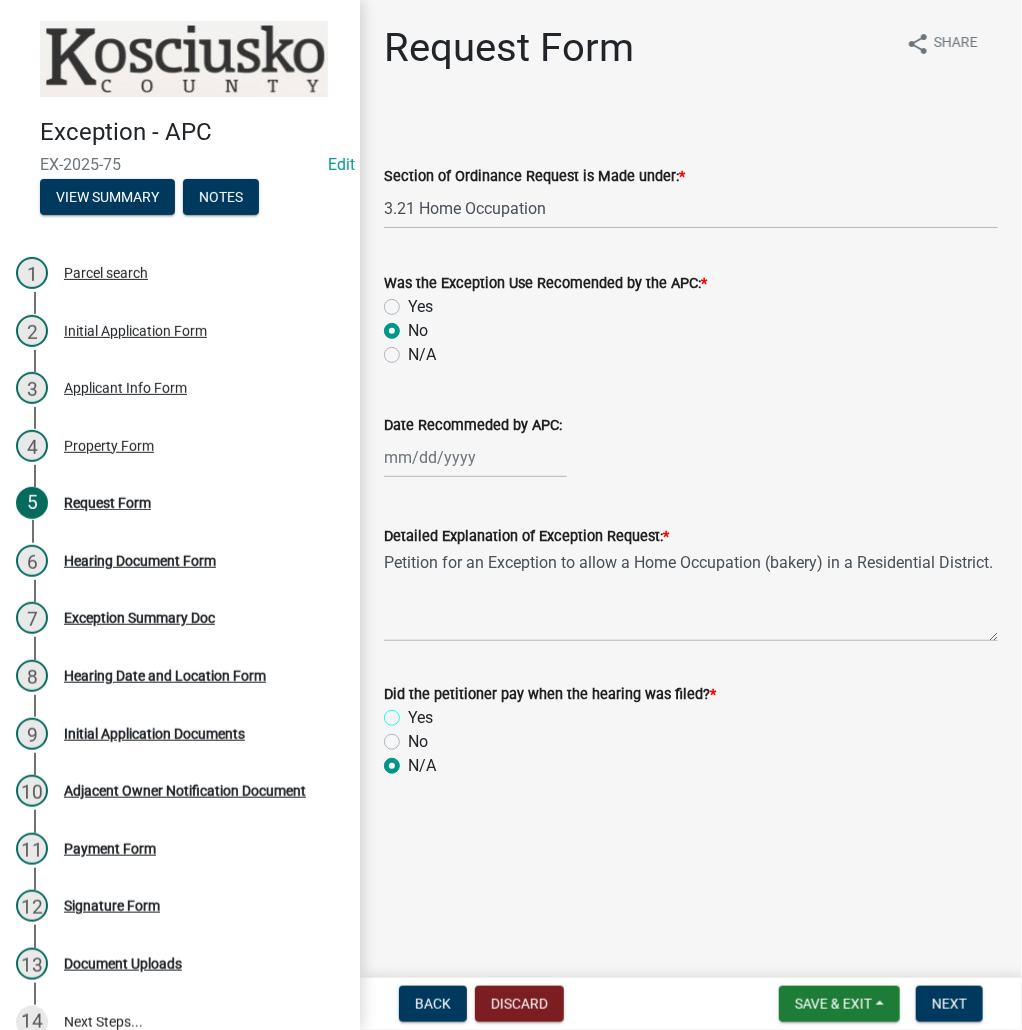 click on "Yes" at bounding box center (414, 712) 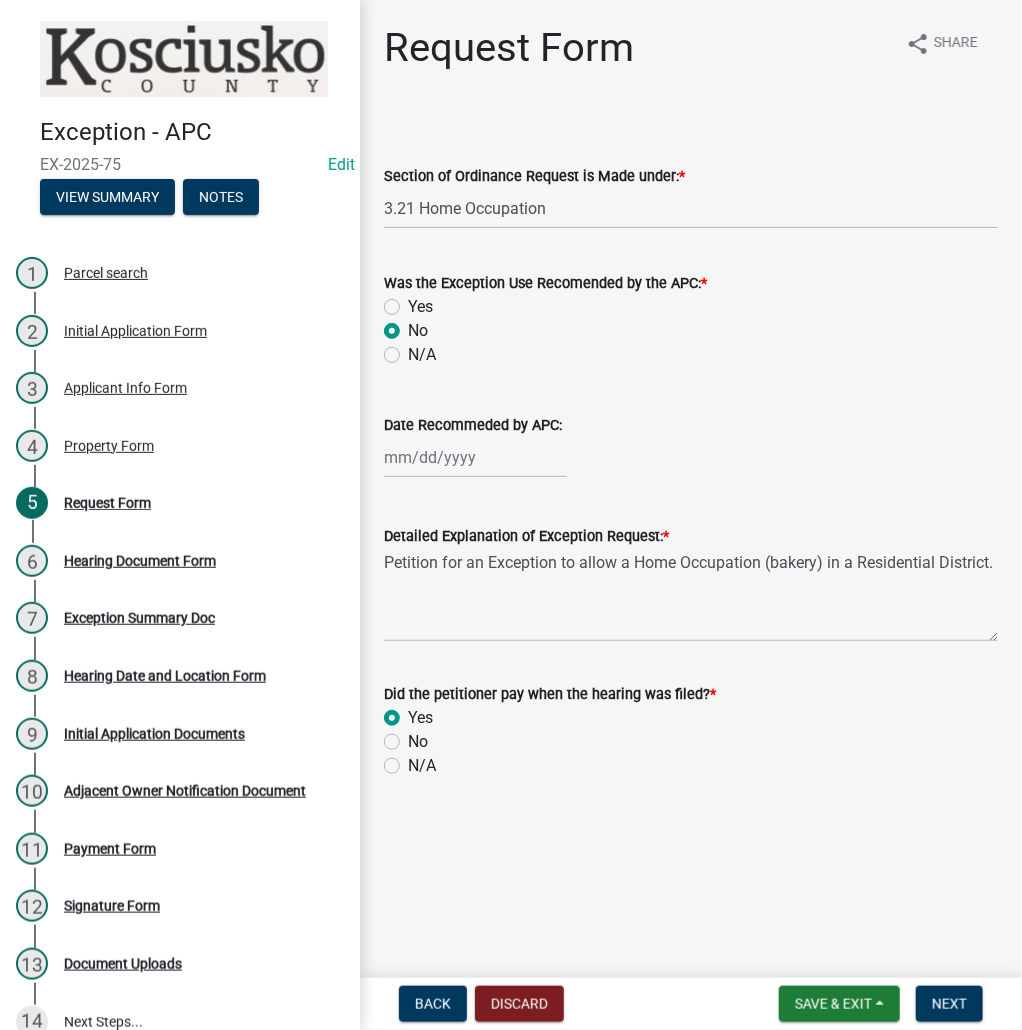 radio on "true" 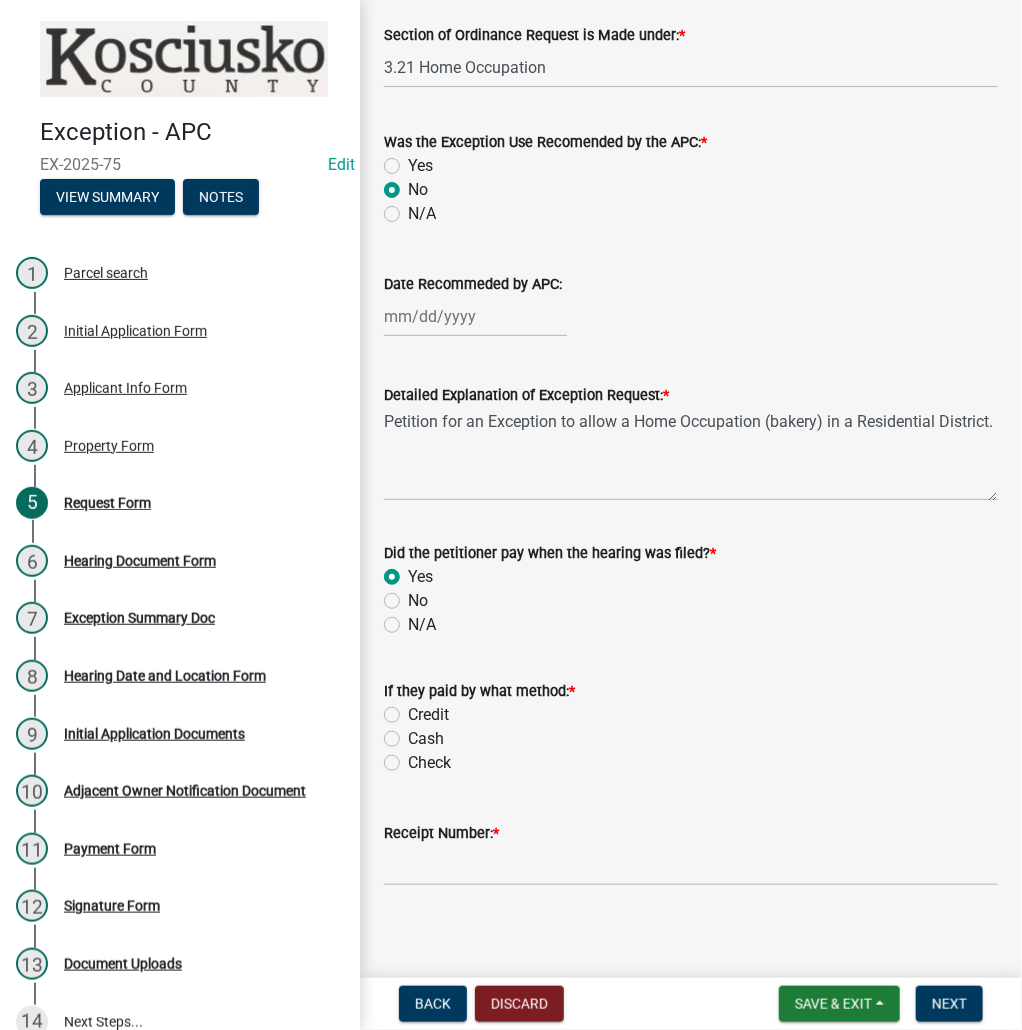 scroll, scrollTop: 150, scrollLeft: 0, axis: vertical 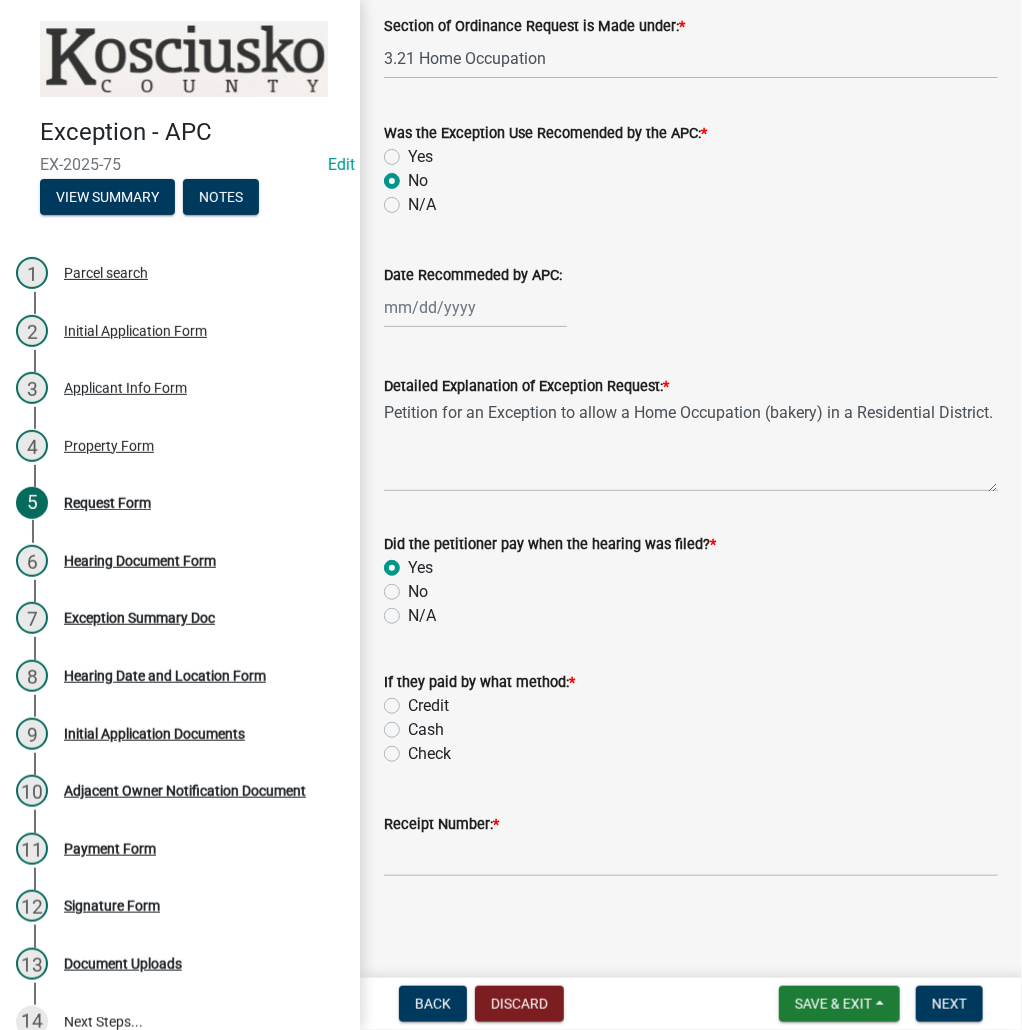 click on "Cash" 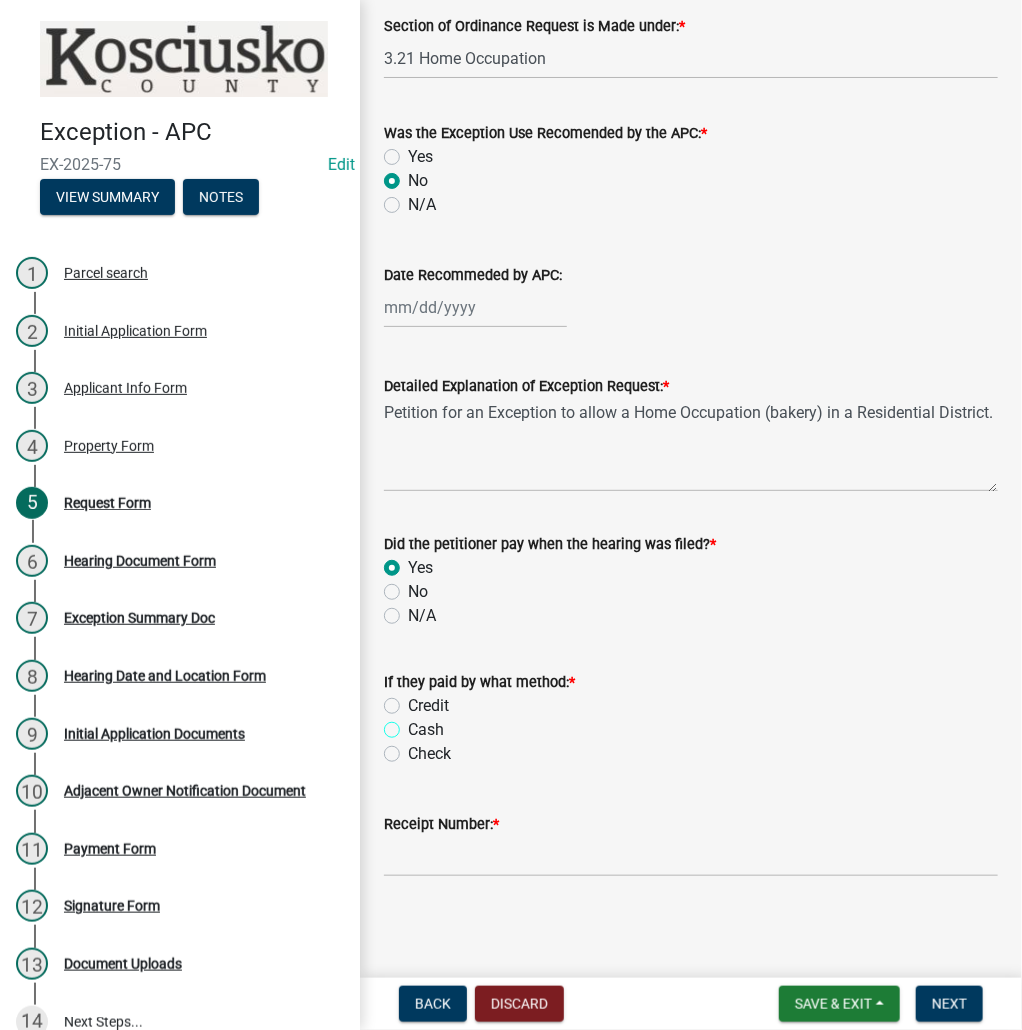 click on "Cash" at bounding box center (414, 724) 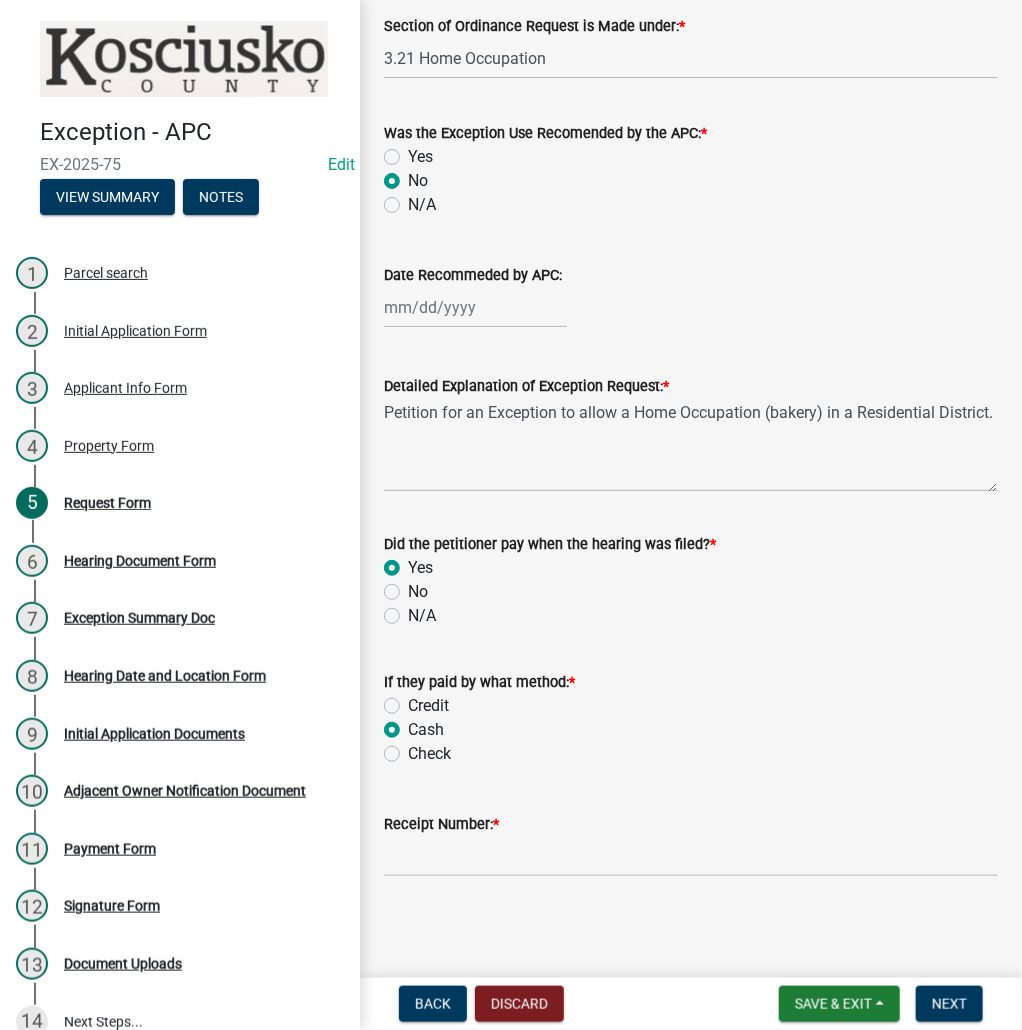 radio on "true" 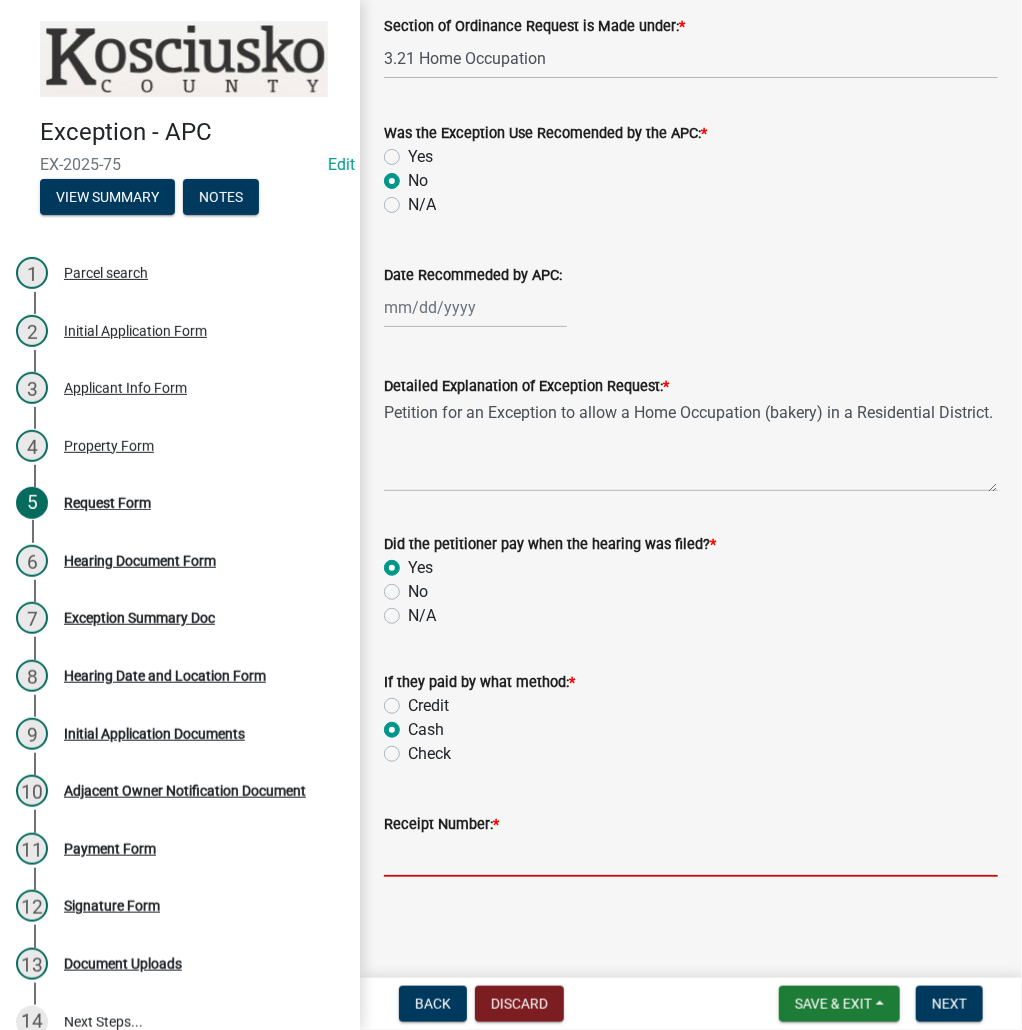 drag, startPoint x: 470, startPoint y: 858, endPoint x: 459, endPoint y: 858, distance: 11 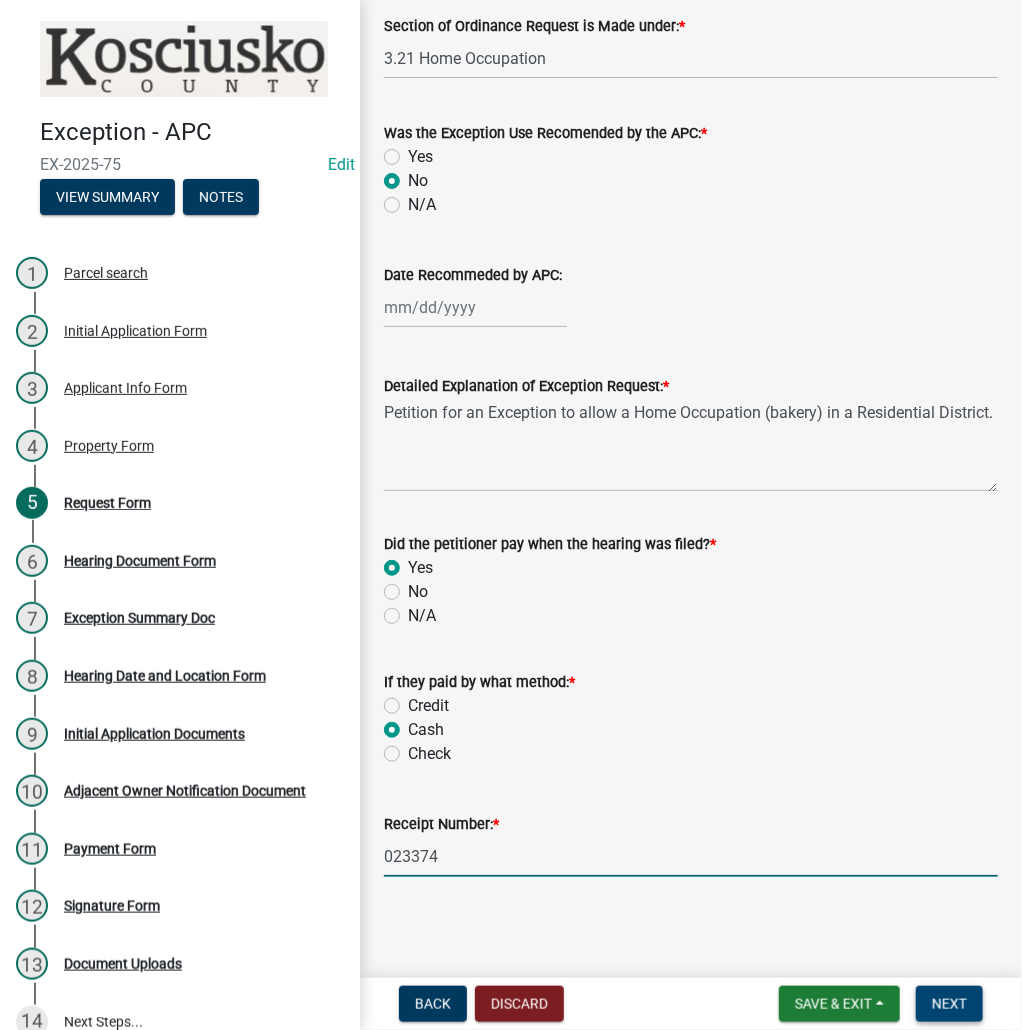 type on "023374" 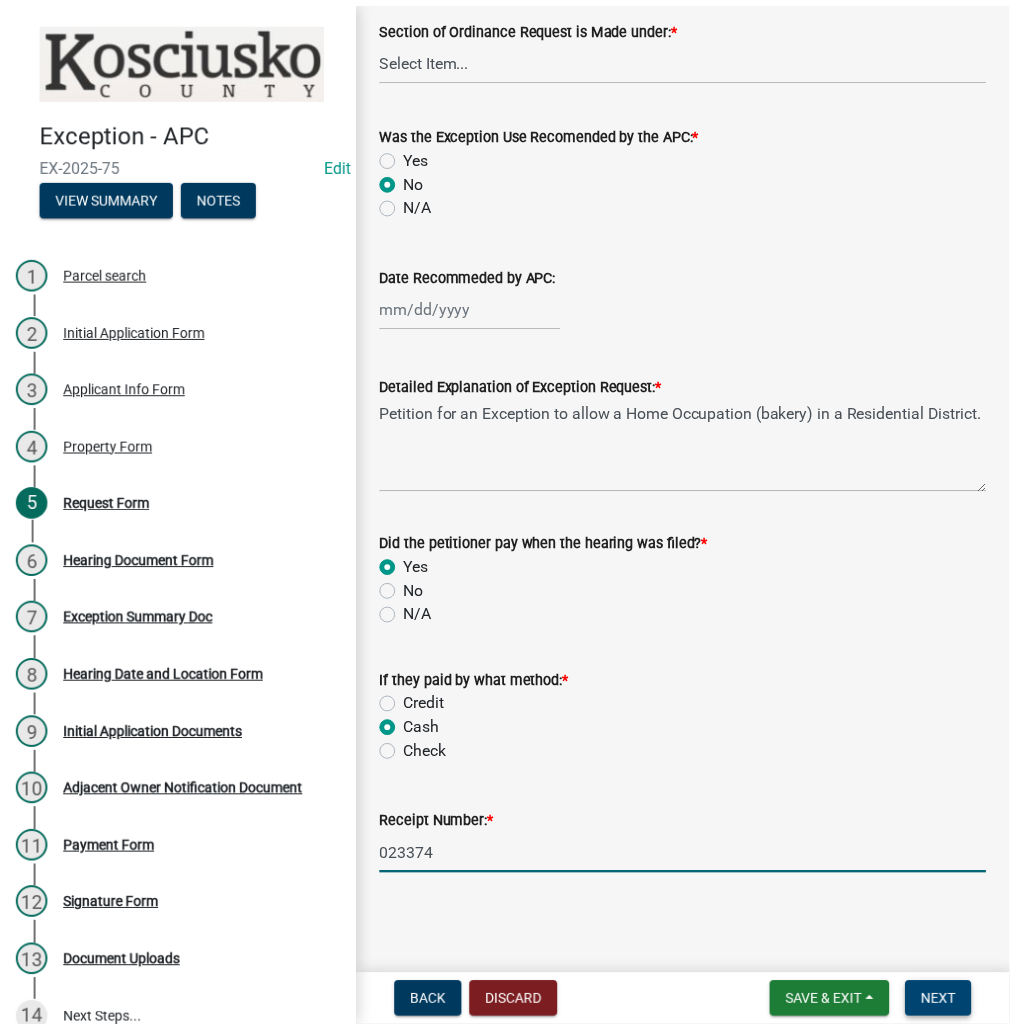 scroll, scrollTop: 0, scrollLeft: 0, axis: both 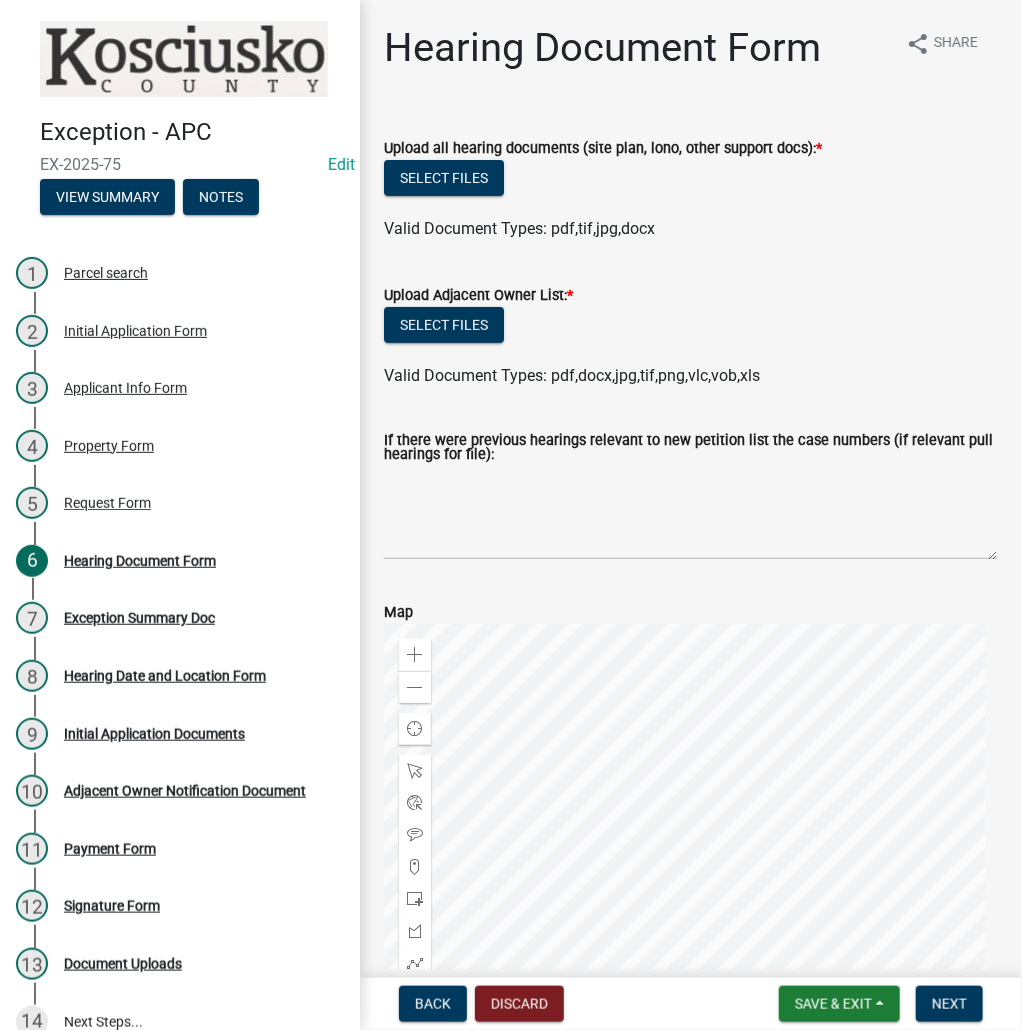 click on "Select files" 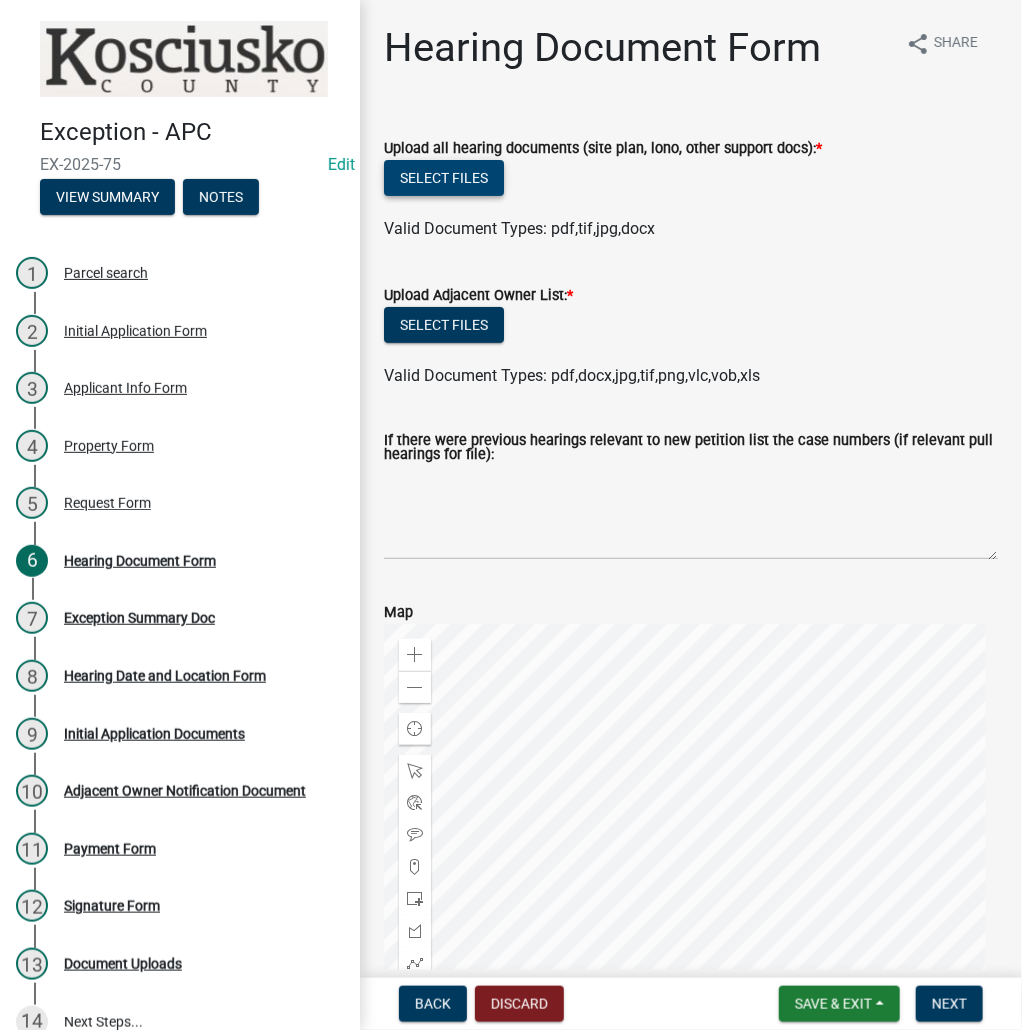 click on "Select files" 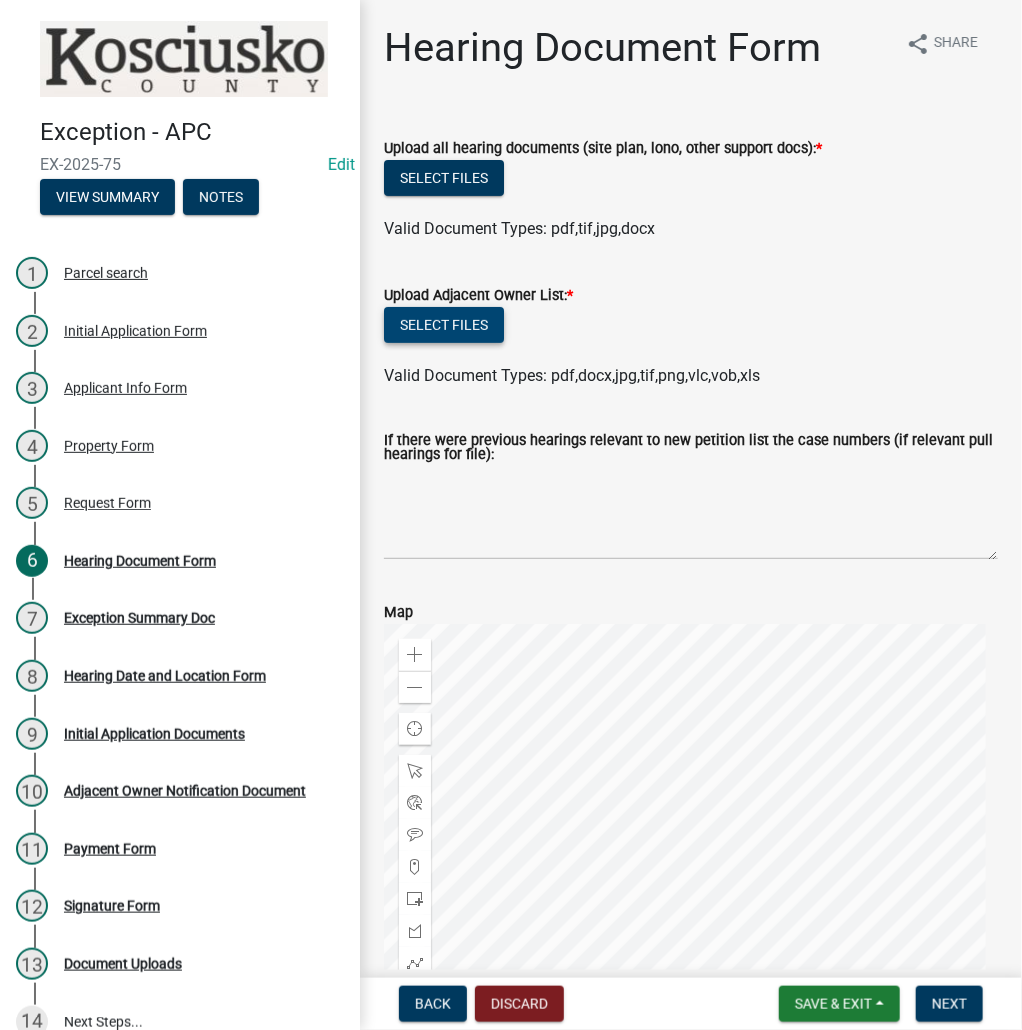 click on "Select files" 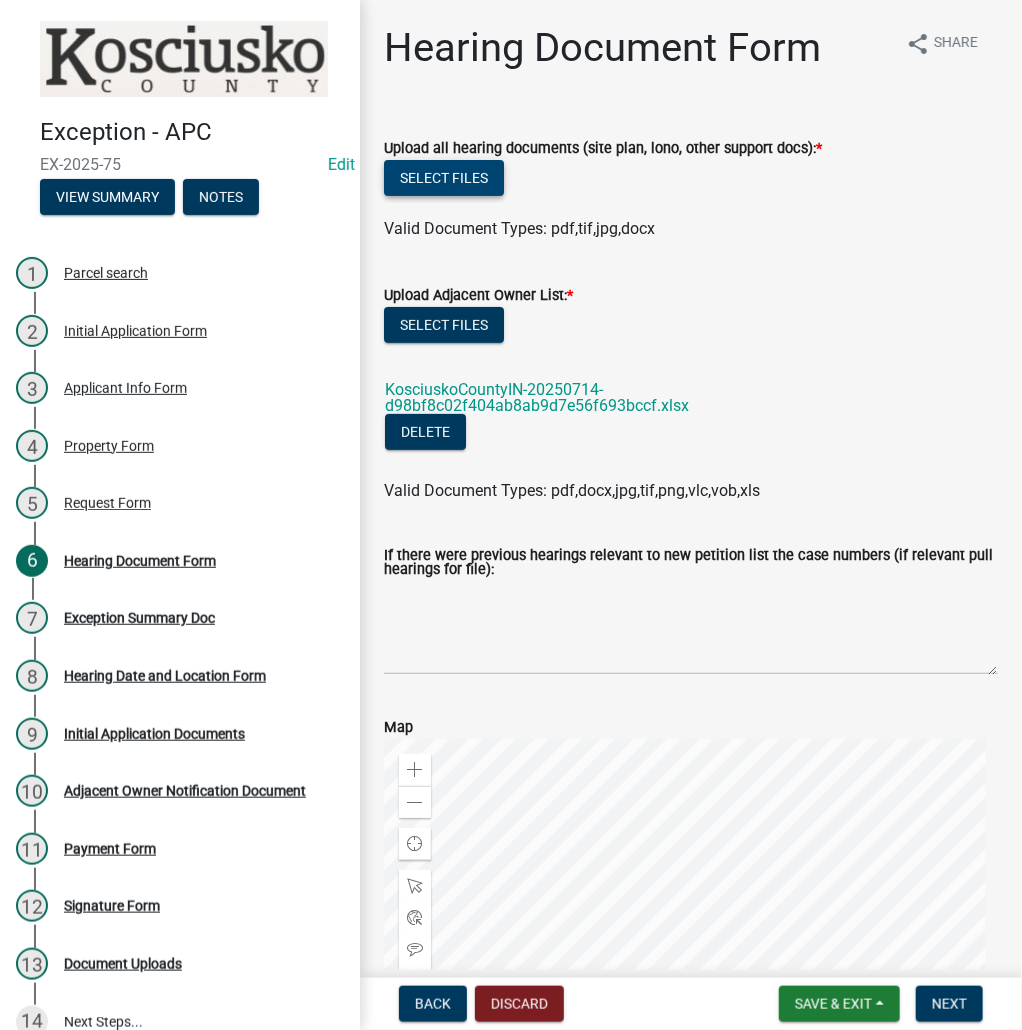 click on "Select files" 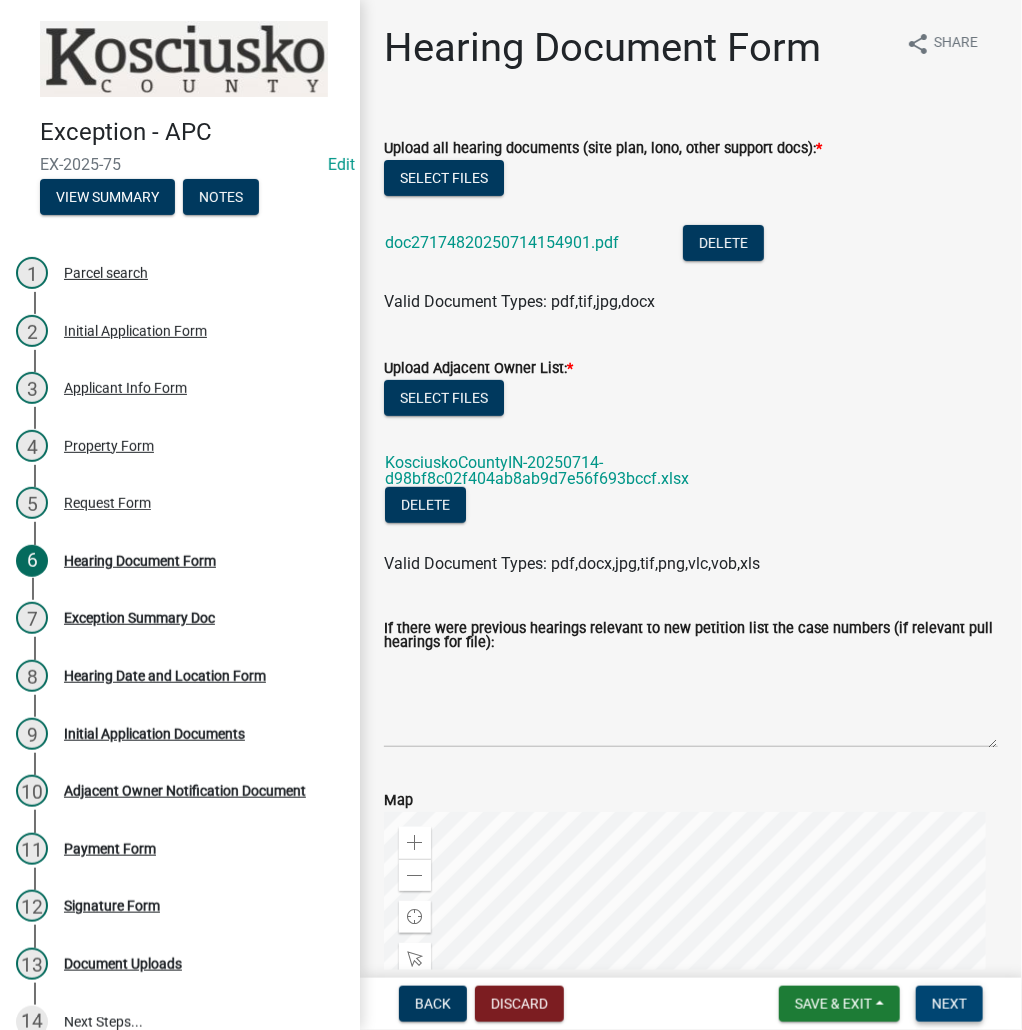click on "Next" at bounding box center [949, 1004] 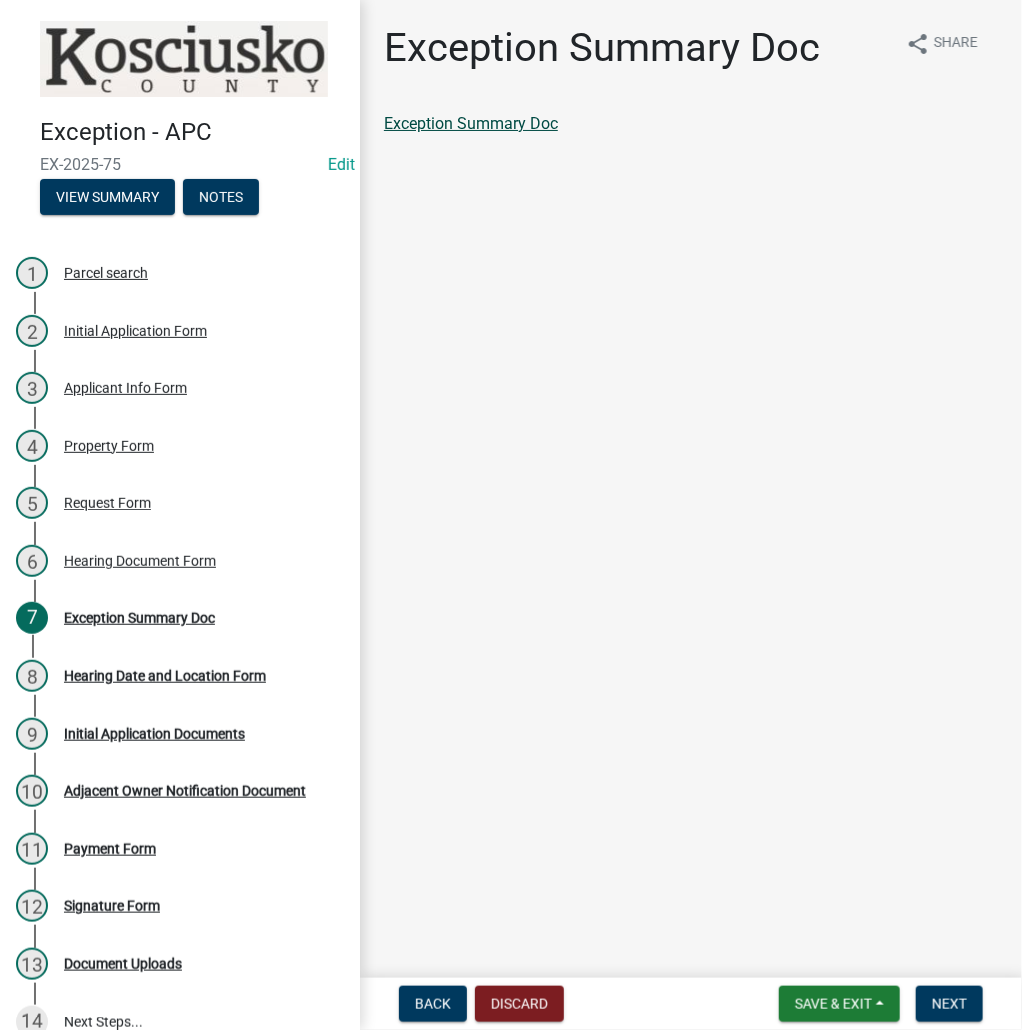 click on "Exception Summary Doc" 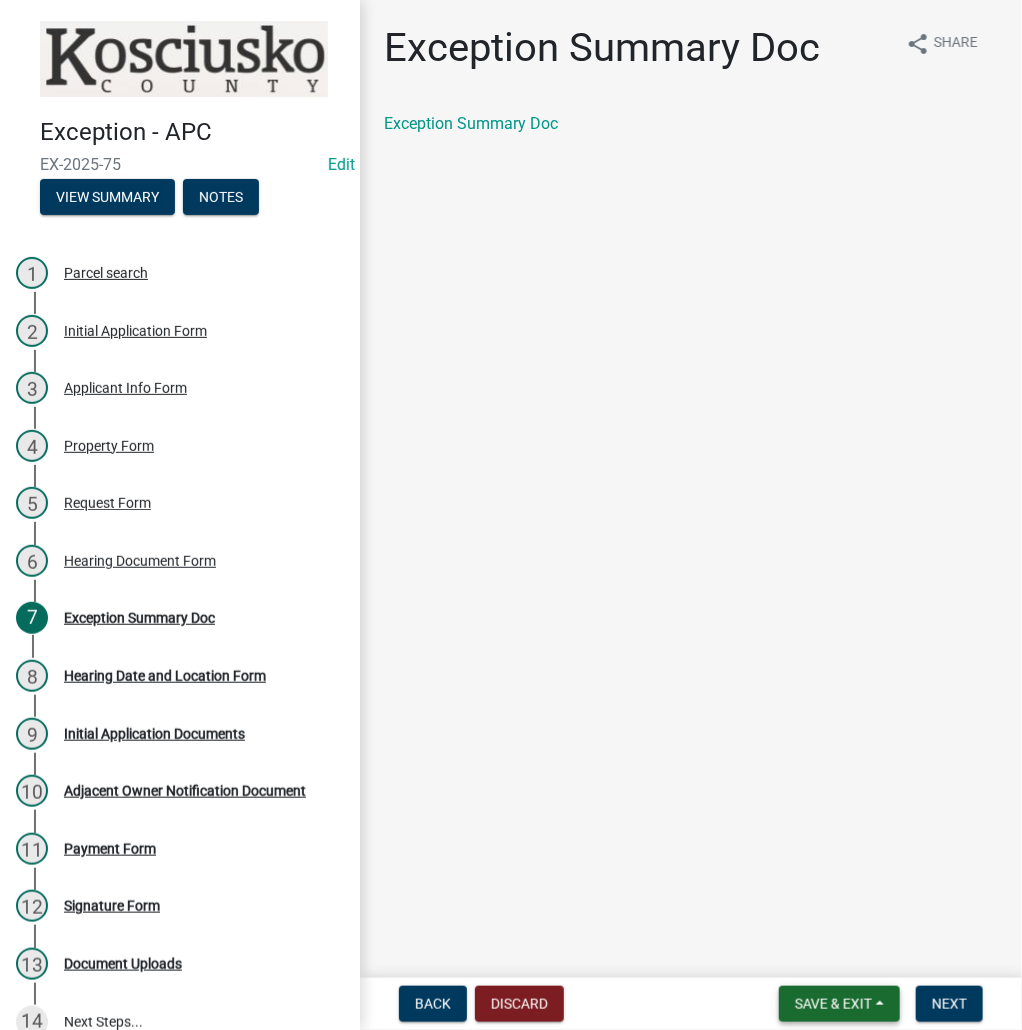 click on "Save & Exit" at bounding box center [839, 1004] 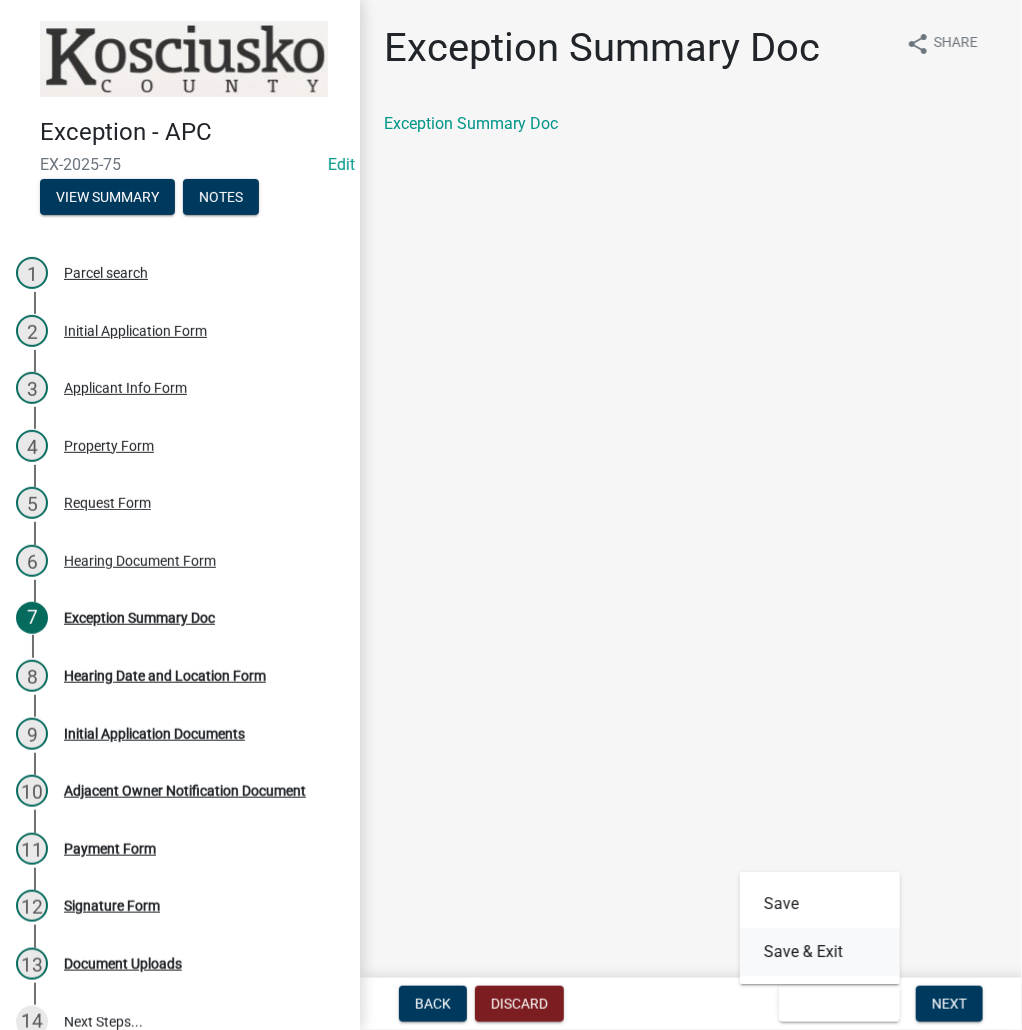 click on "Save & Exit" at bounding box center (820, 952) 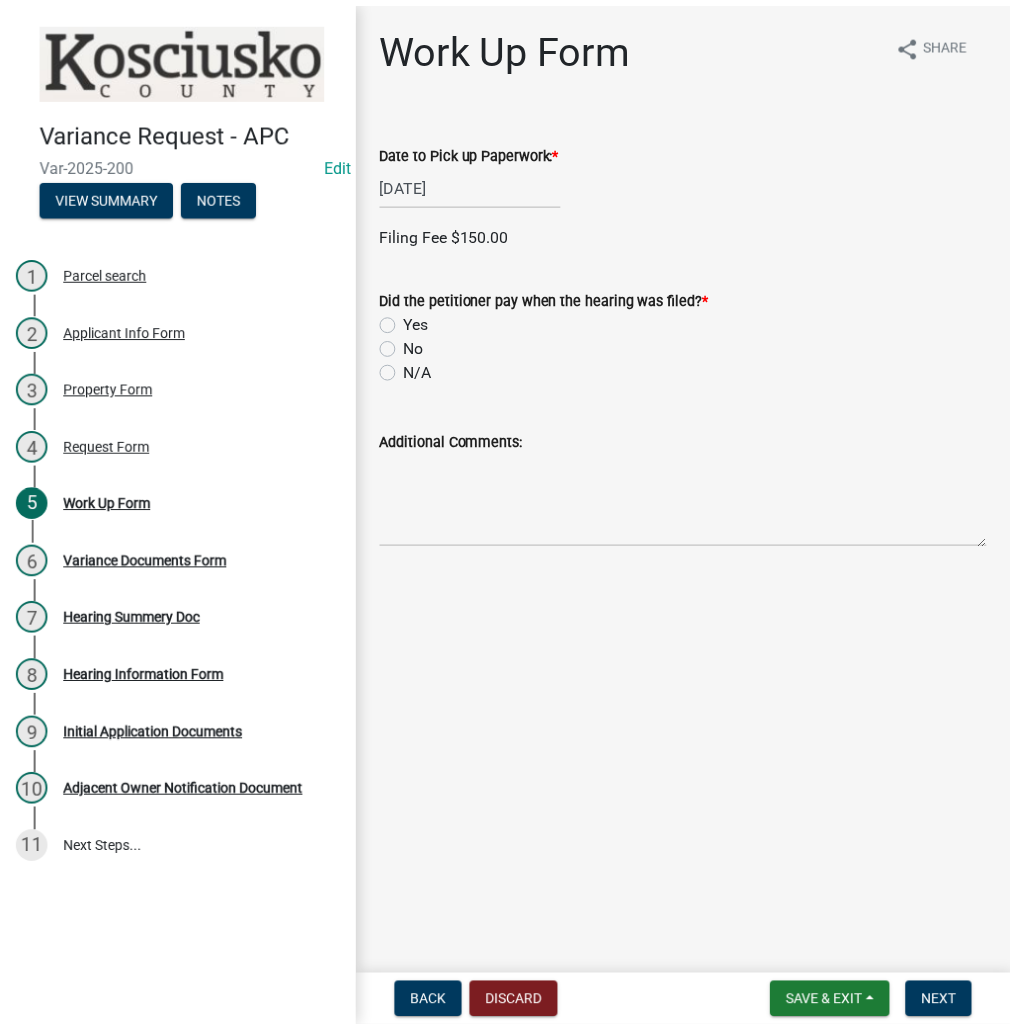 scroll, scrollTop: 0, scrollLeft: 0, axis: both 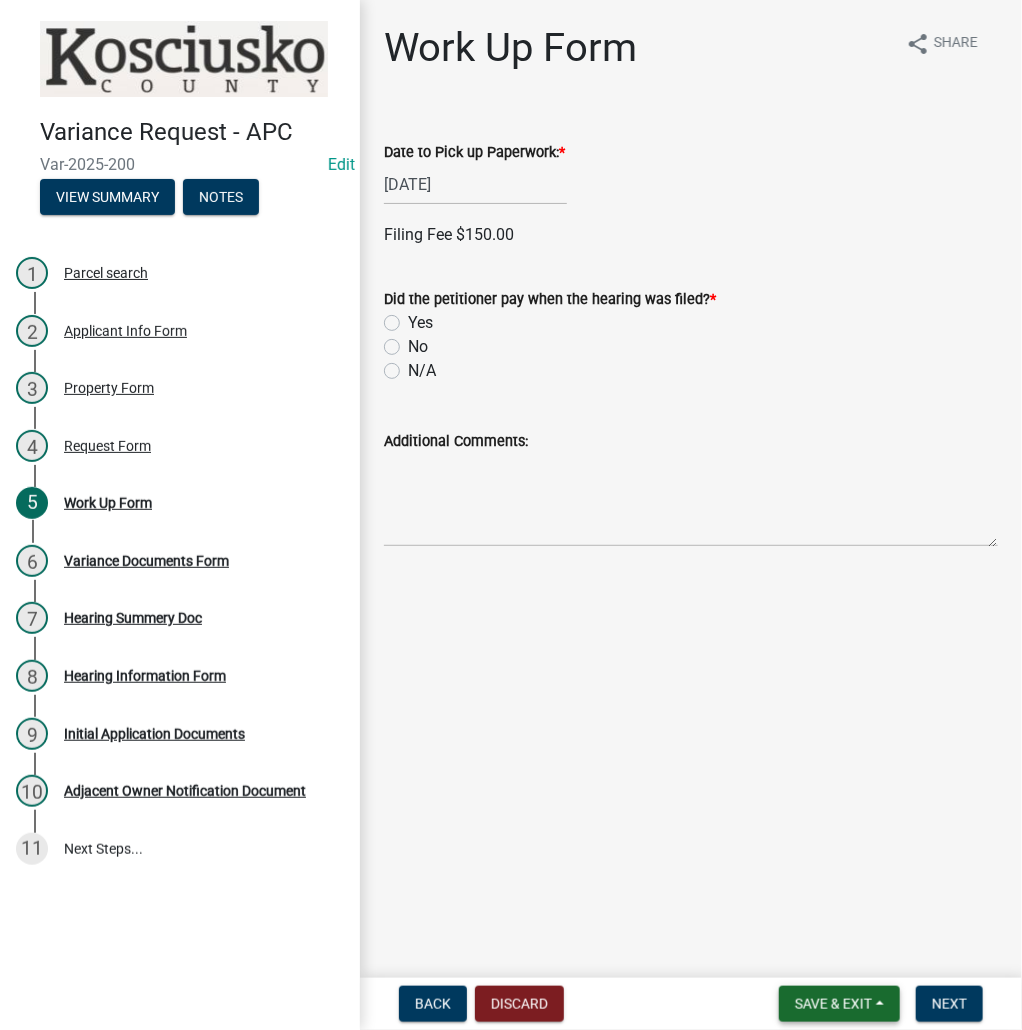 click on "Save & Exit" at bounding box center (833, 1004) 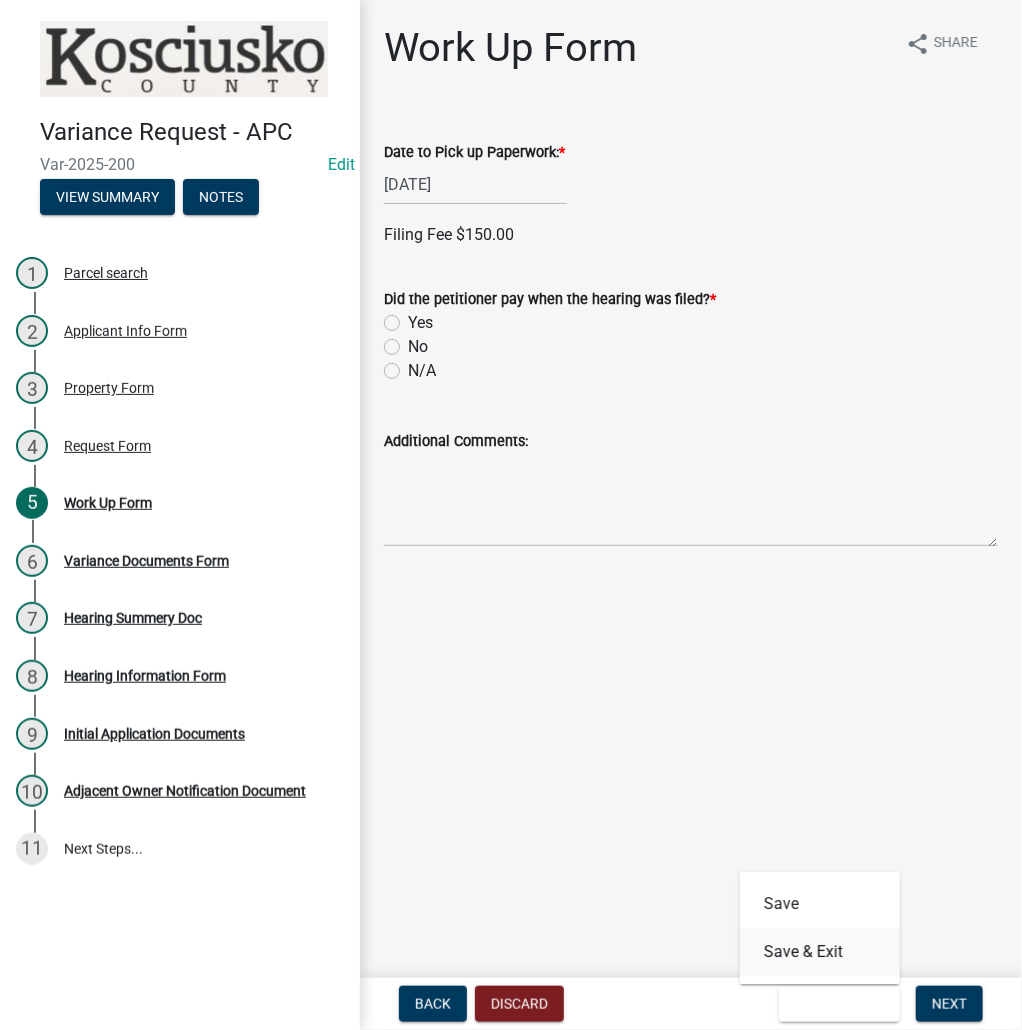 click on "Save & Exit" at bounding box center [820, 952] 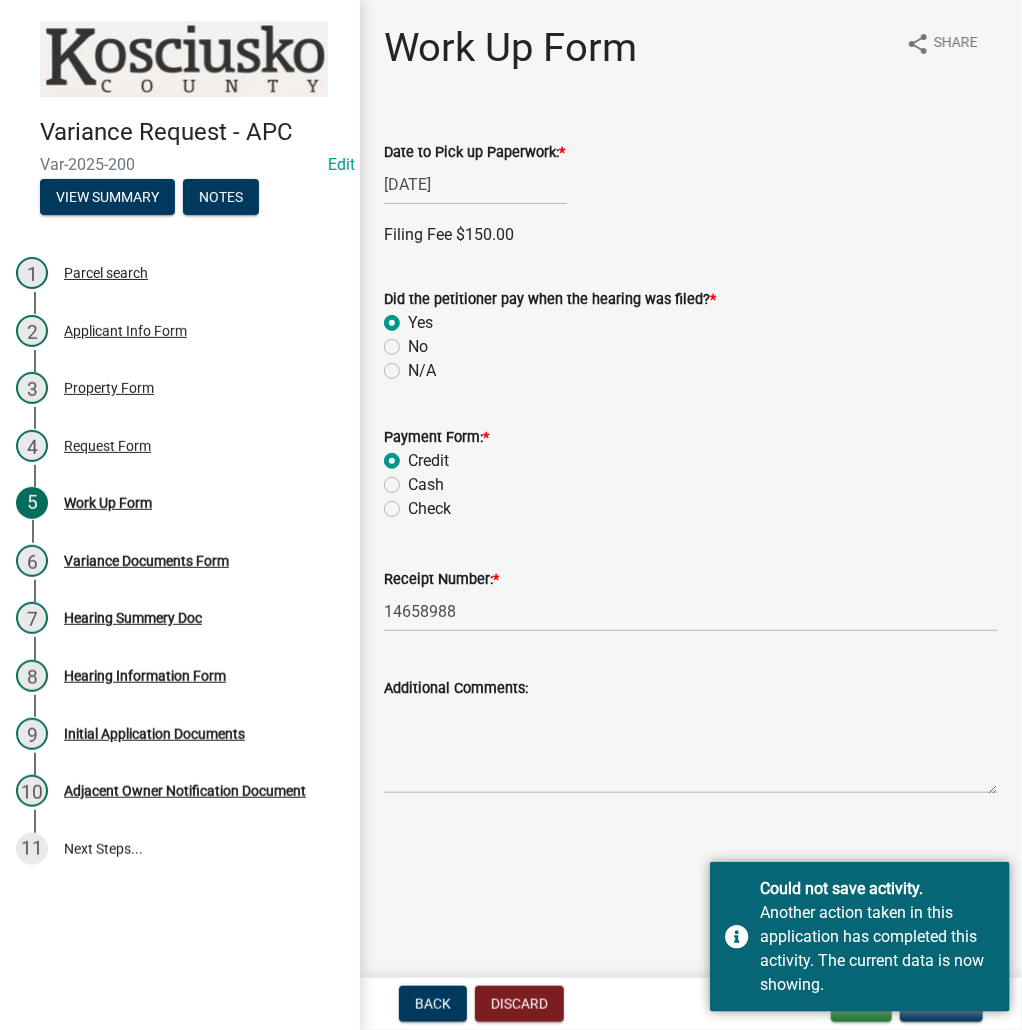 click on "Did the petitioner pay when the hearing was filed?  *  Yes   No   N/A" 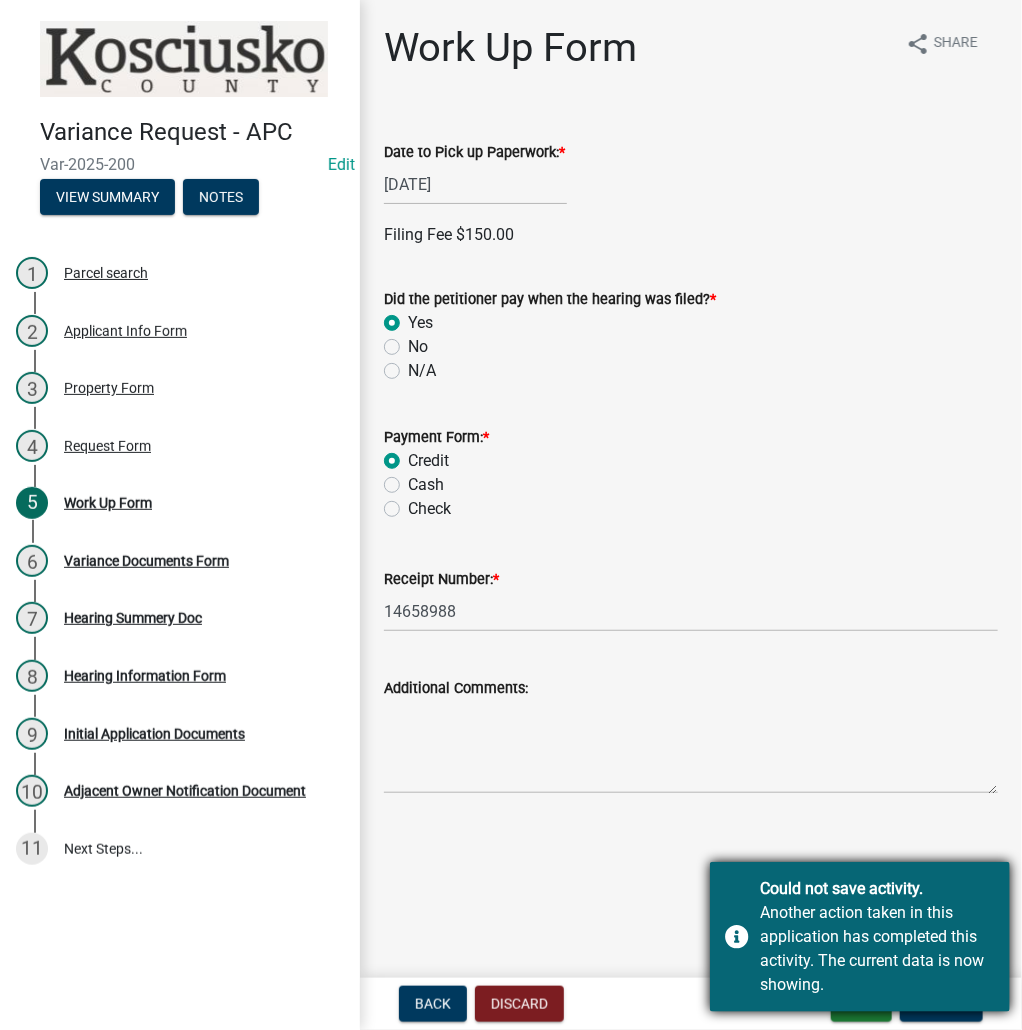 click on "Could not save activity." at bounding box center (877, 889) 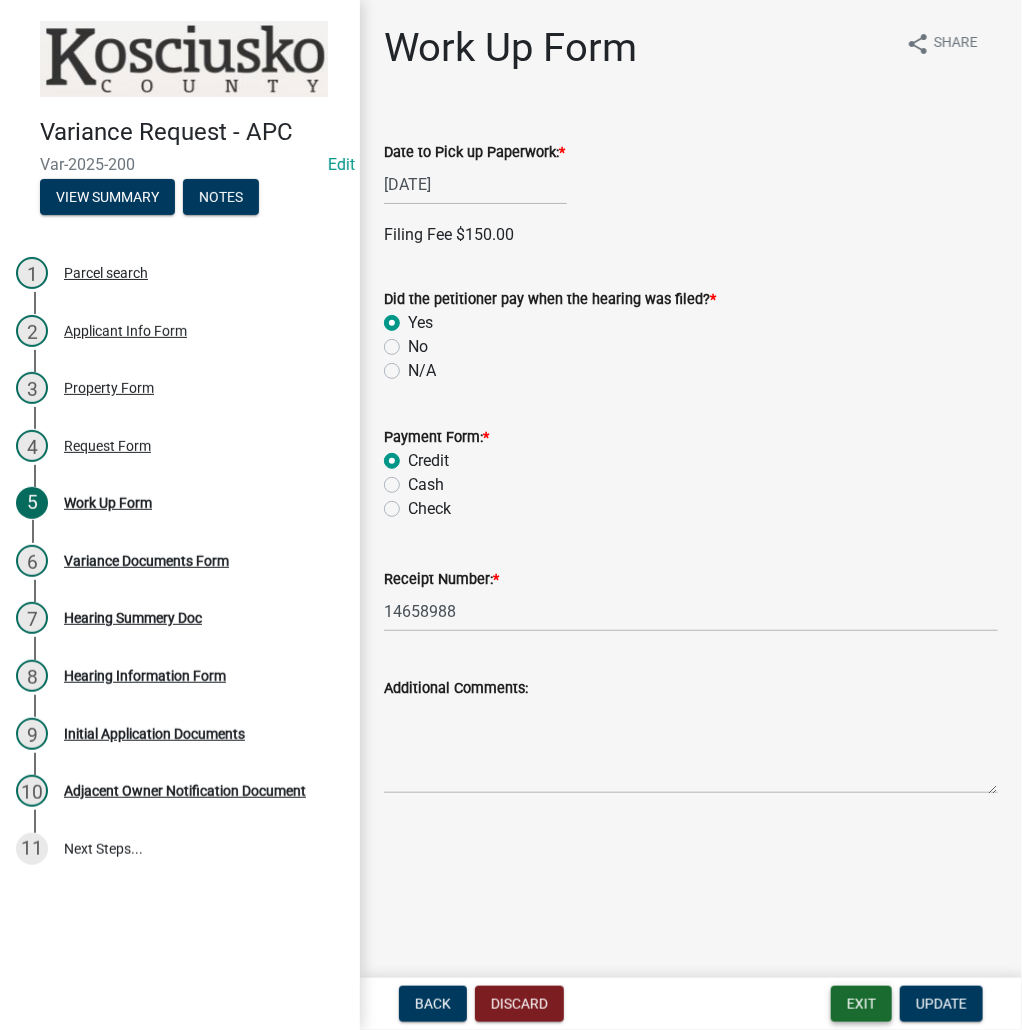 click on "Exit" at bounding box center [861, 1004] 